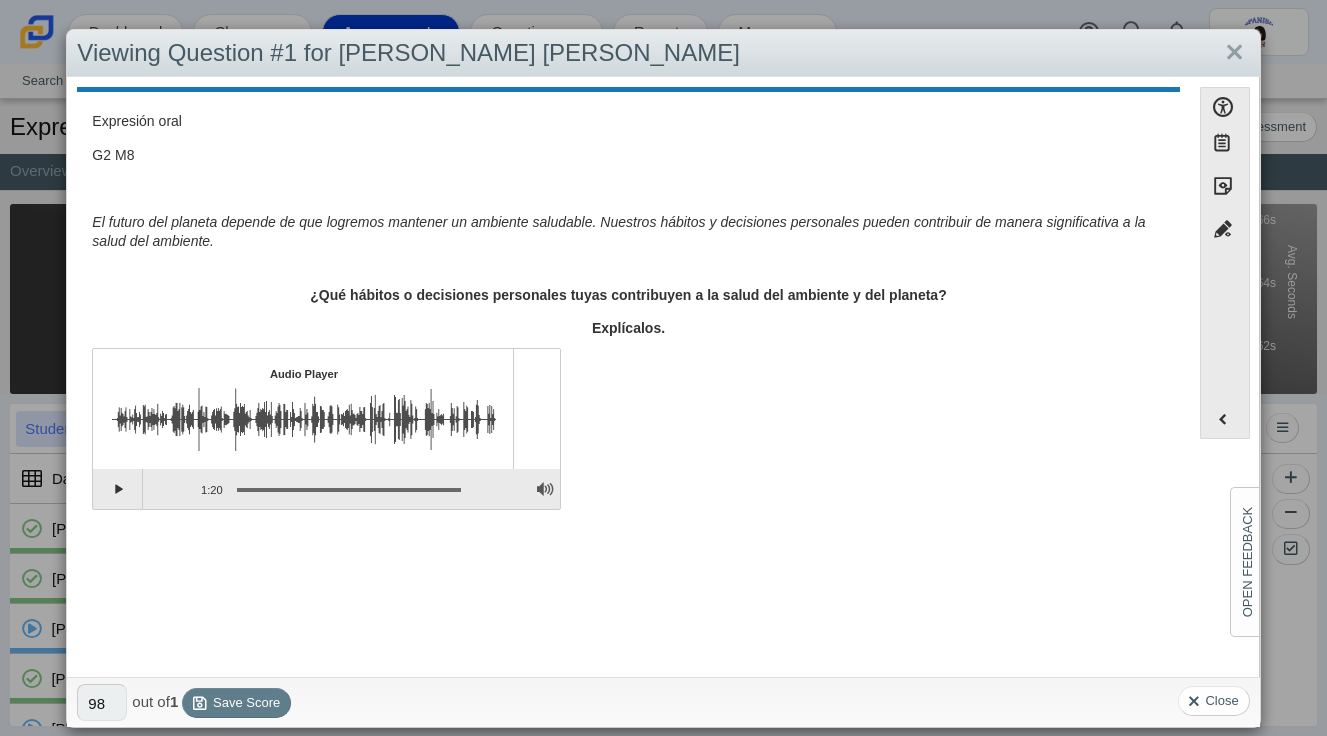 scroll, scrollTop: 0, scrollLeft: 0, axis: both 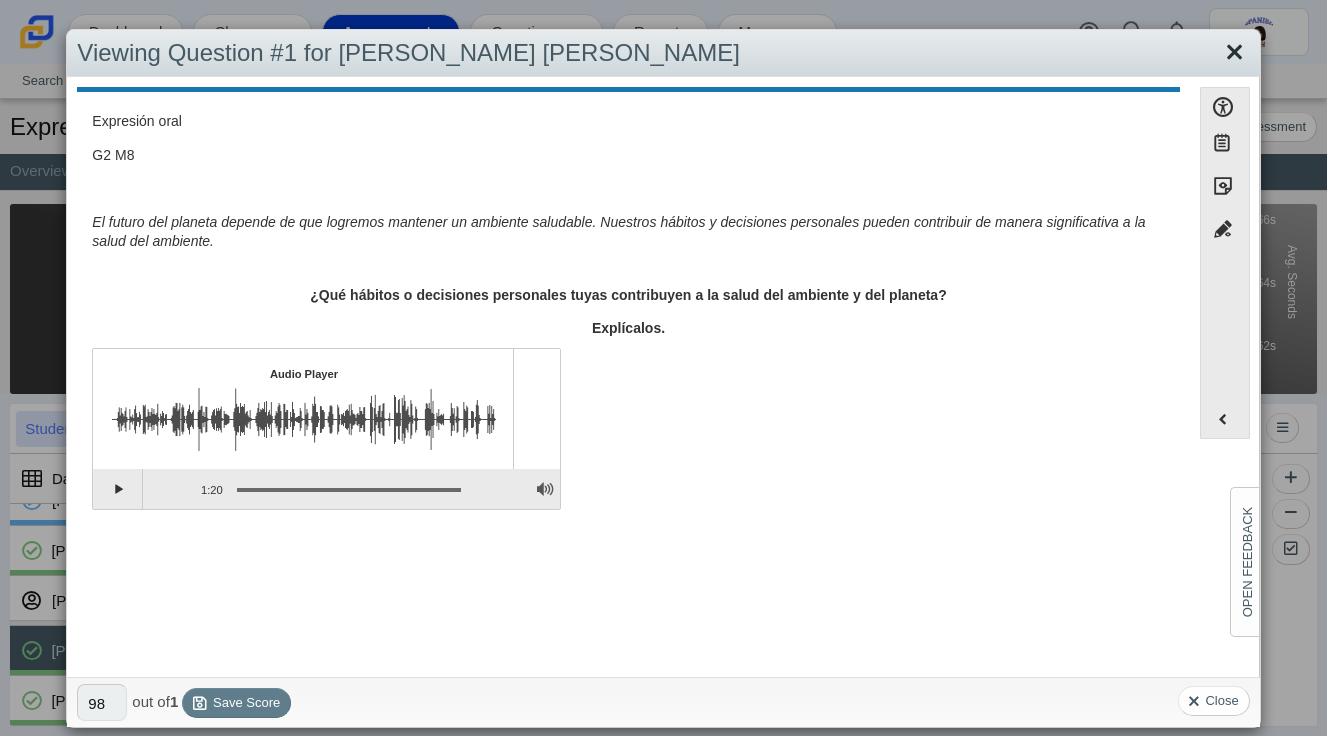 click at bounding box center [1234, 53] 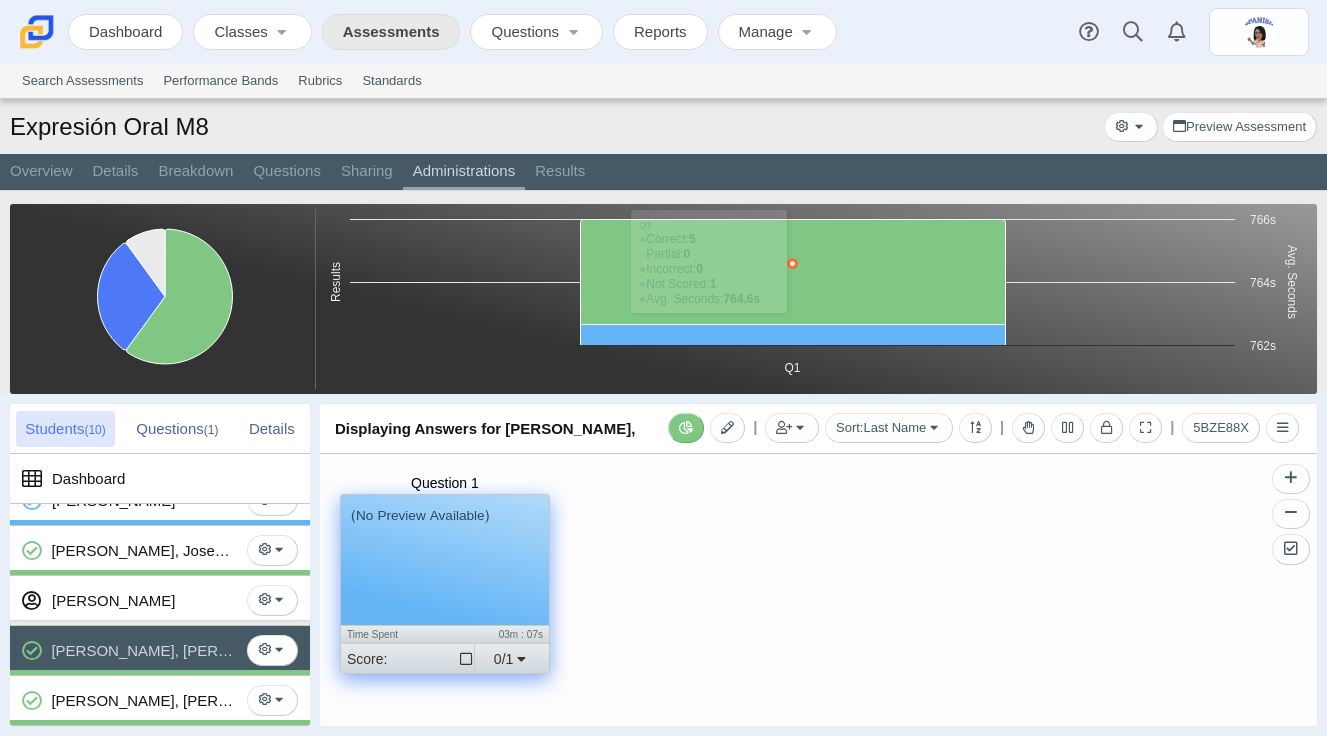 click on "Assessments" at bounding box center [391, 33] 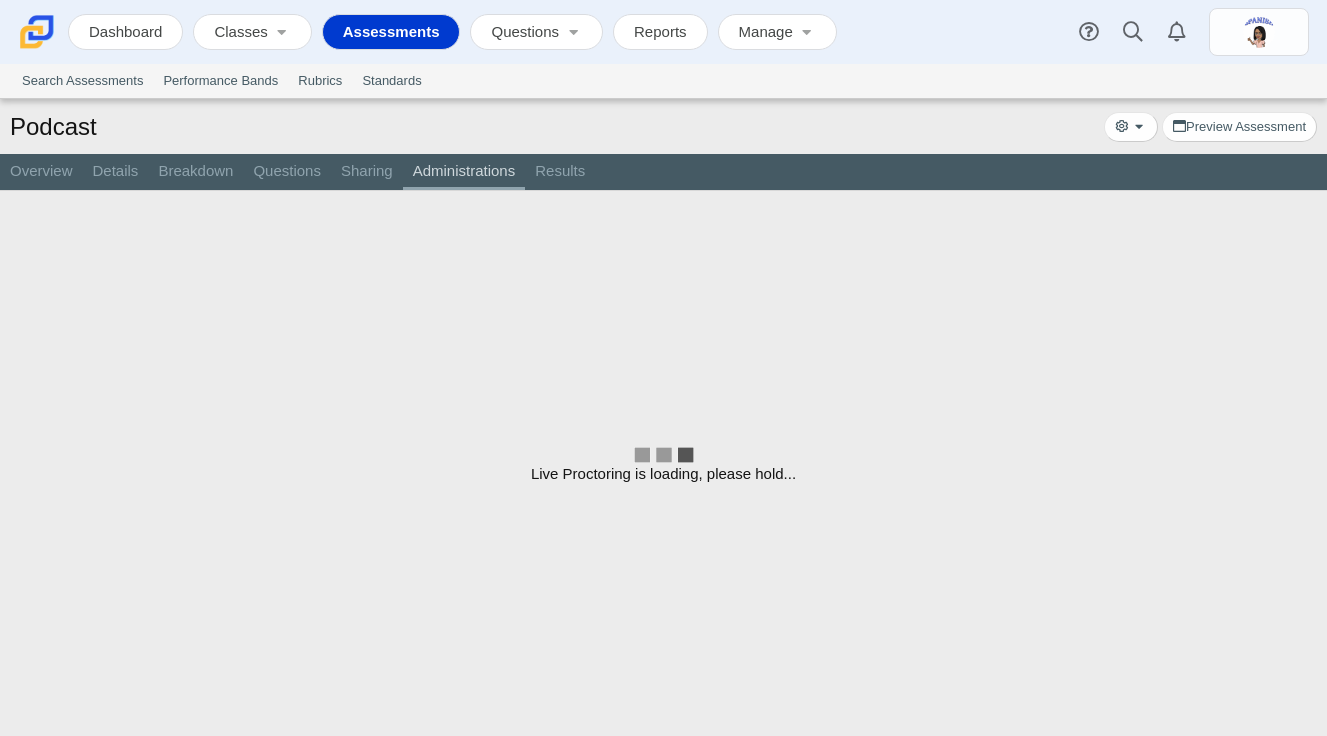 scroll, scrollTop: 0, scrollLeft: 0, axis: both 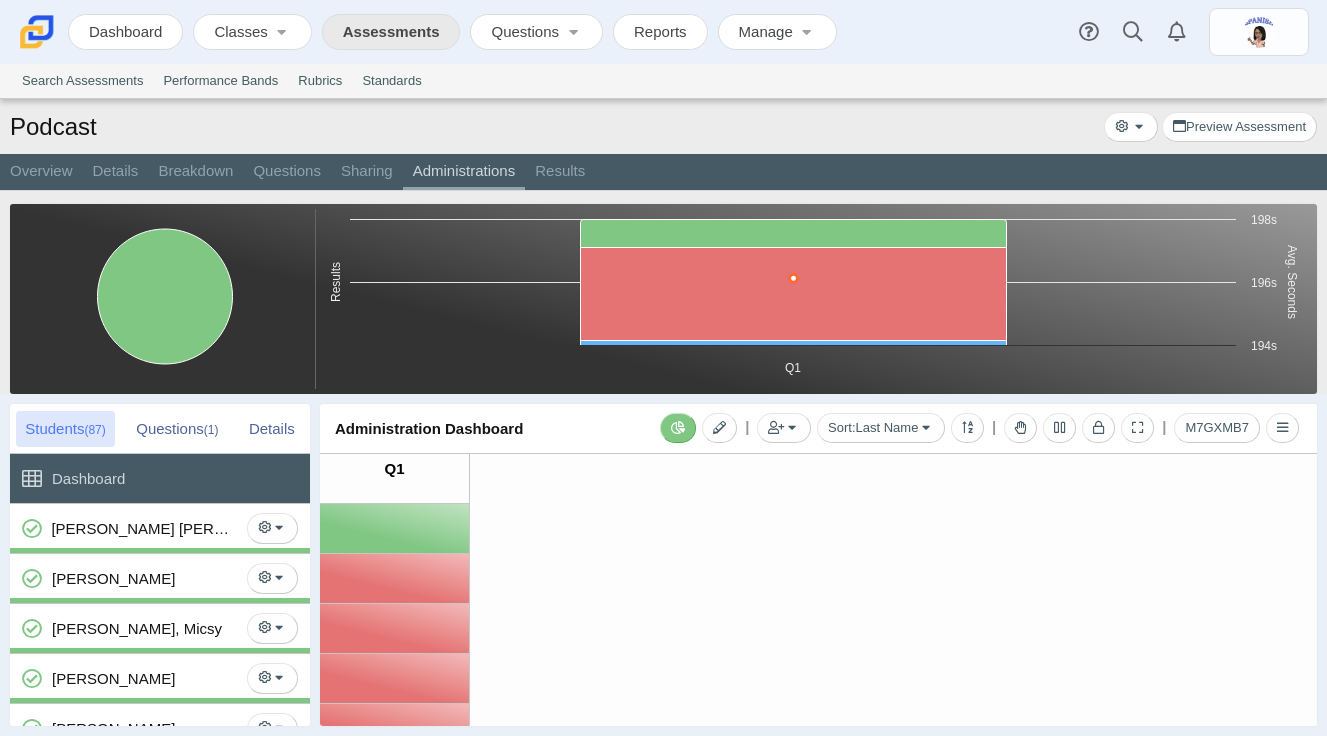 click on "Assessments" at bounding box center (391, 33) 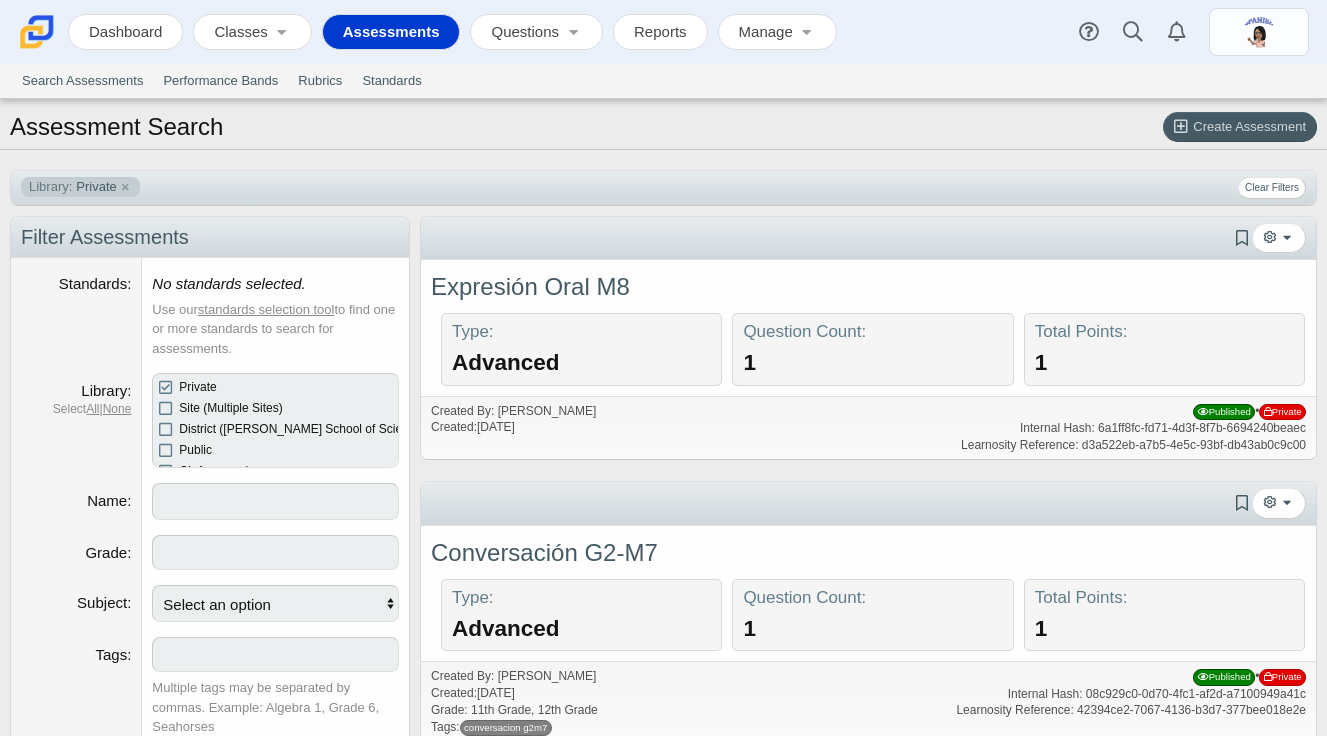 select 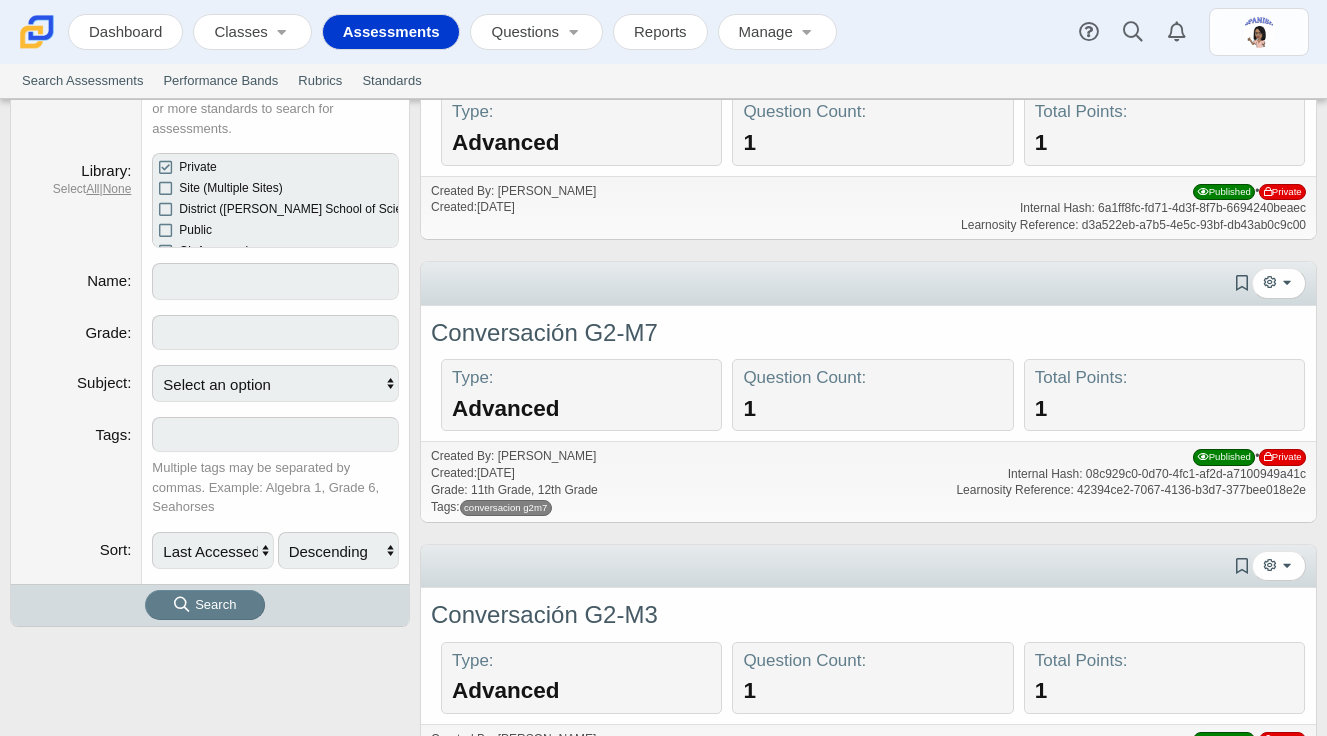 scroll, scrollTop: 215, scrollLeft: 0, axis: vertical 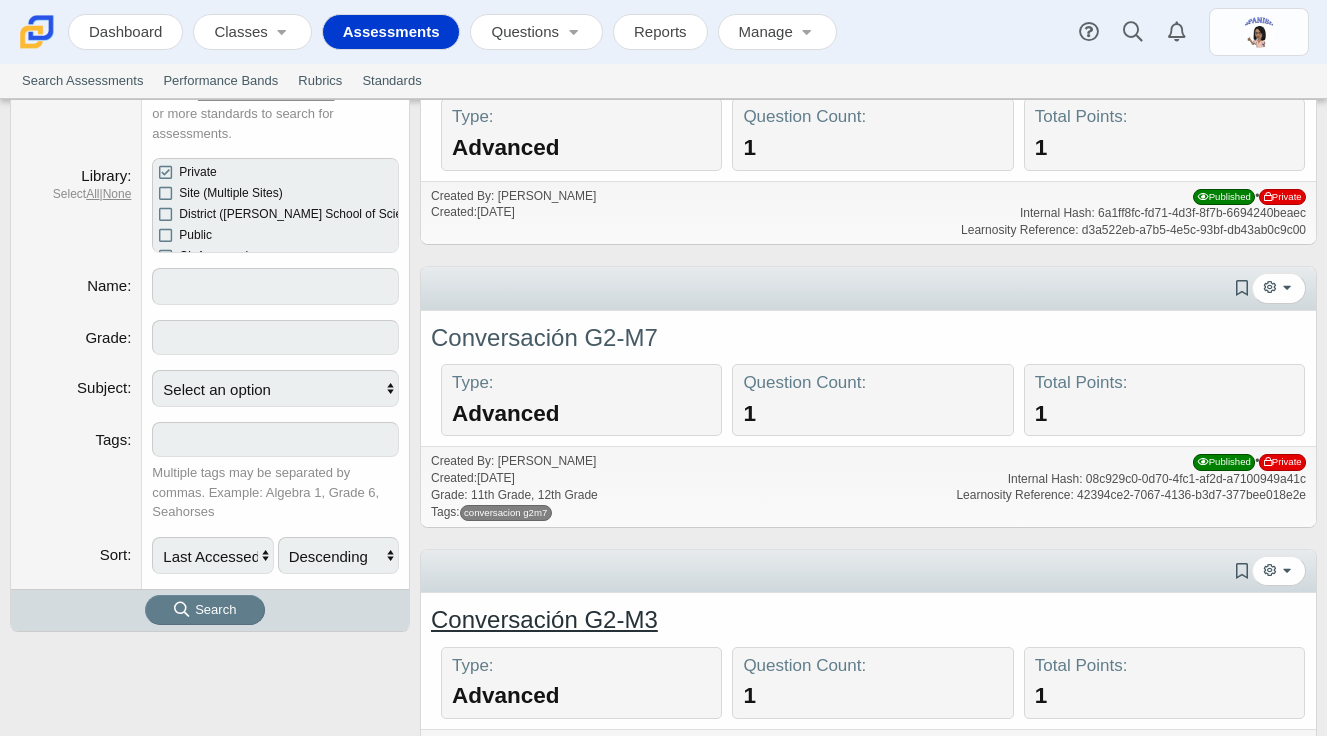 click on "Conversación G2-M3" at bounding box center [544, 619] 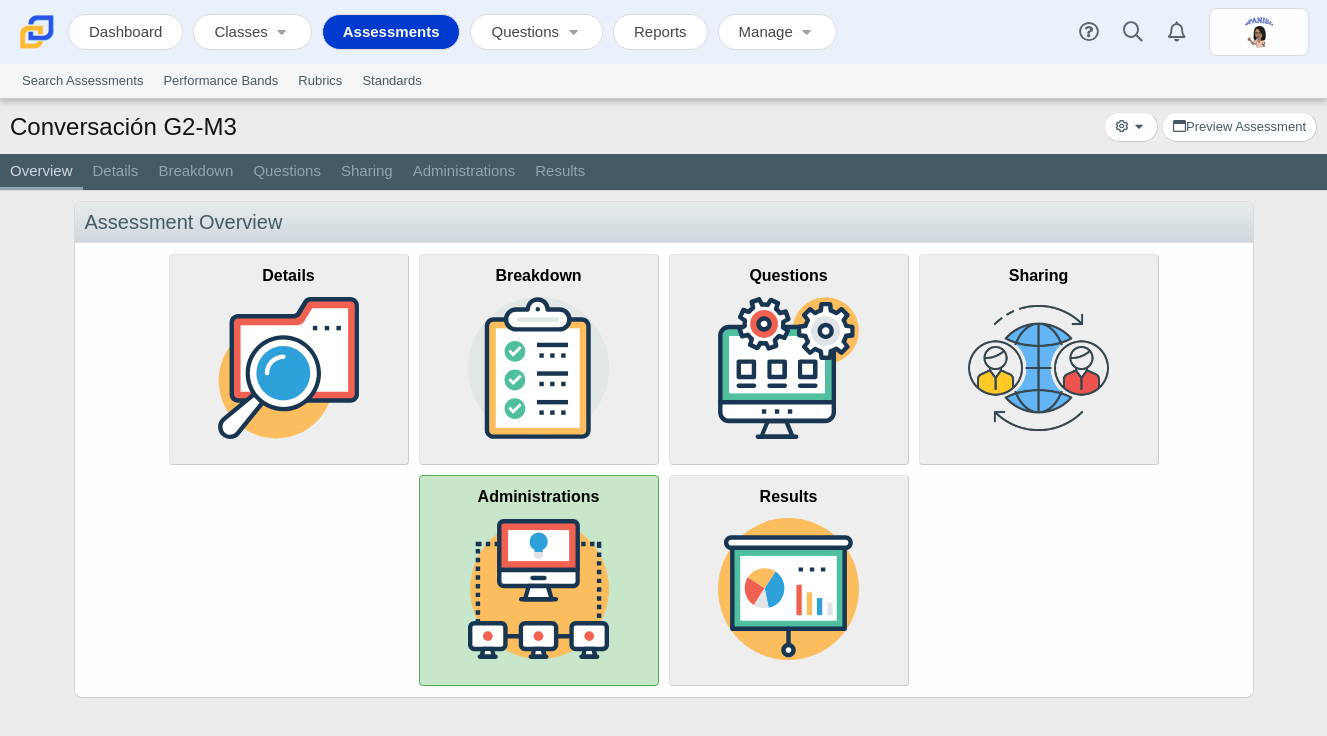 scroll, scrollTop: 0, scrollLeft: 0, axis: both 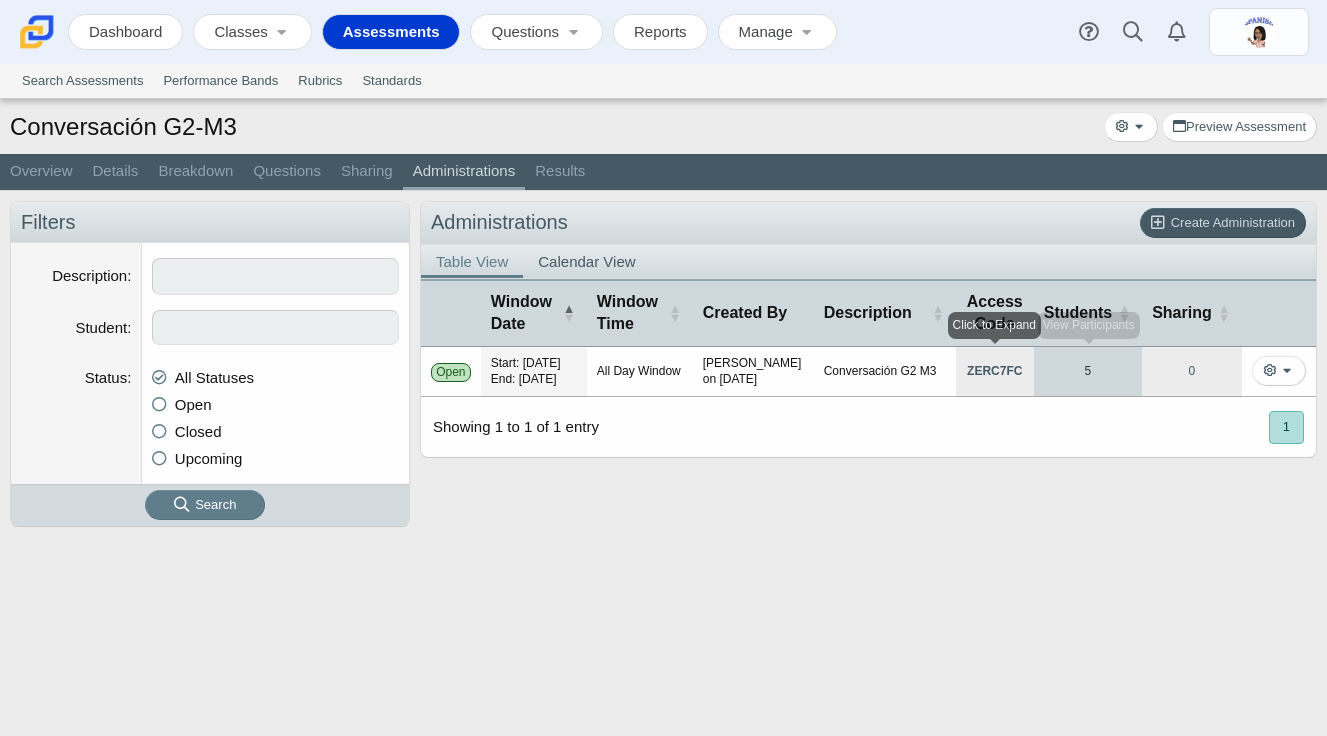 click on "5" at bounding box center [1088, 372] 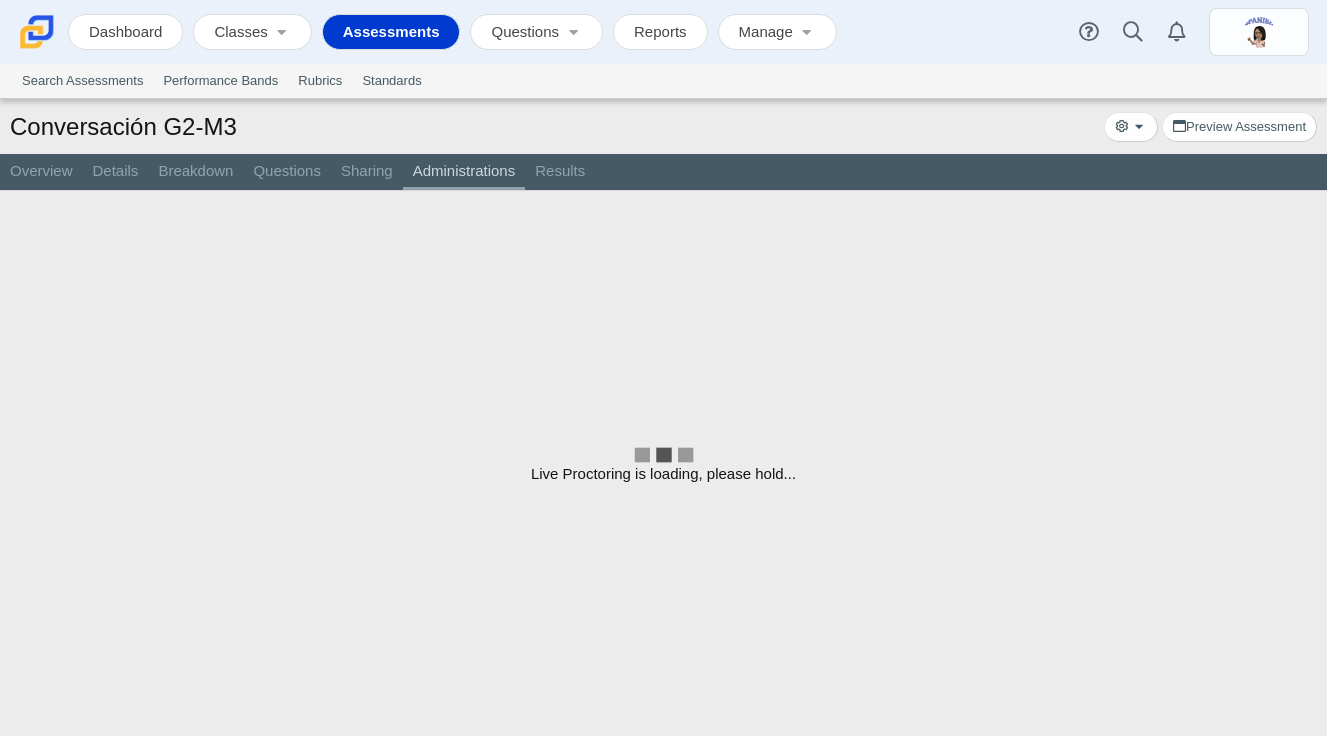 scroll, scrollTop: 0, scrollLeft: 0, axis: both 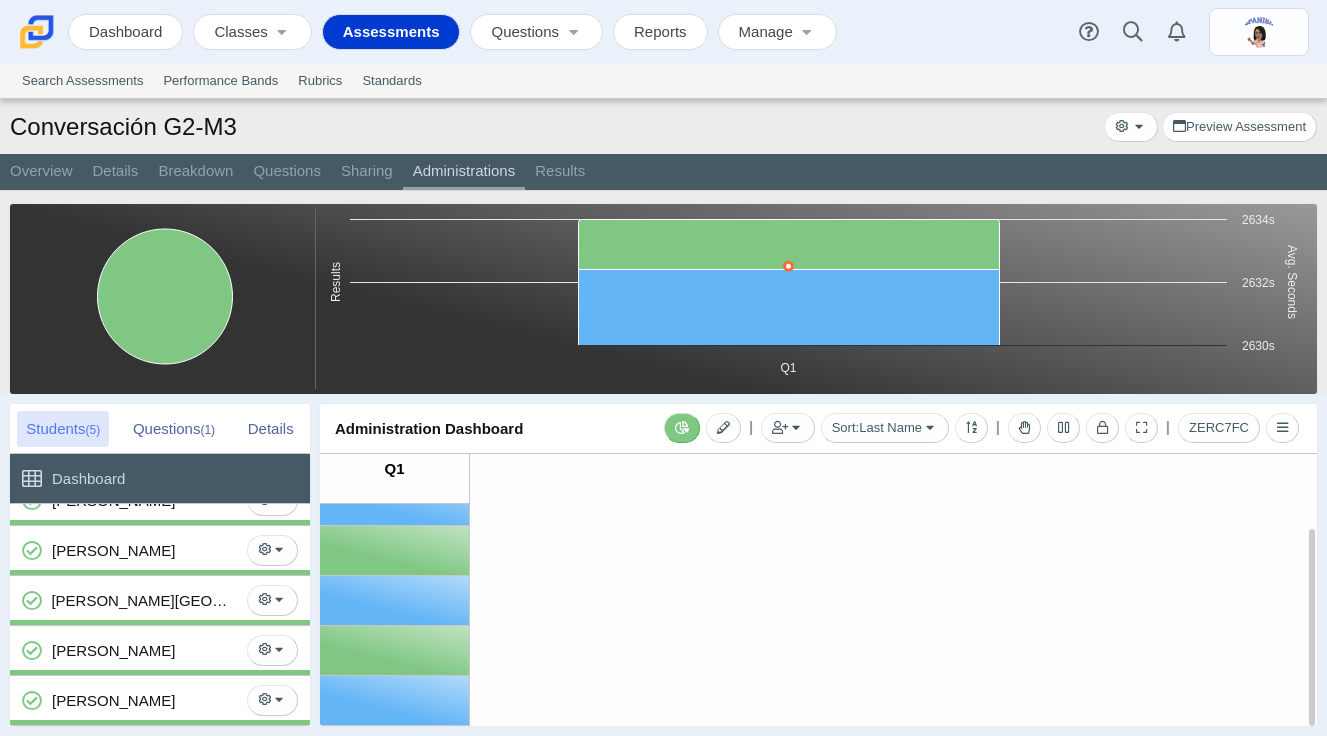 click on "Part 1: (No Preview Available) Part 2: (No Preview Available)" at bounding box center (394, 600) 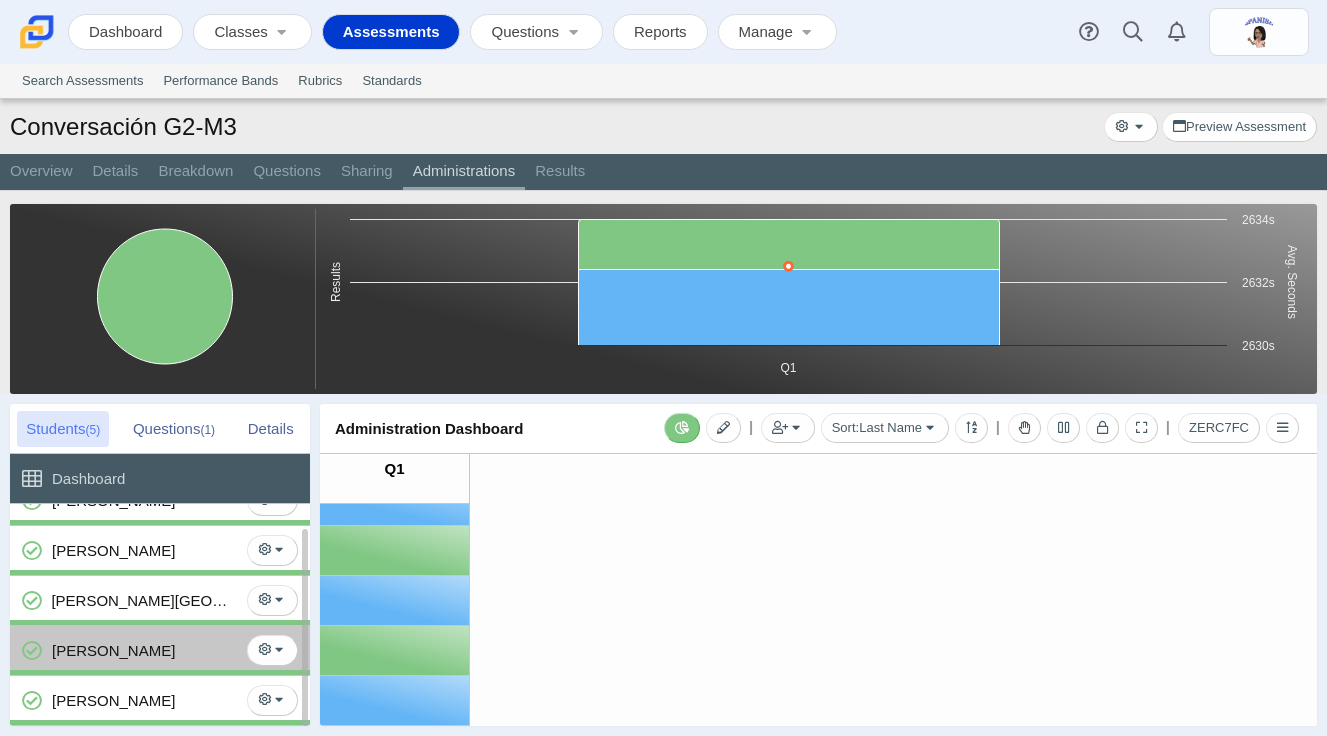 click on "[PERSON_NAME], [PERSON_NAME]" at bounding box center (113, 650) 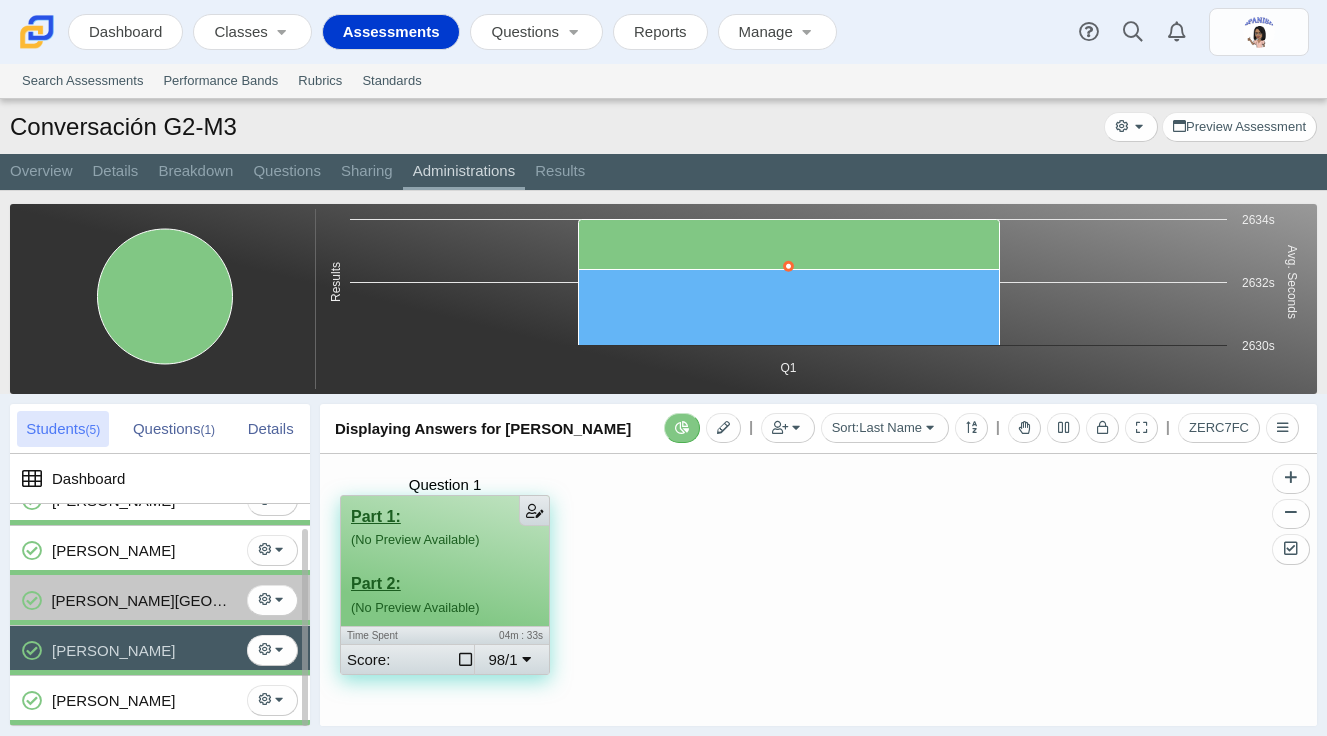 click on "Hernandez Ceja, Victoria" at bounding box center [144, 600] 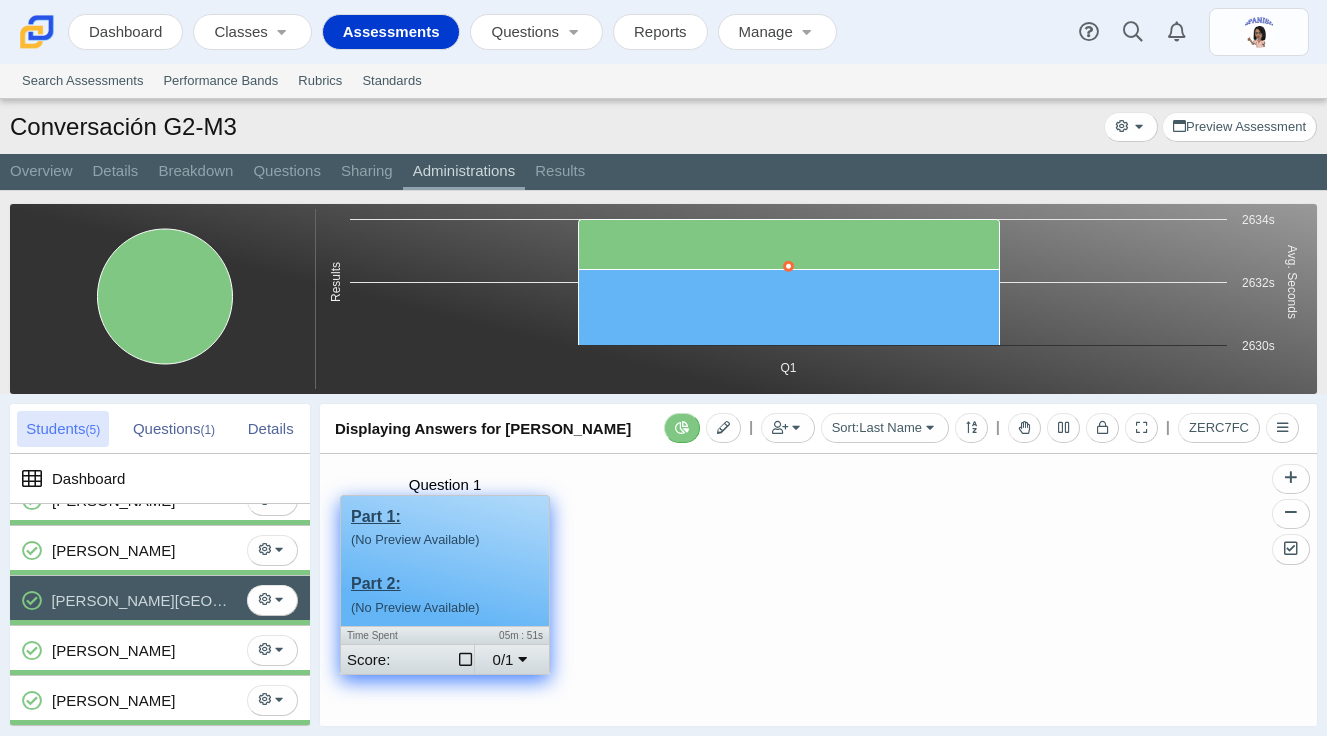 click on "Part 1: (No Preview Available) Part 2: (No Preview Available)" at bounding box center (445, 561) 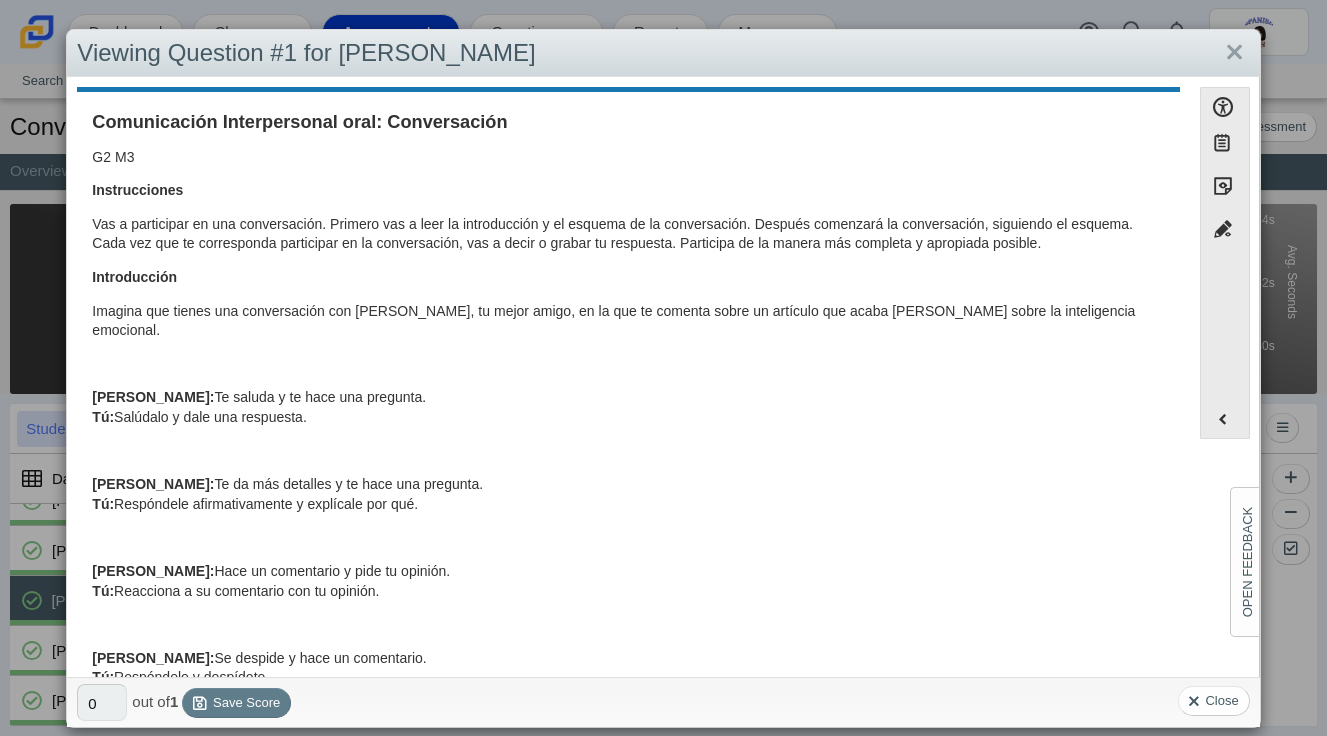 scroll, scrollTop: 410, scrollLeft: 0, axis: vertical 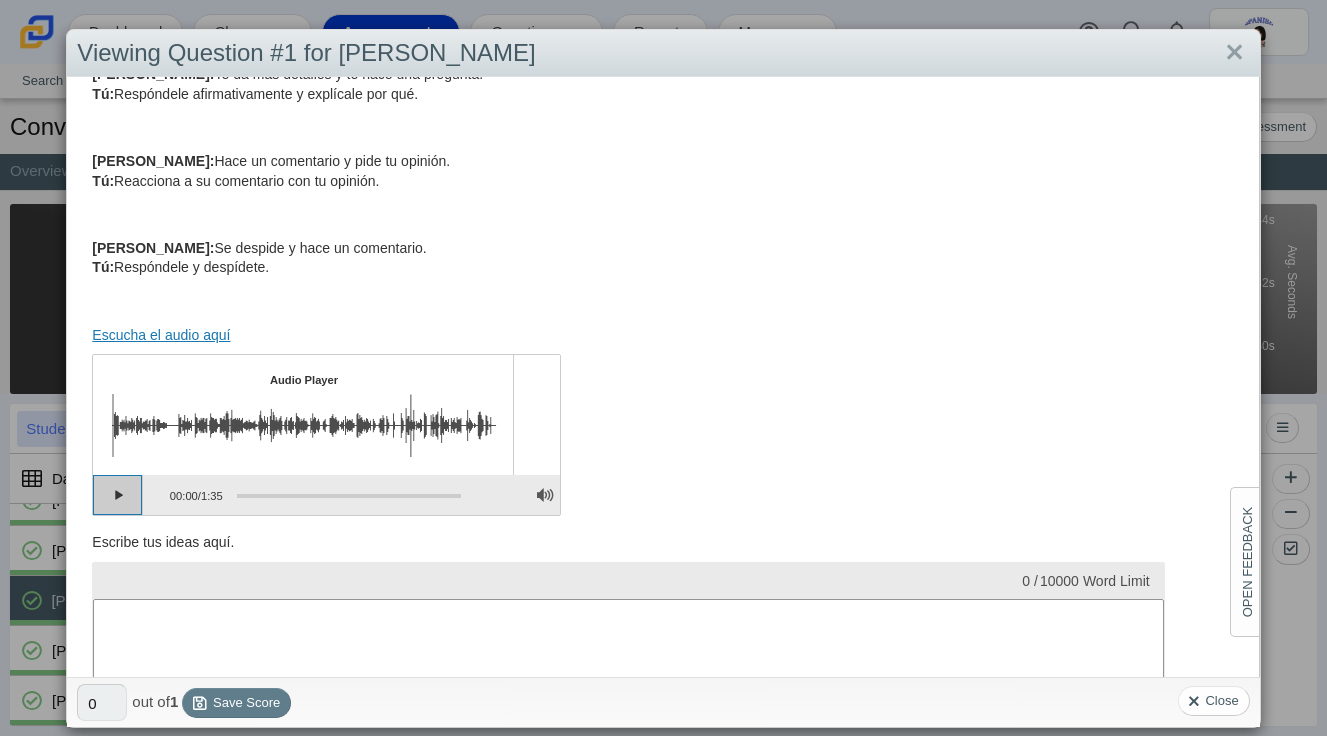 click at bounding box center [118, 495] 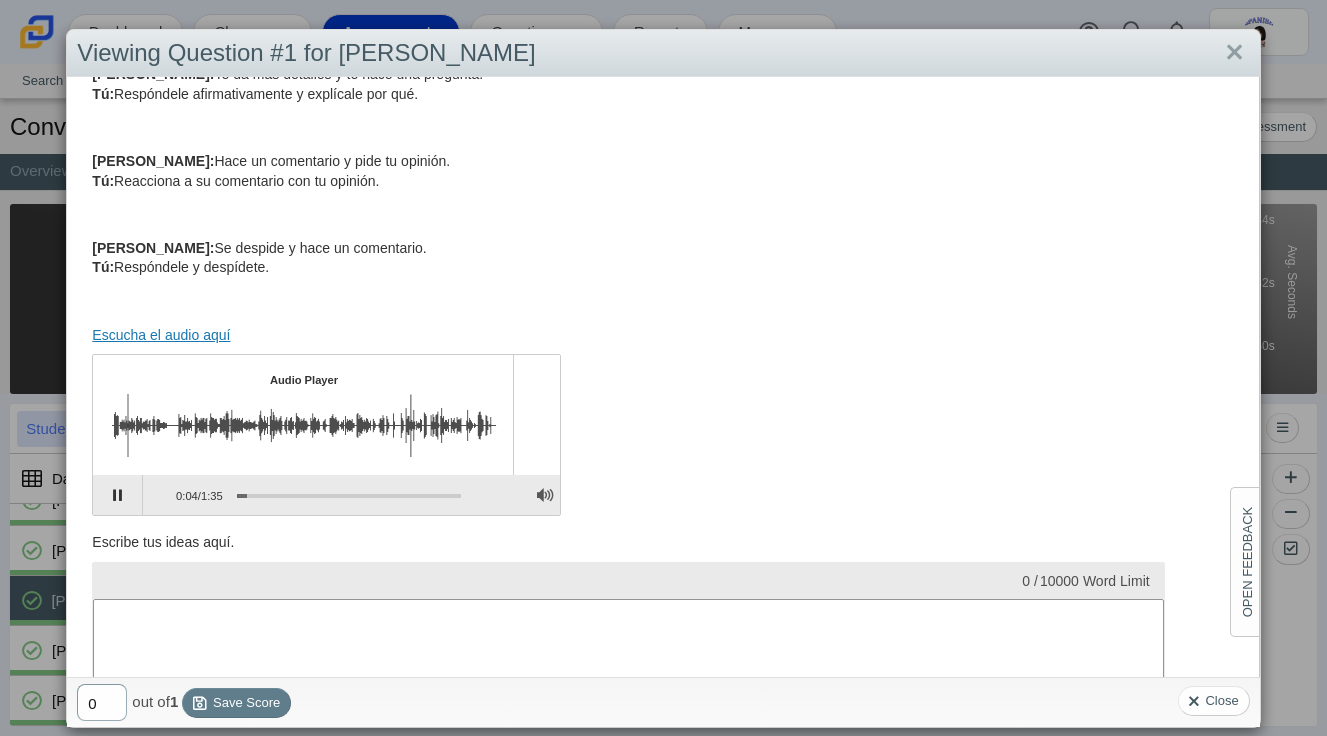drag, startPoint x: 104, startPoint y: 703, endPoint x: 0, endPoint y: 699, distance: 104.0769 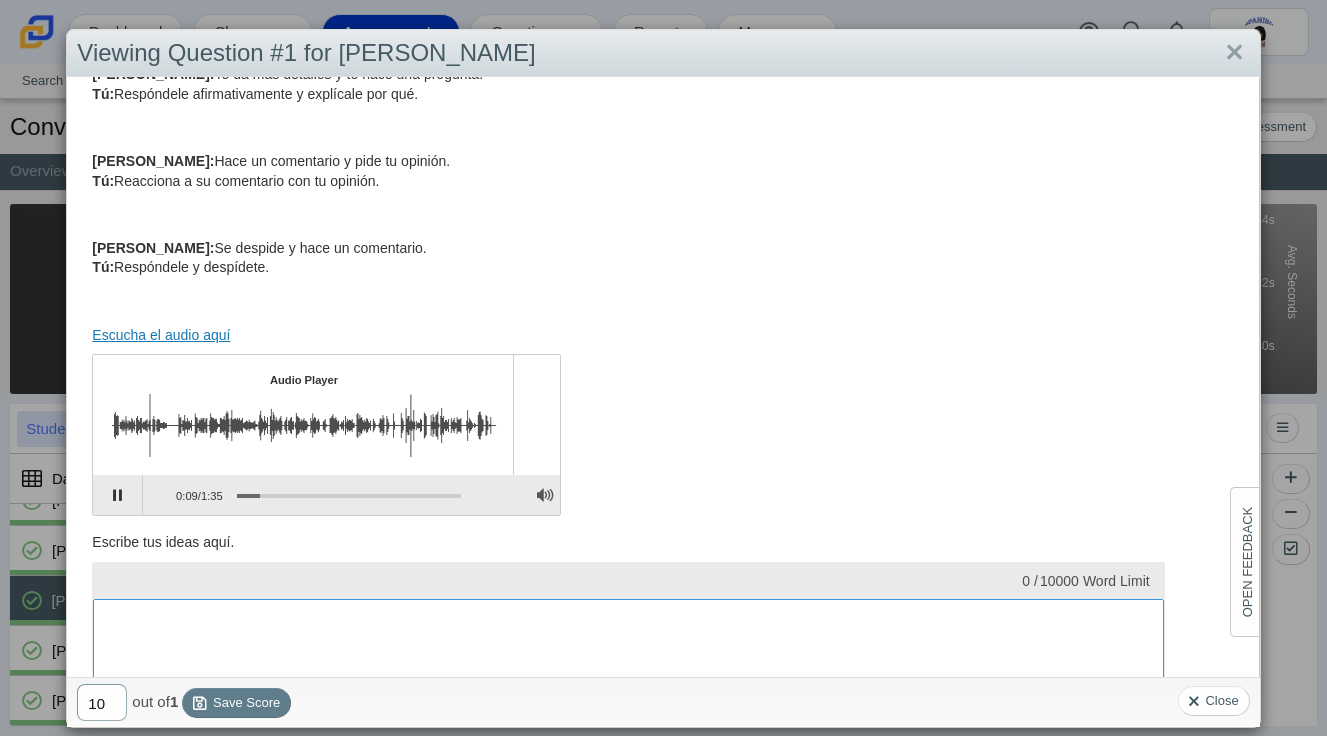 type on "1" 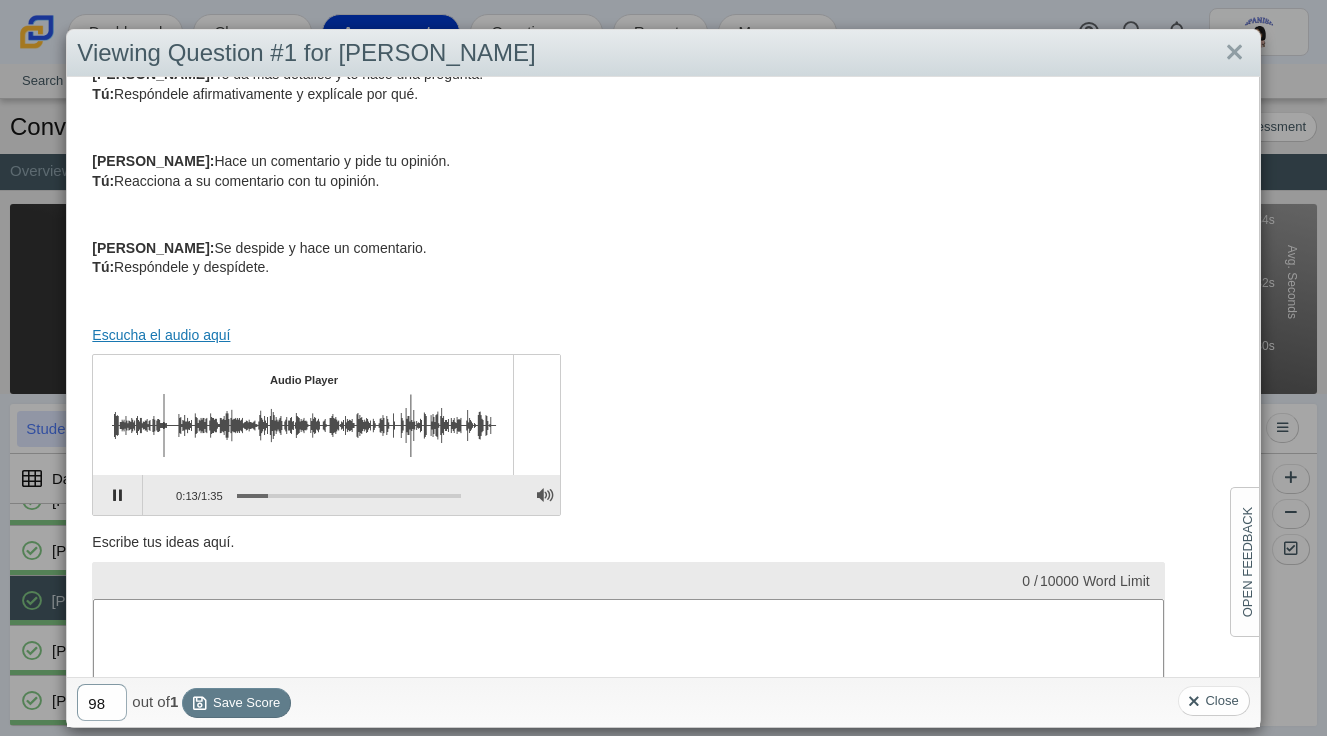 type on "98" 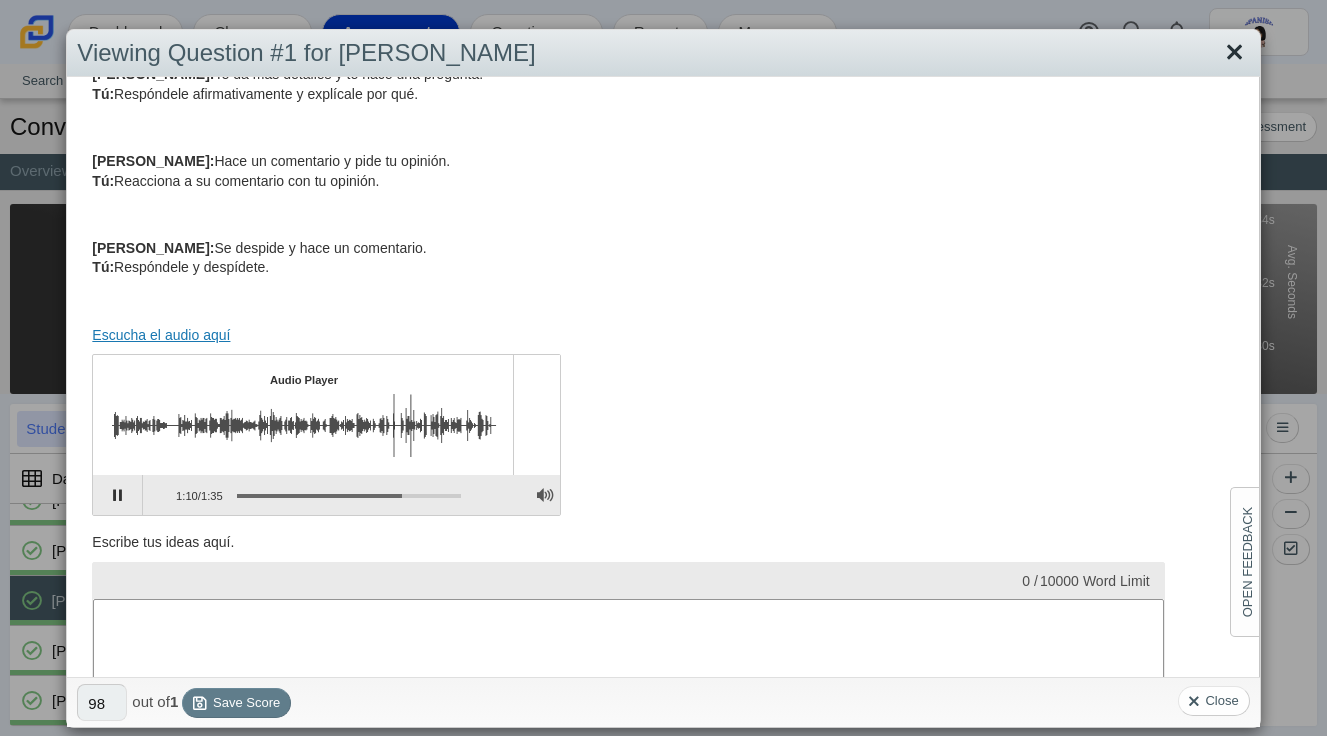 click at bounding box center [1234, 53] 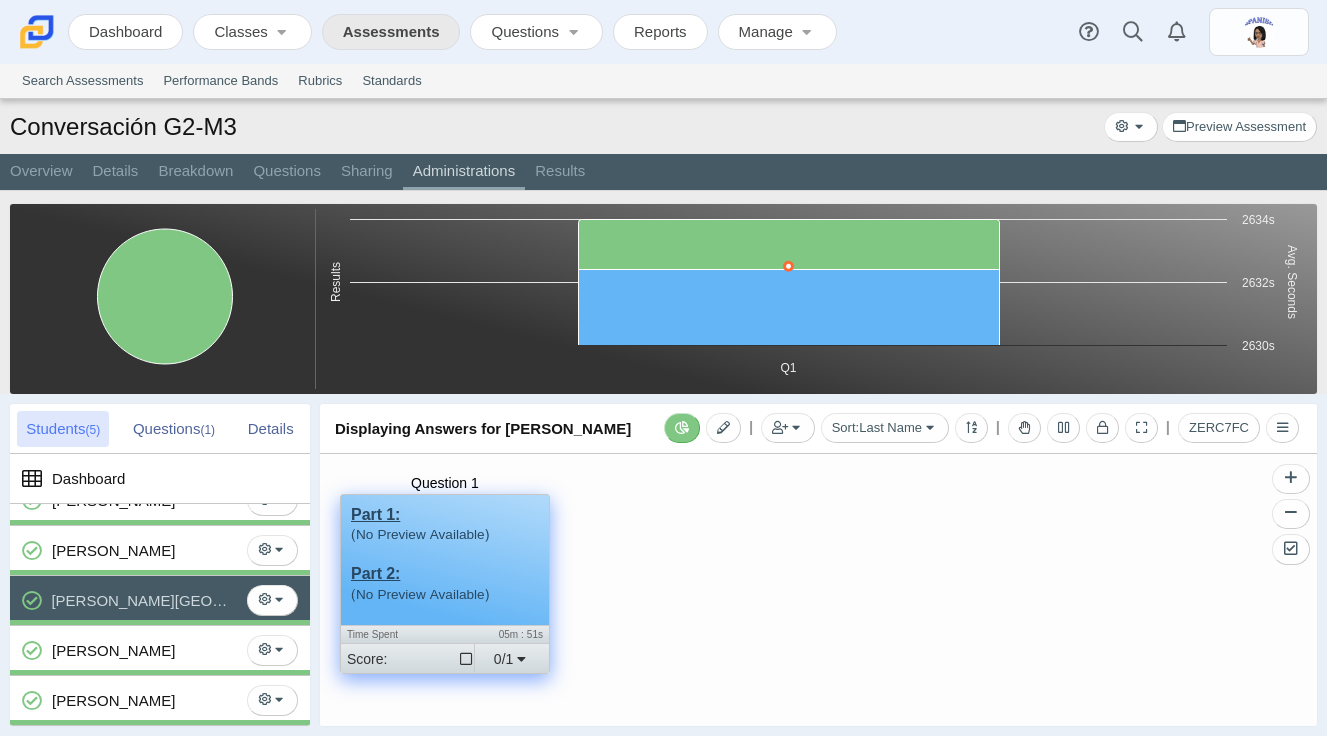 click on "Assessments" at bounding box center (391, 33) 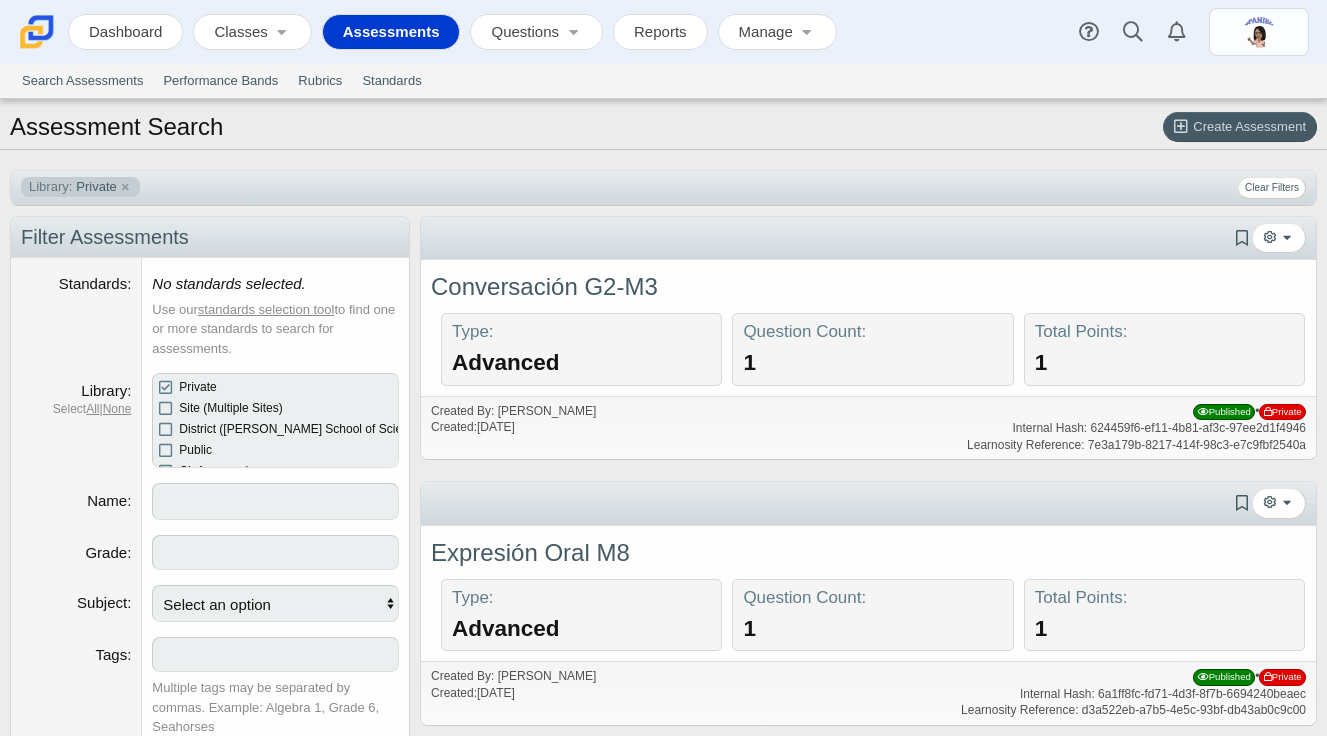 select 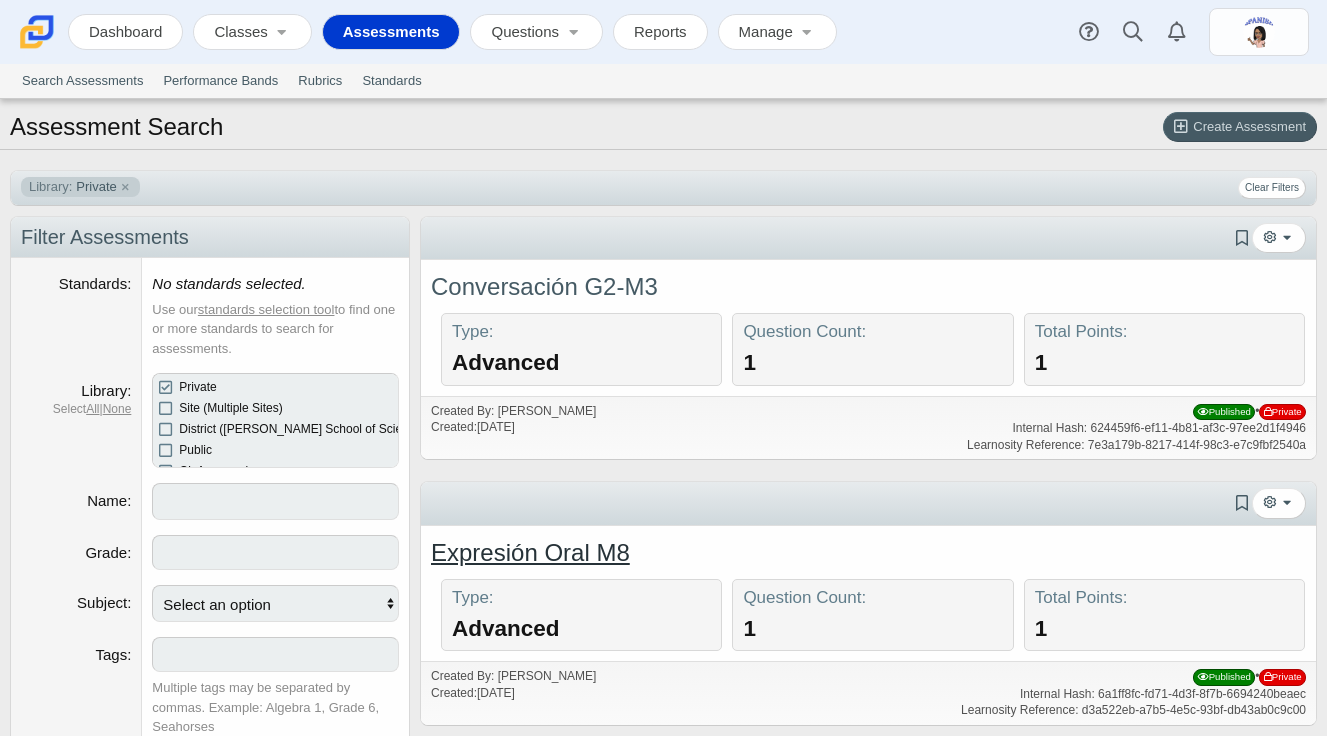 scroll, scrollTop: 27, scrollLeft: 0, axis: vertical 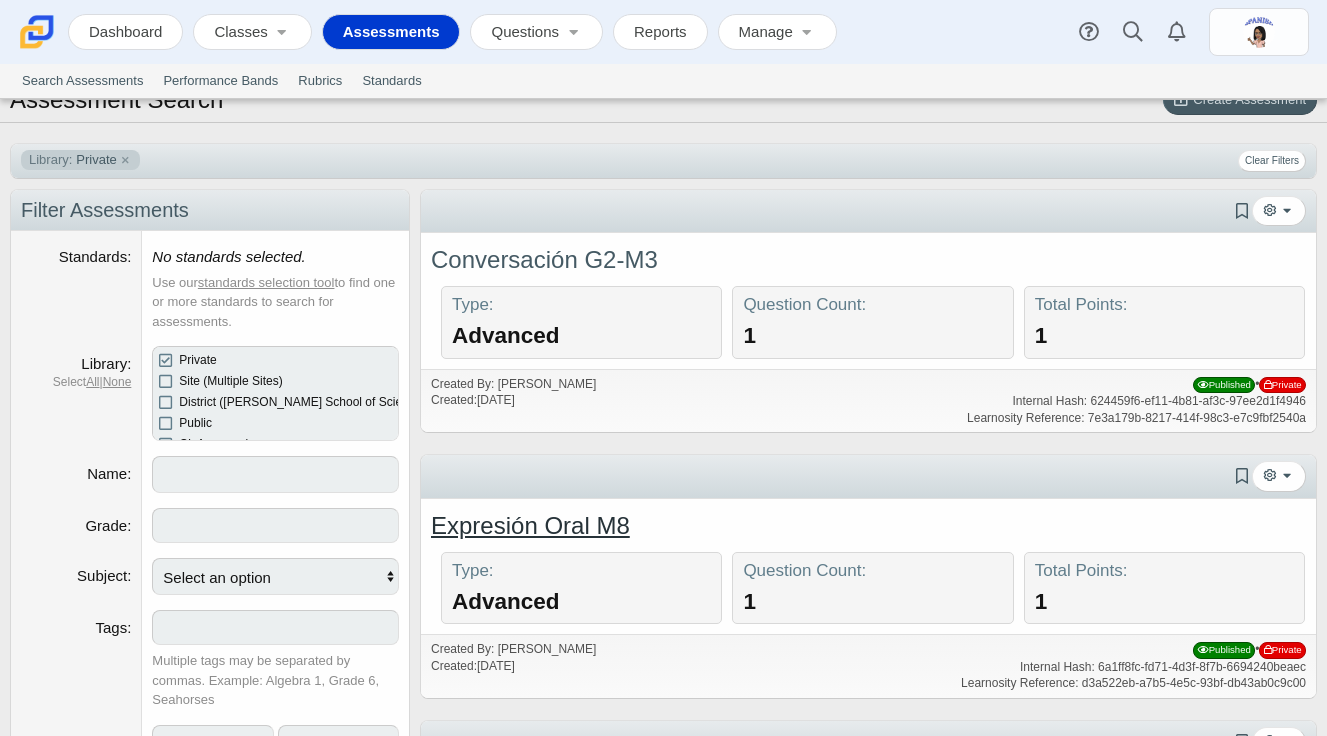 click on "Expresión Oral M8" at bounding box center (530, 525) 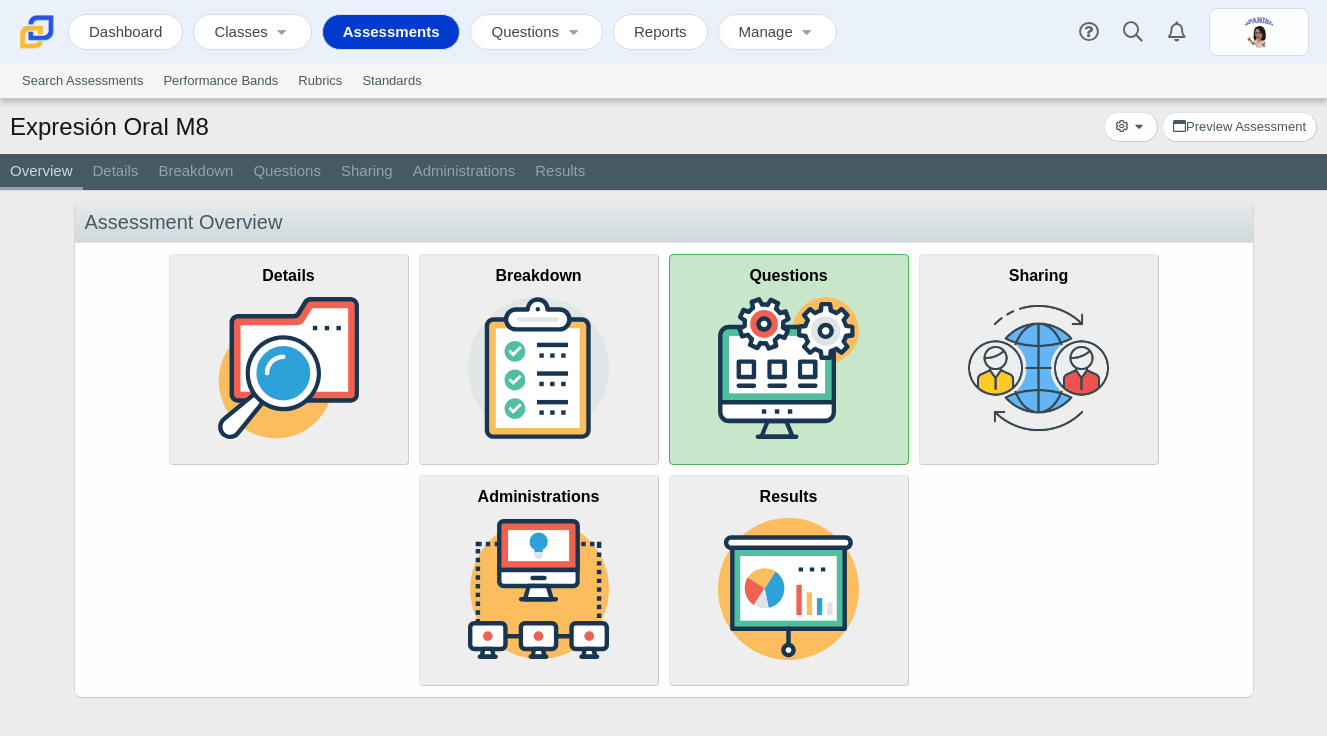 scroll, scrollTop: 0, scrollLeft: 0, axis: both 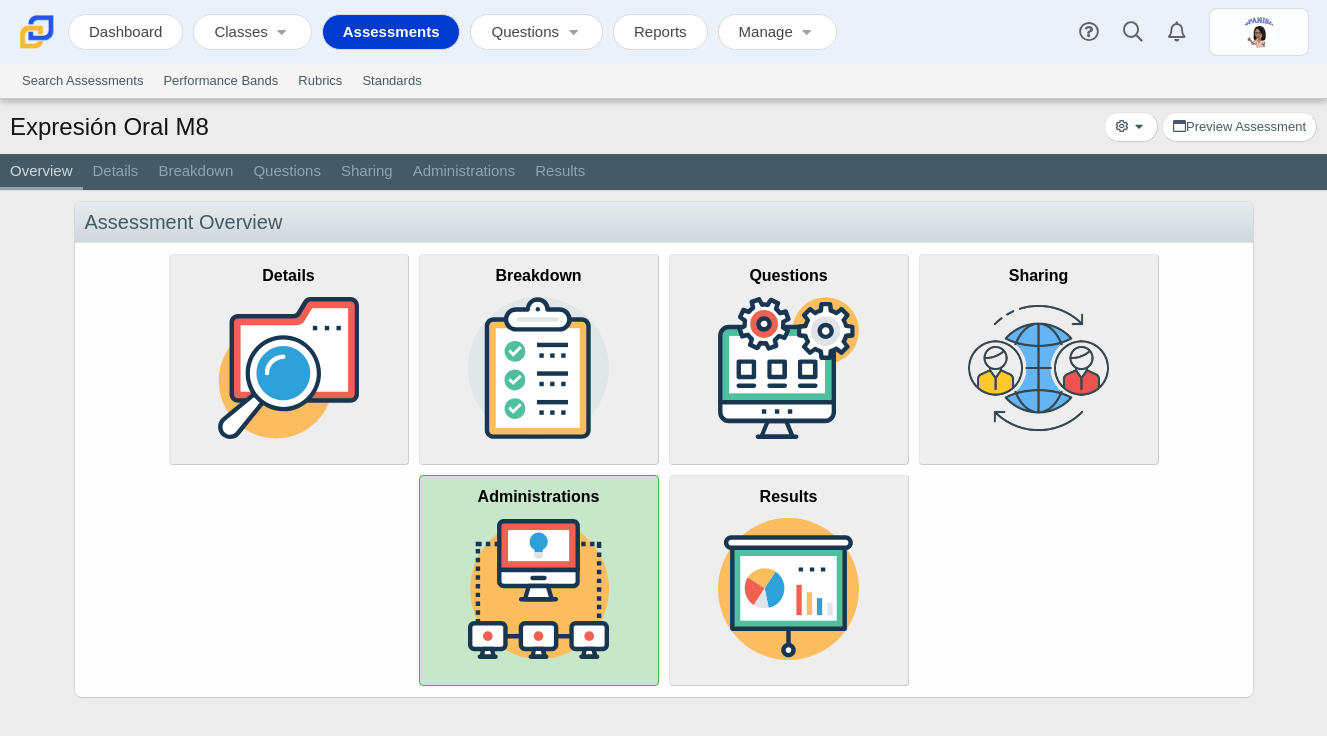 click at bounding box center [539, 589] 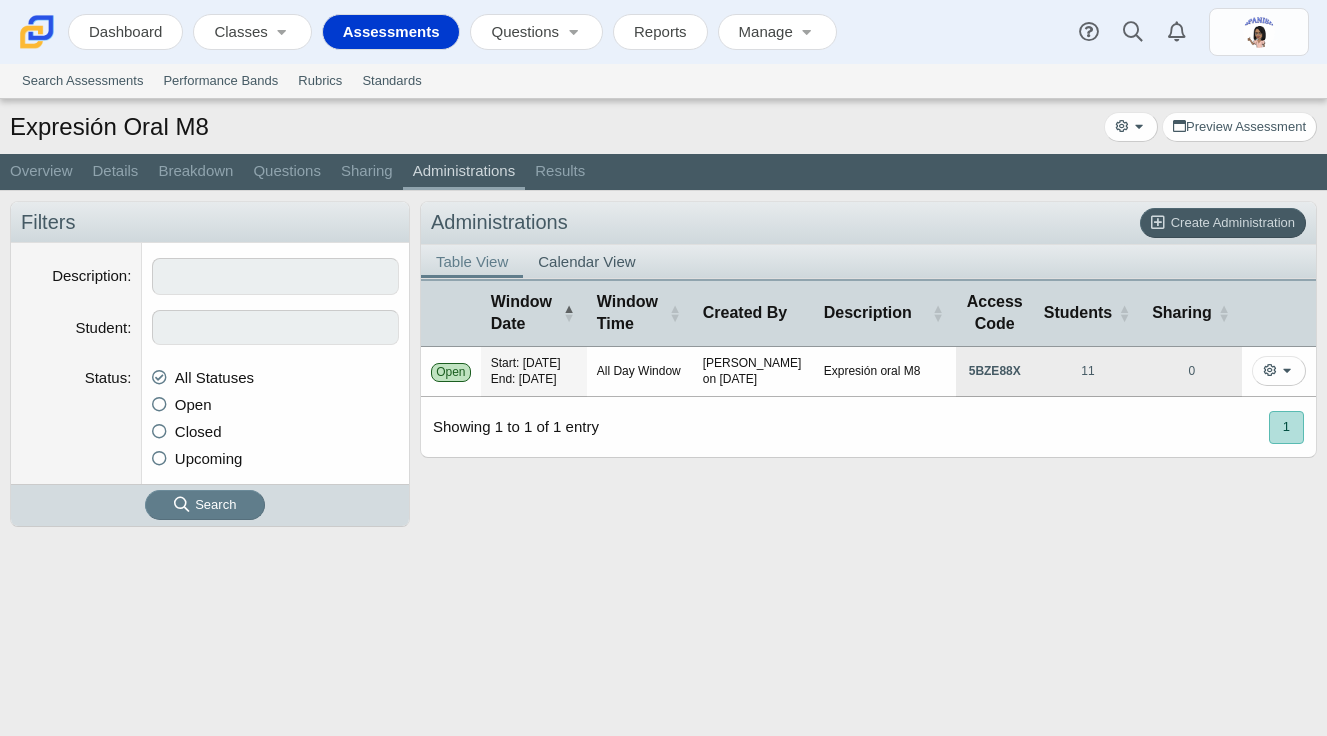 scroll, scrollTop: 0, scrollLeft: 0, axis: both 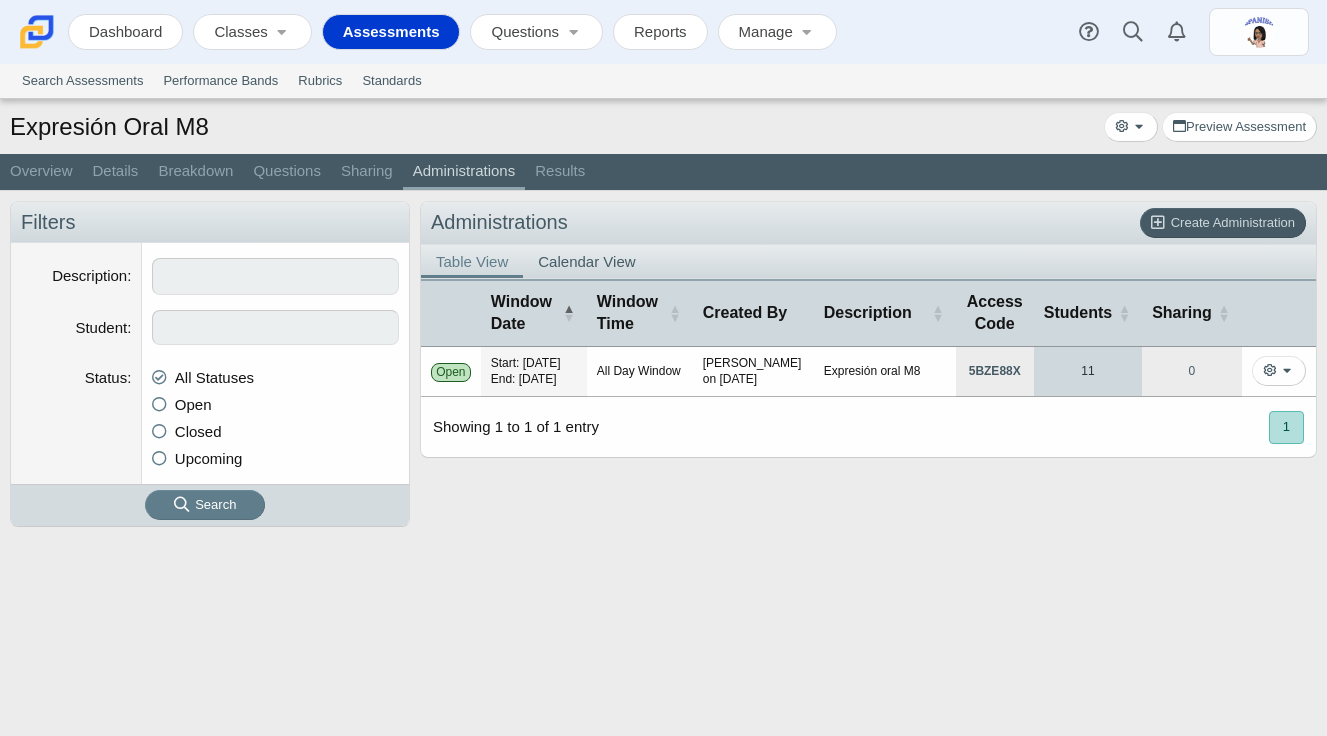click on "11" at bounding box center [1088, 372] 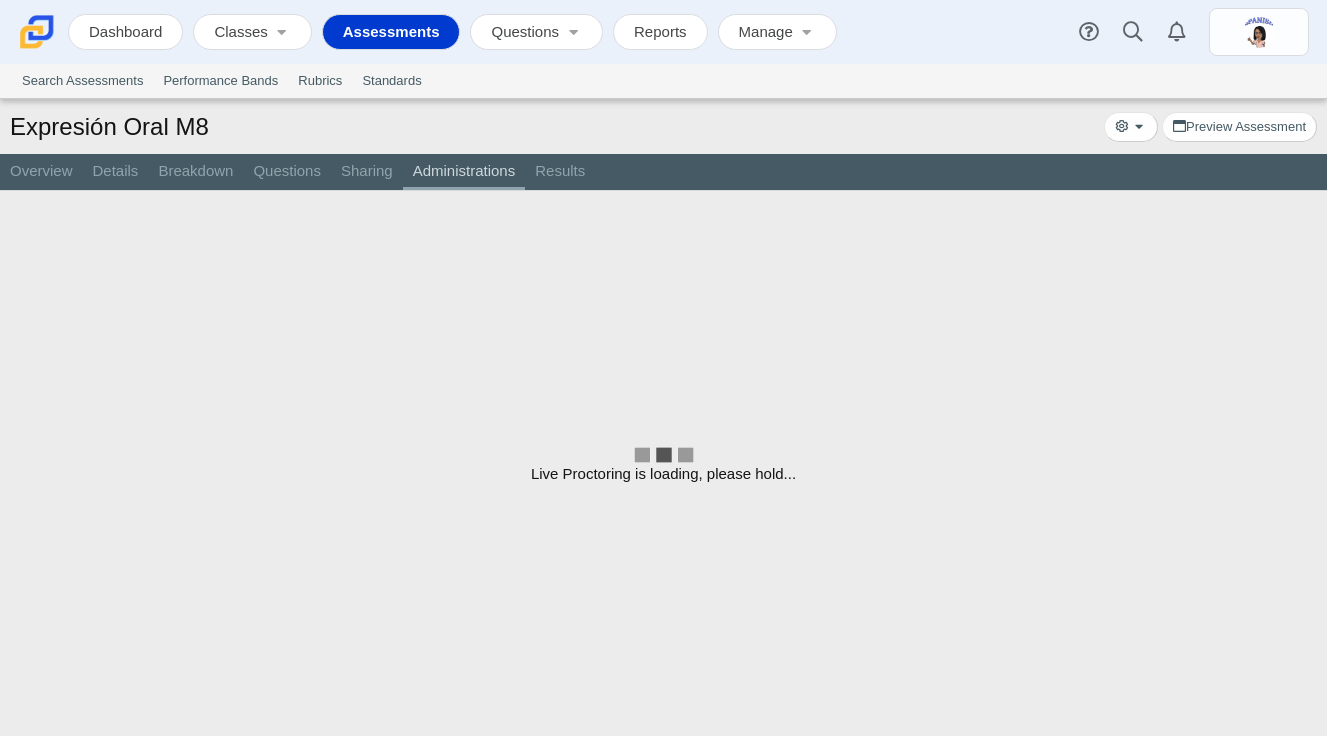 scroll, scrollTop: 0, scrollLeft: 0, axis: both 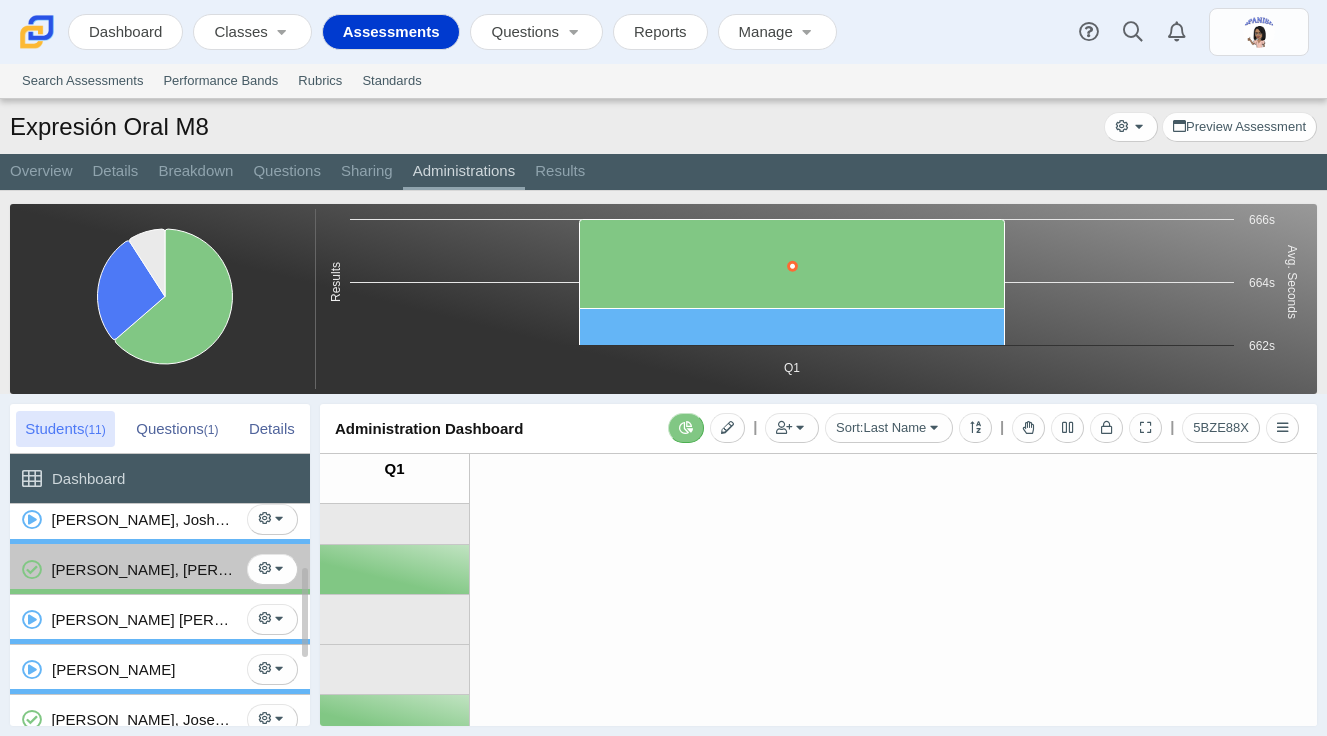 click on "Osorio Escalera, Andiel" at bounding box center [144, 569] 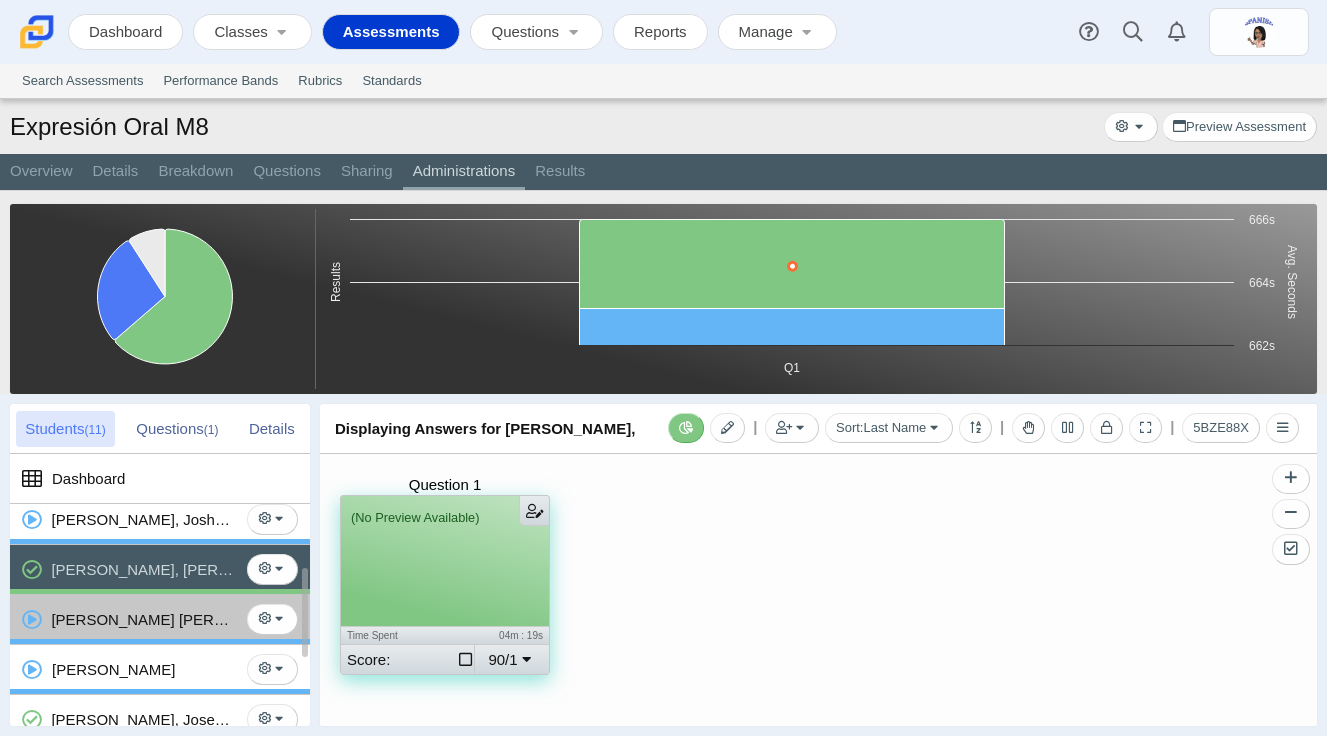 click on "Pantoja Juarez, Fernando" at bounding box center (144, 619) 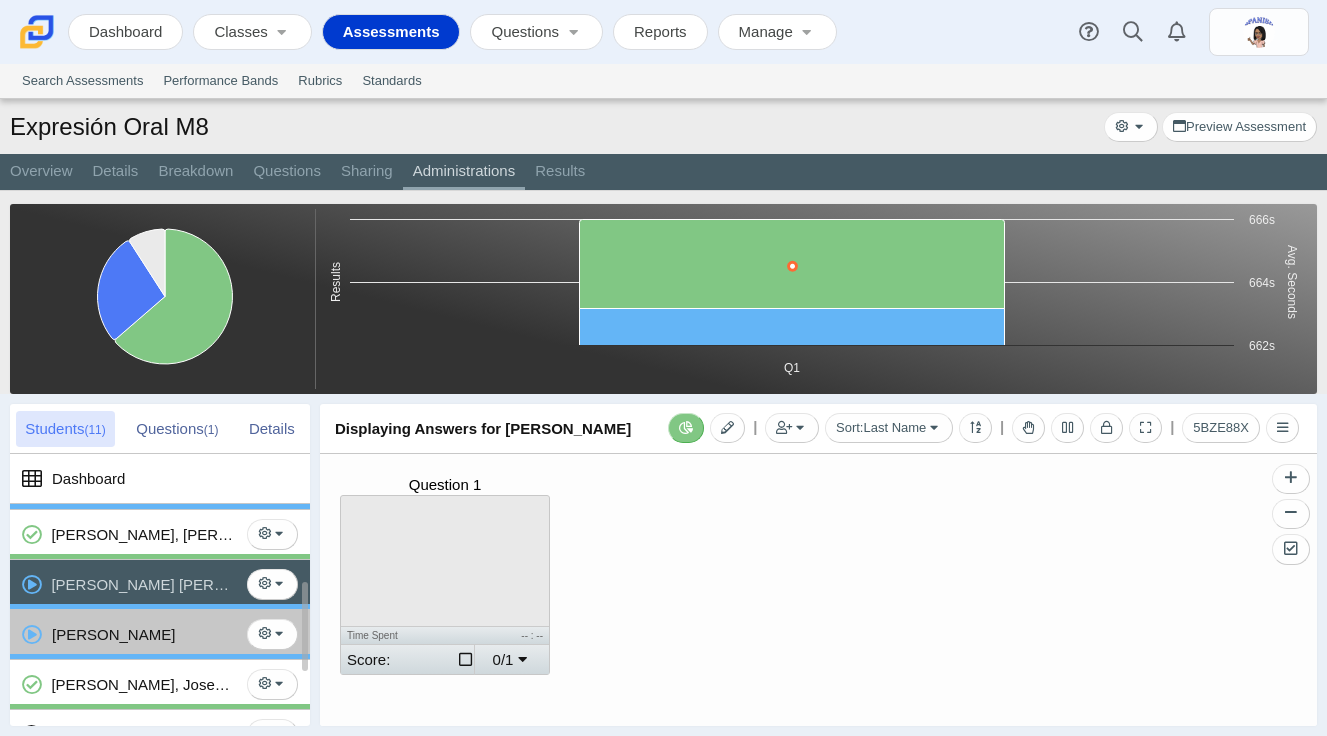 click on "Rivera-Ocasio, Xiomara" at bounding box center [113, 634] 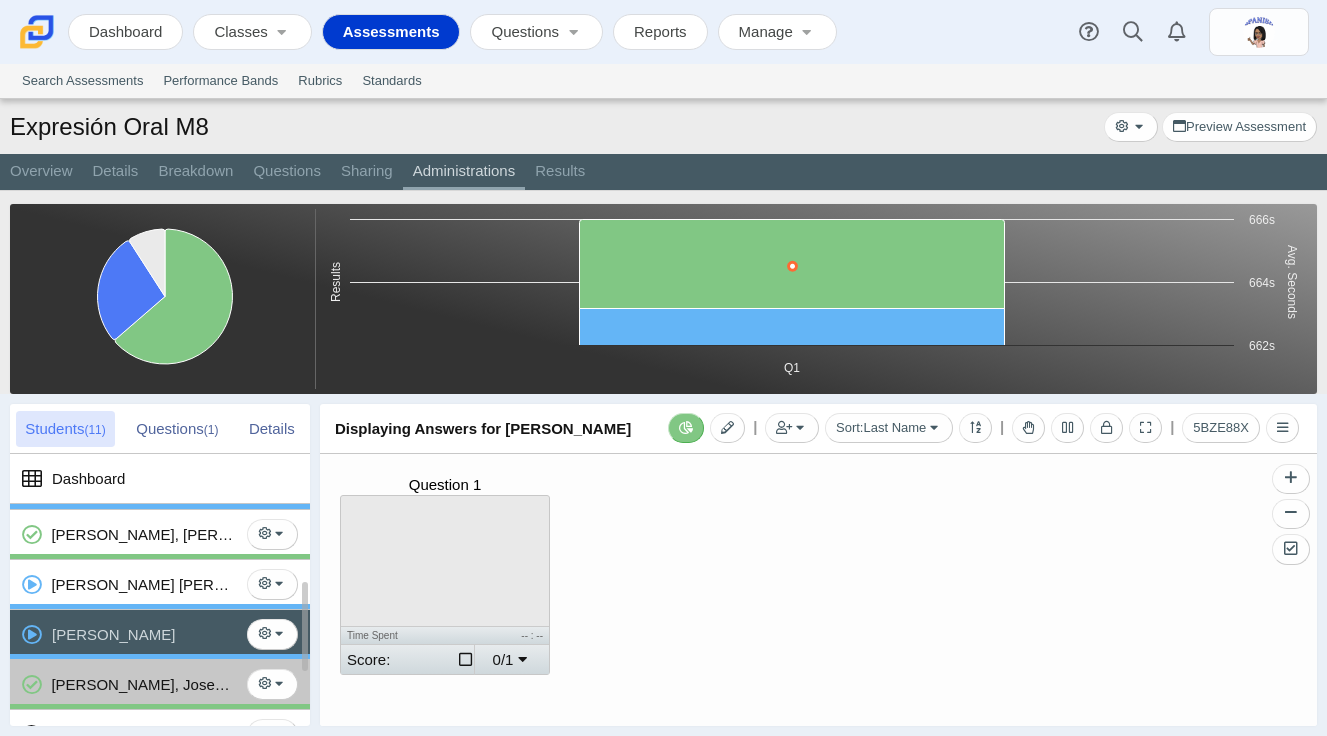 click on "Rodriguez-Quinones, Joseaniz" at bounding box center (144, 684) 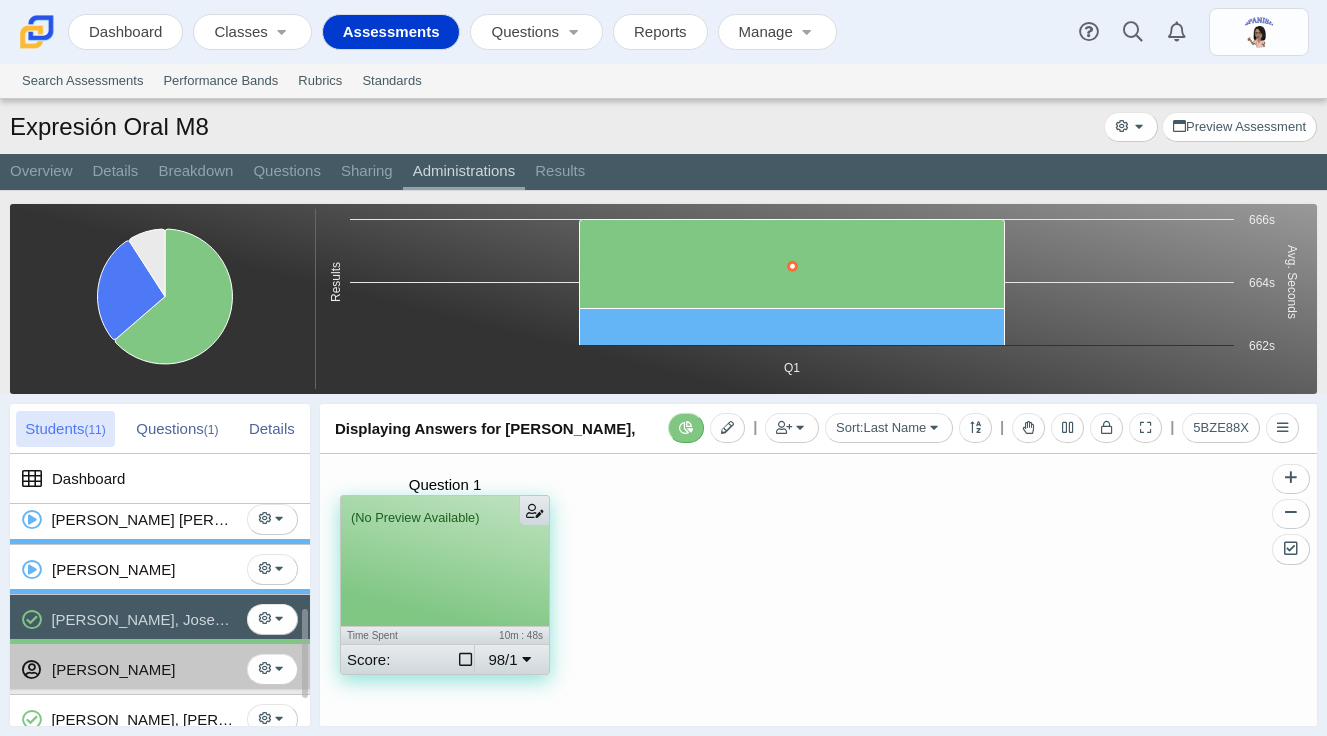 click at bounding box center [160, 691] 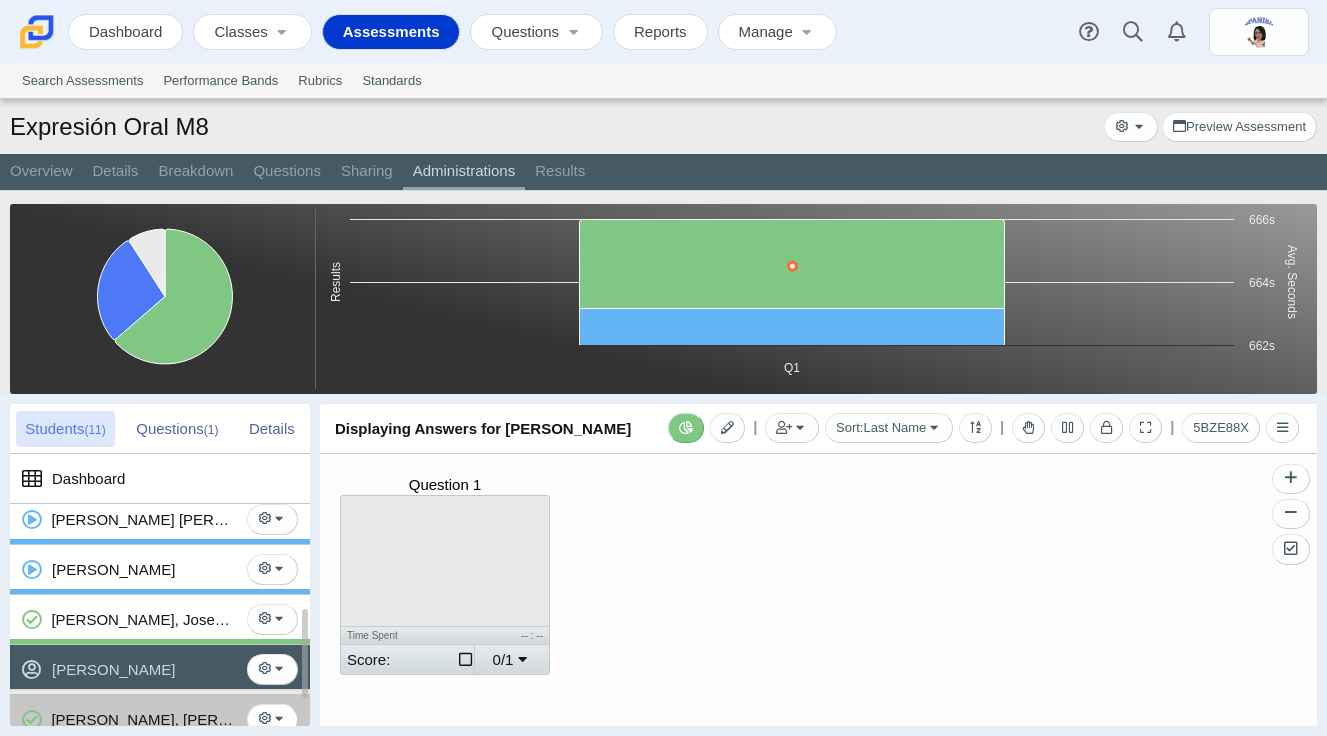 click on "Trejo Venavides, Jonathan" at bounding box center (144, 719) 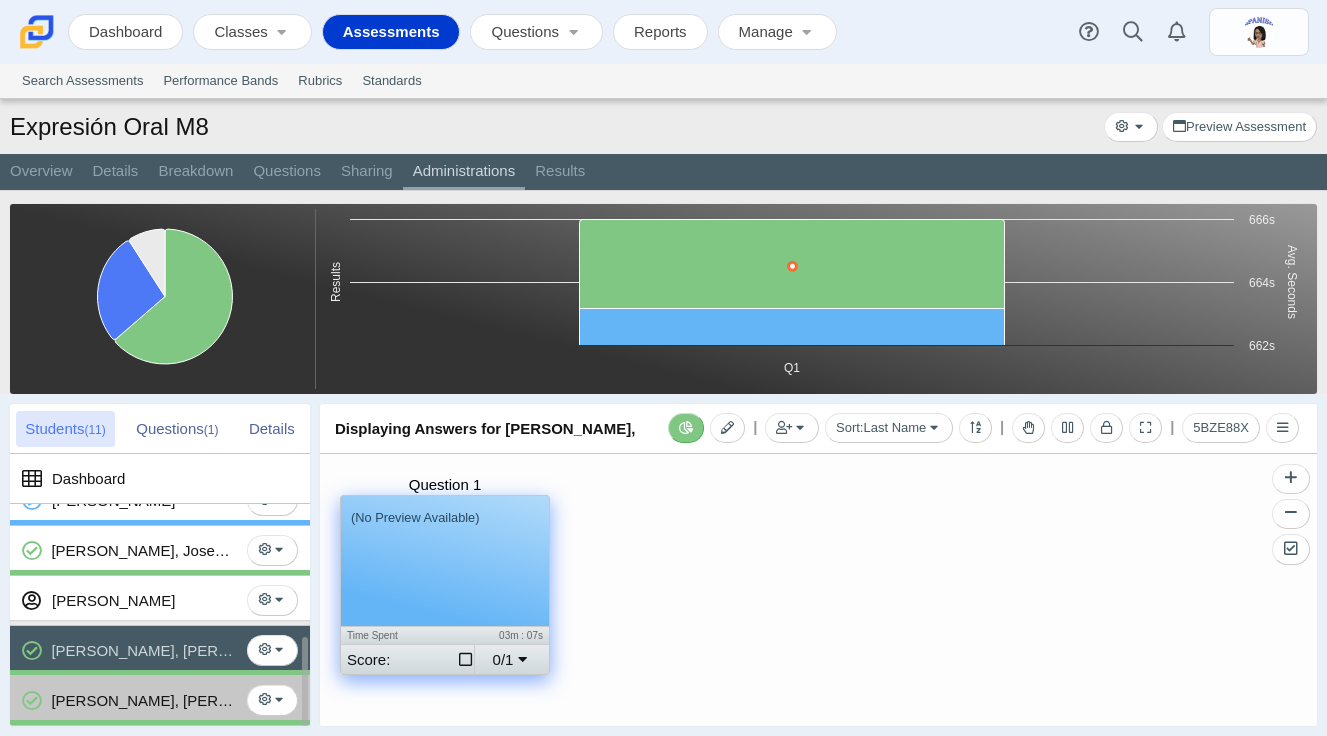 click on "[PERSON_NAME], [PERSON_NAME]" at bounding box center (144, 700) 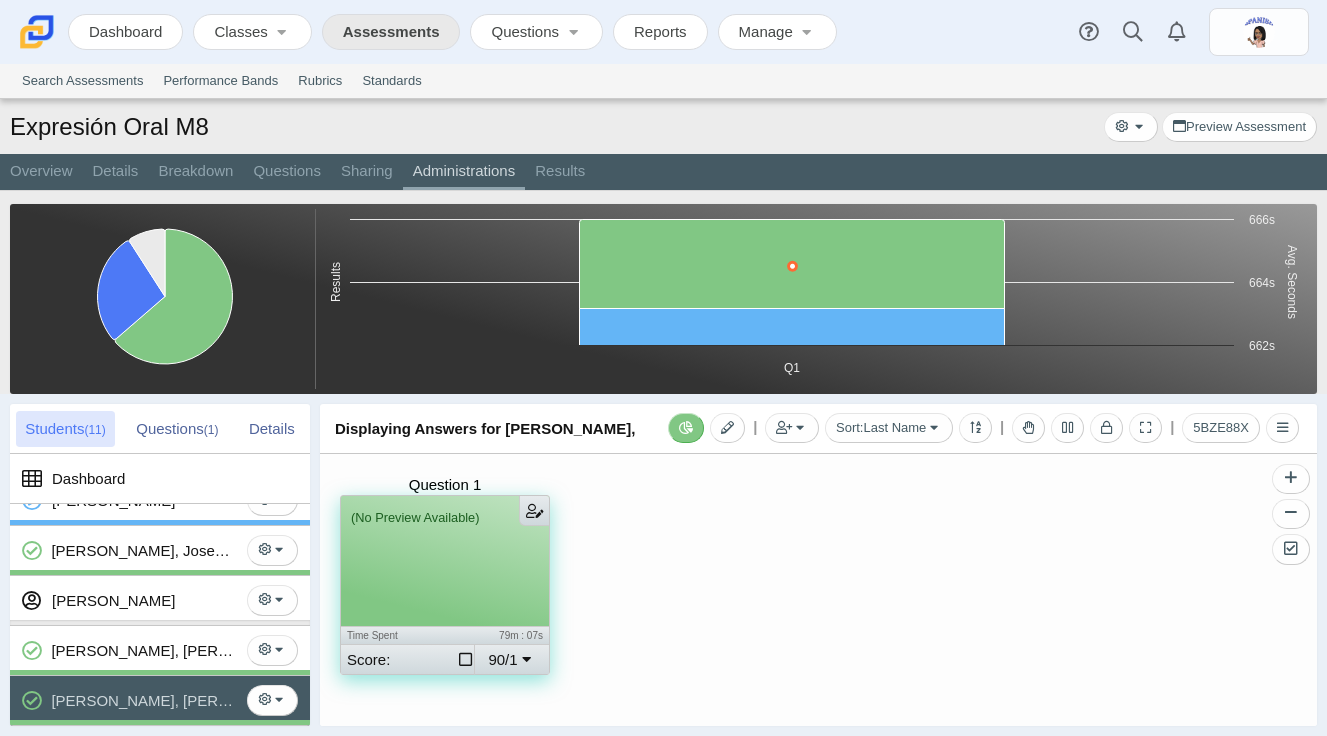 click on "Assessments" at bounding box center (391, 33) 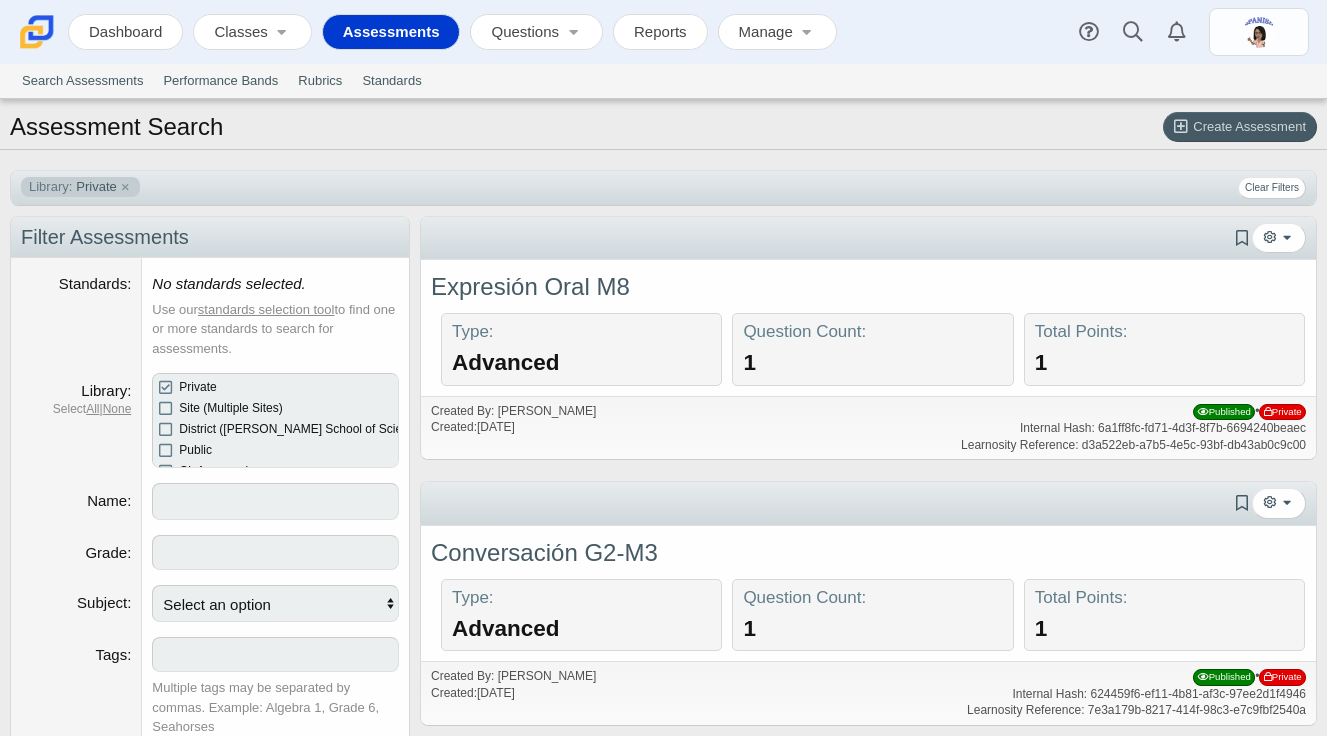 select 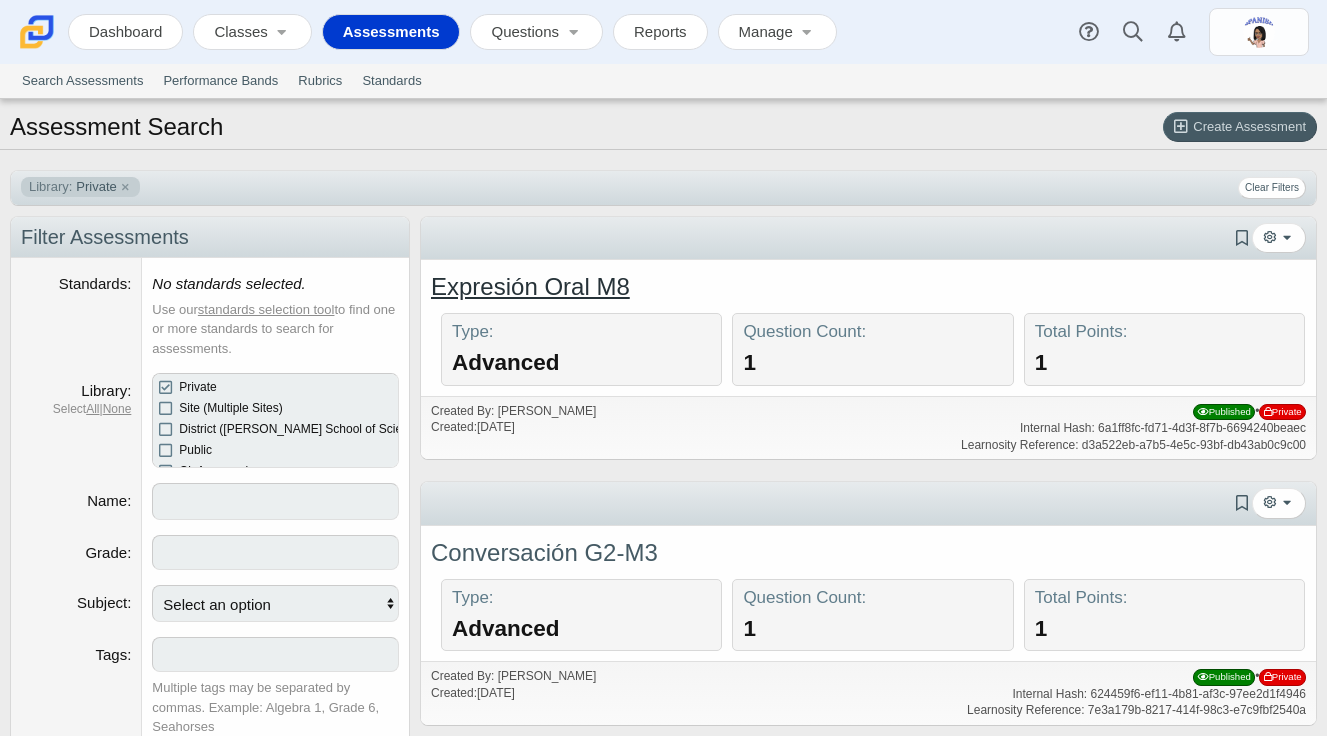 click on "Expresión Oral M8" at bounding box center (530, 286) 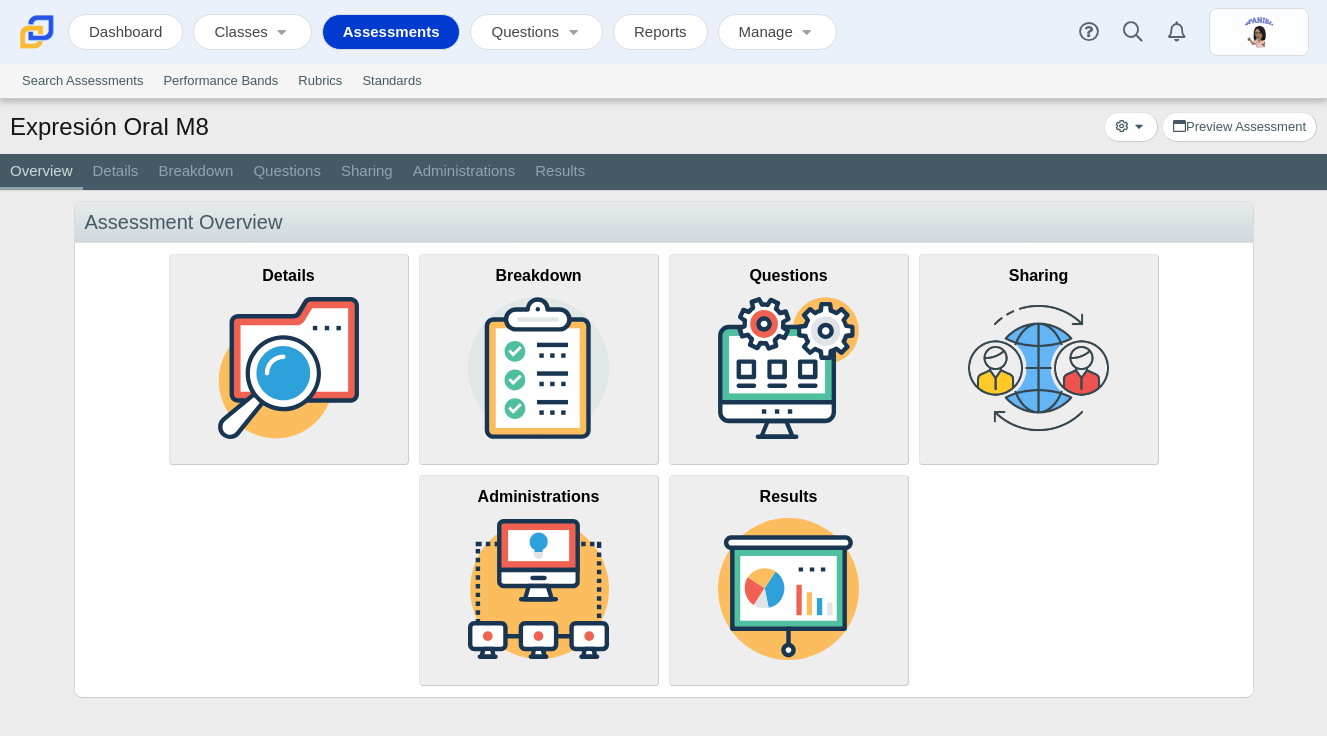 scroll, scrollTop: 0, scrollLeft: 0, axis: both 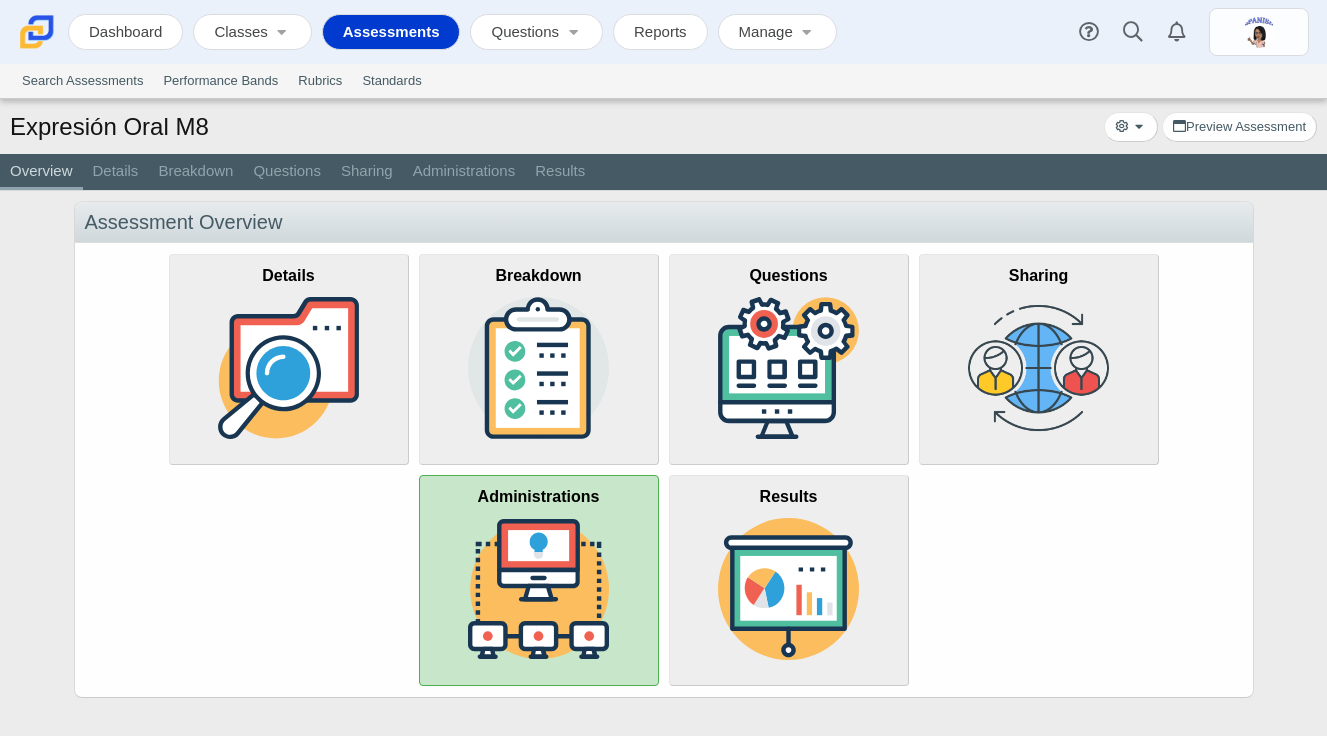 click at bounding box center [539, 589] 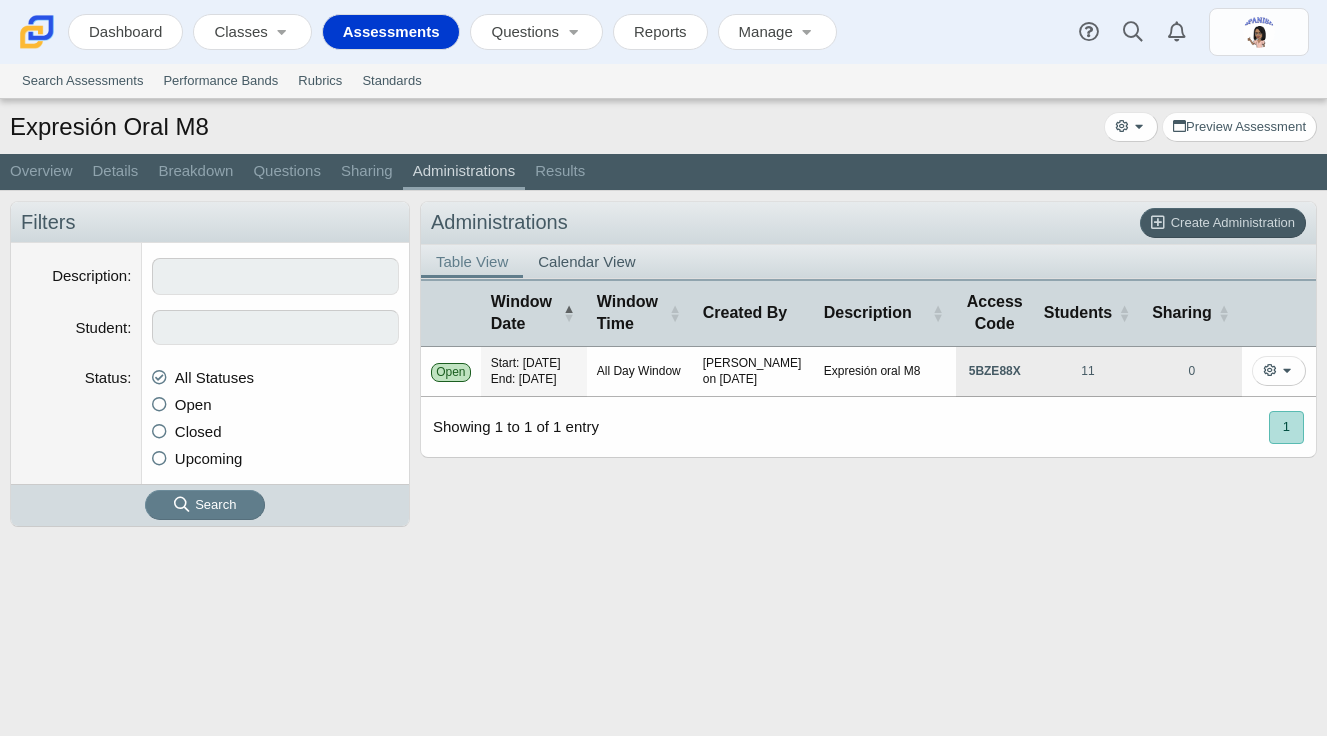 scroll, scrollTop: 0, scrollLeft: 0, axis: both 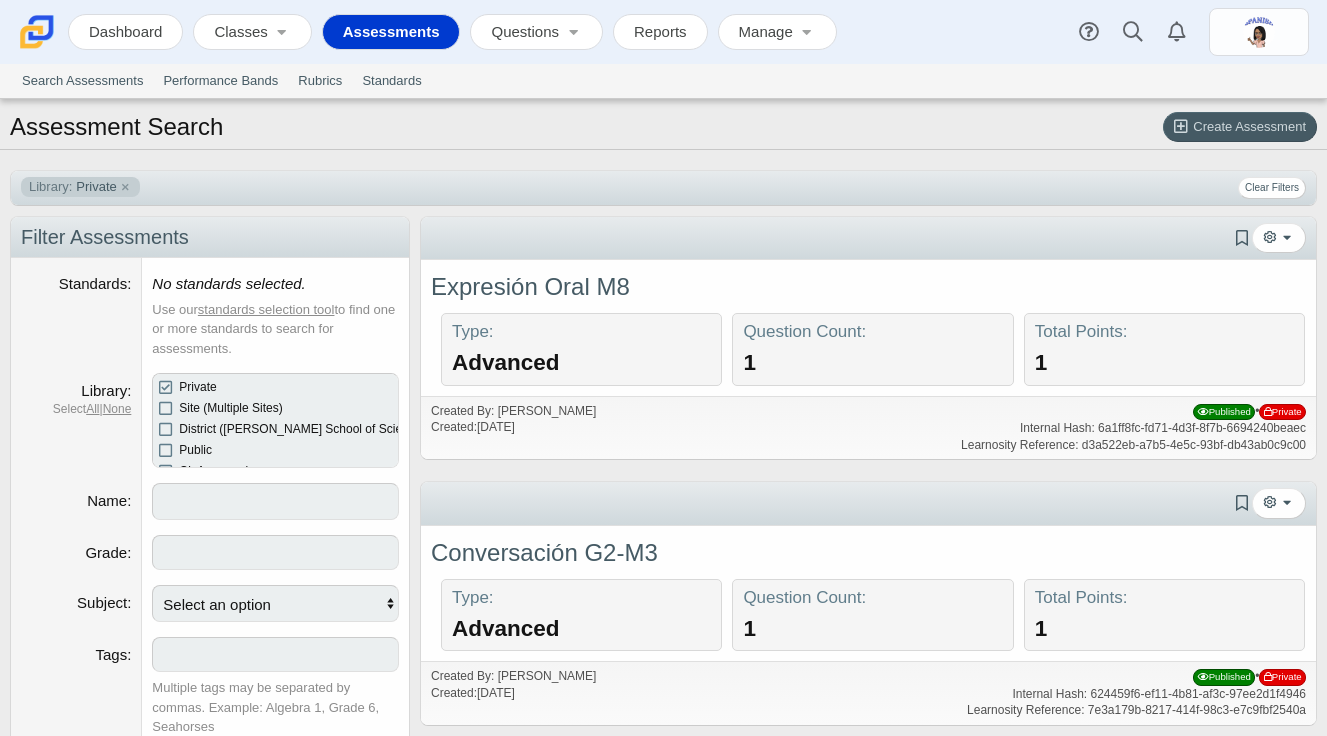 select 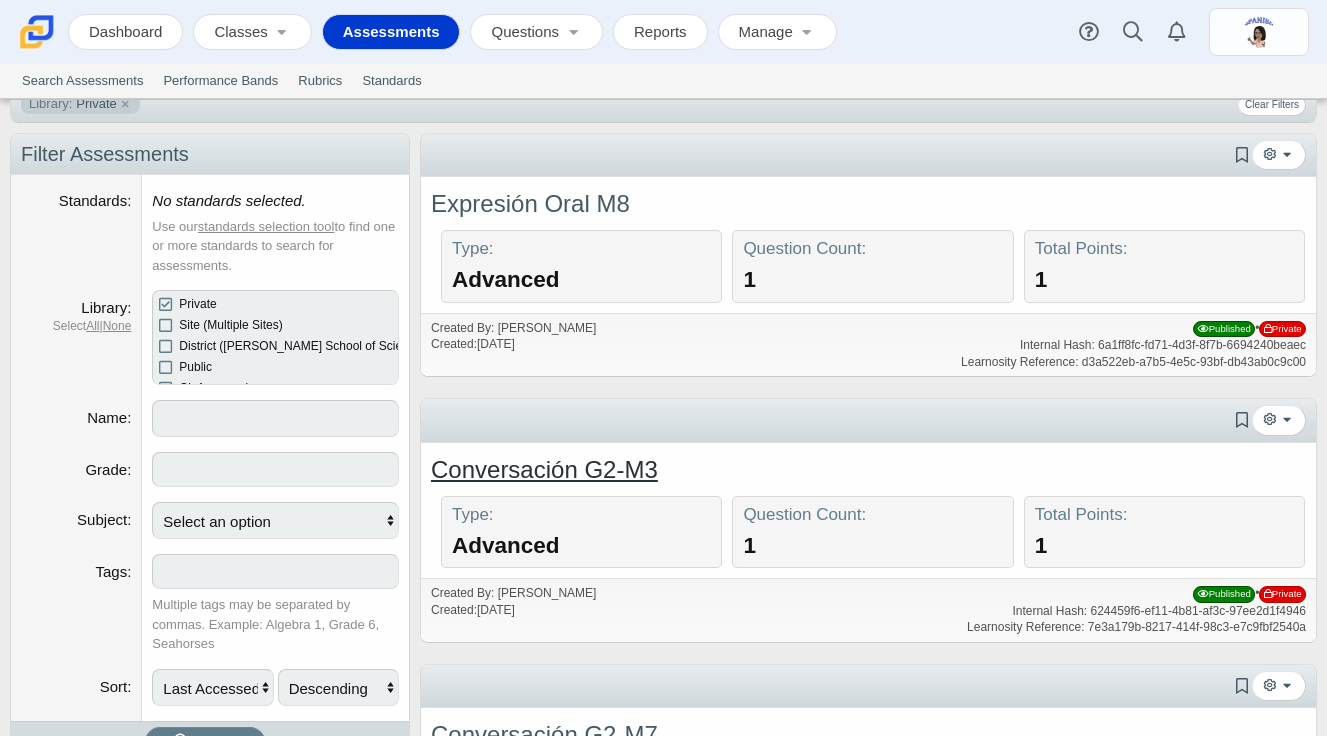 click on "Conversación G2-M3" at bounding box center [544, 469] 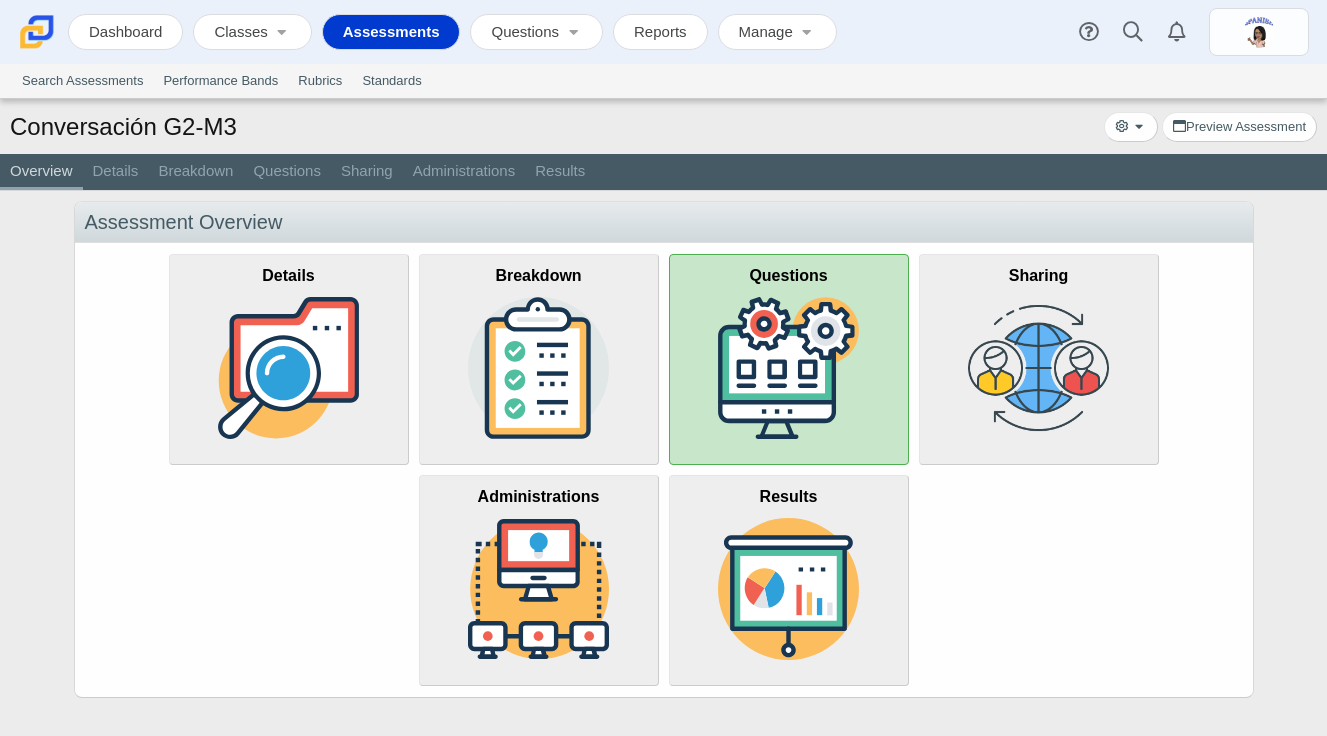 scroll, scrollTop: 0, scrollLeft: 0, axis: both 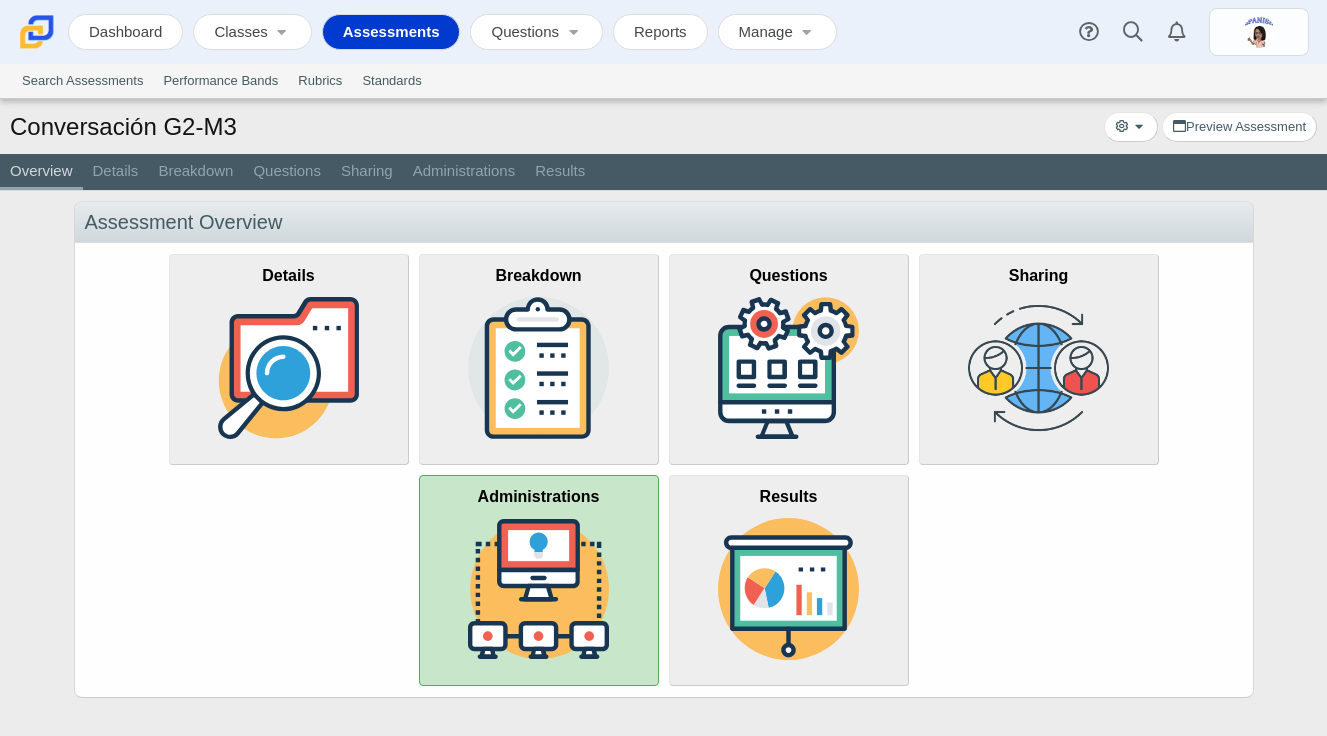 click at bounding box center [539, 589] 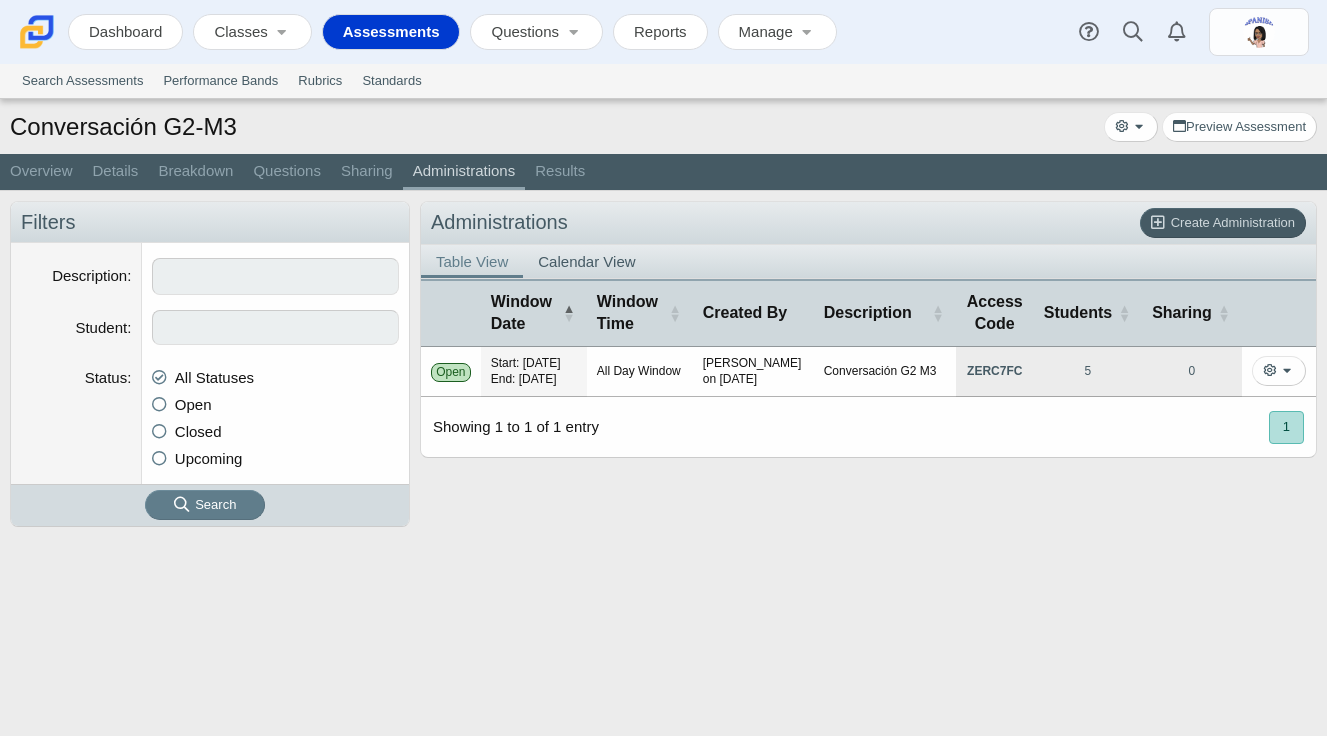 scroll, scrollTop: 0, scrollLeft: 0, axis: both 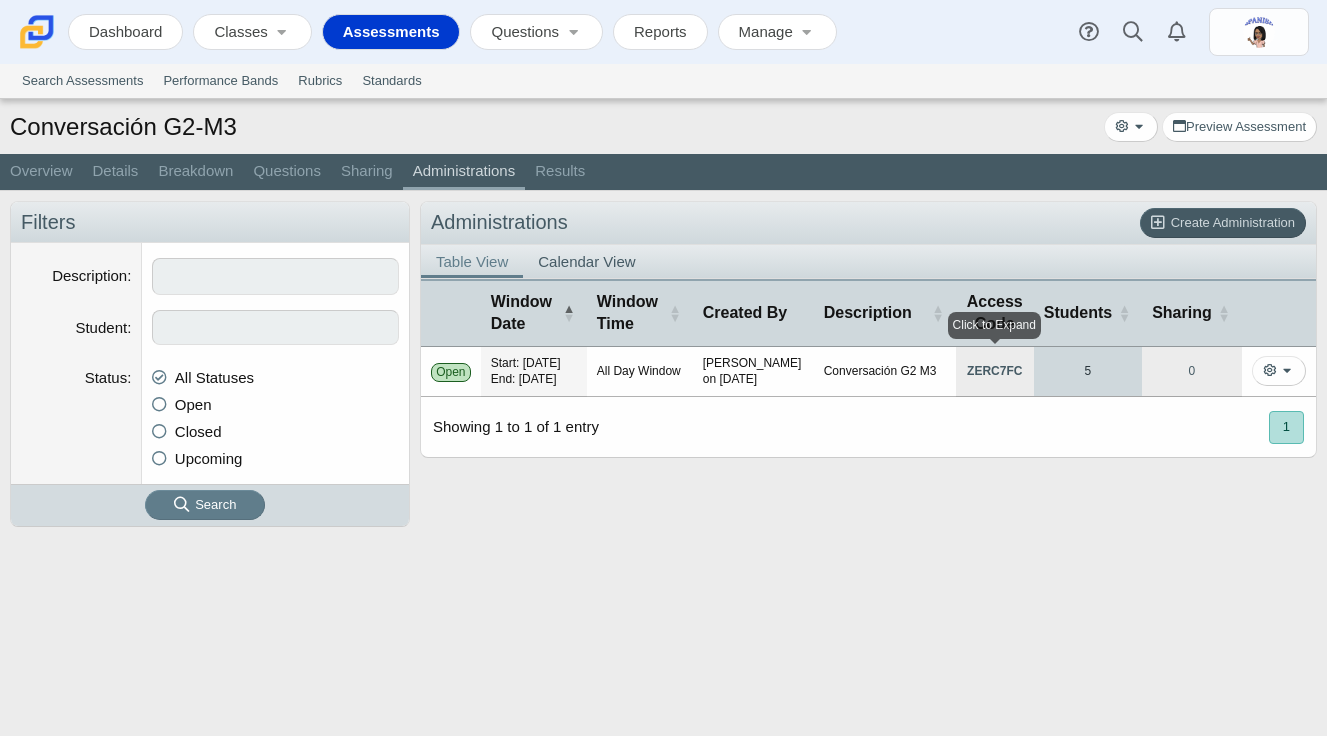 click on "5" at bounding box center (1088, 372) 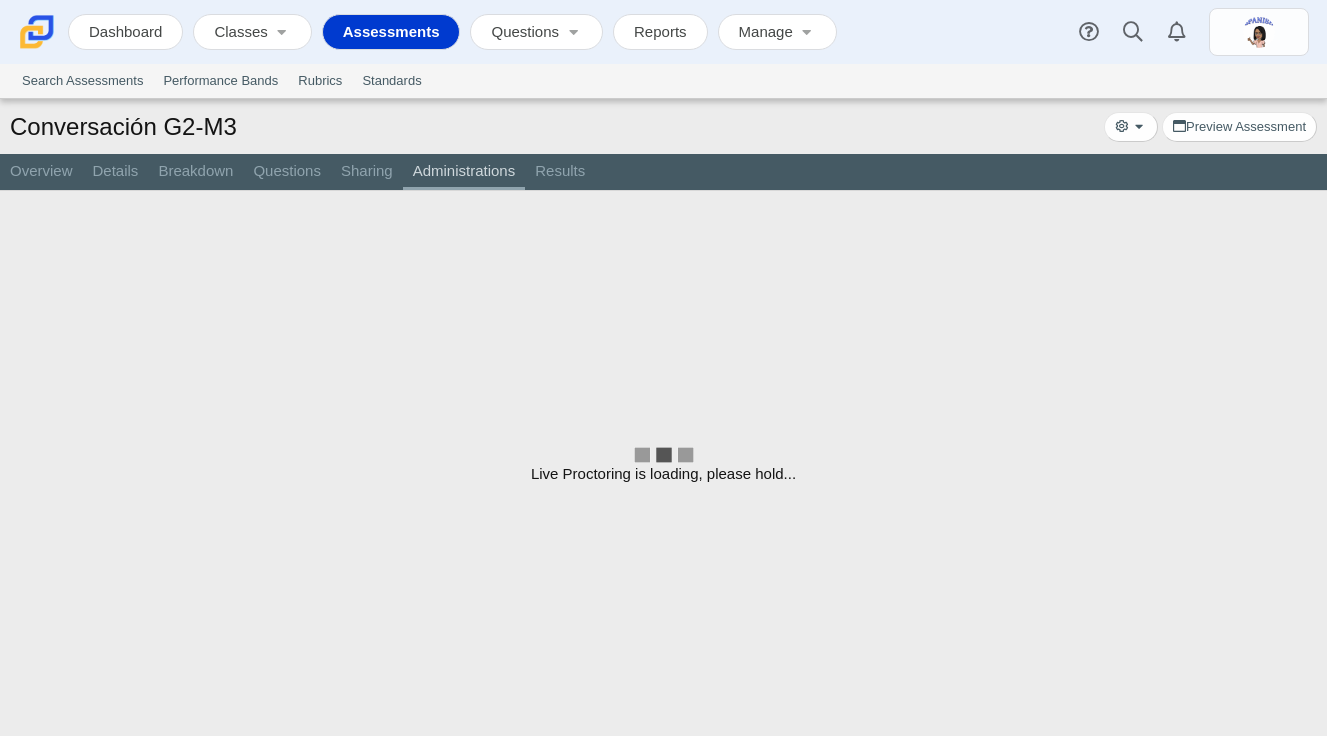 scroll, scrollTop: 0, scrollLeft: 0, axis: both 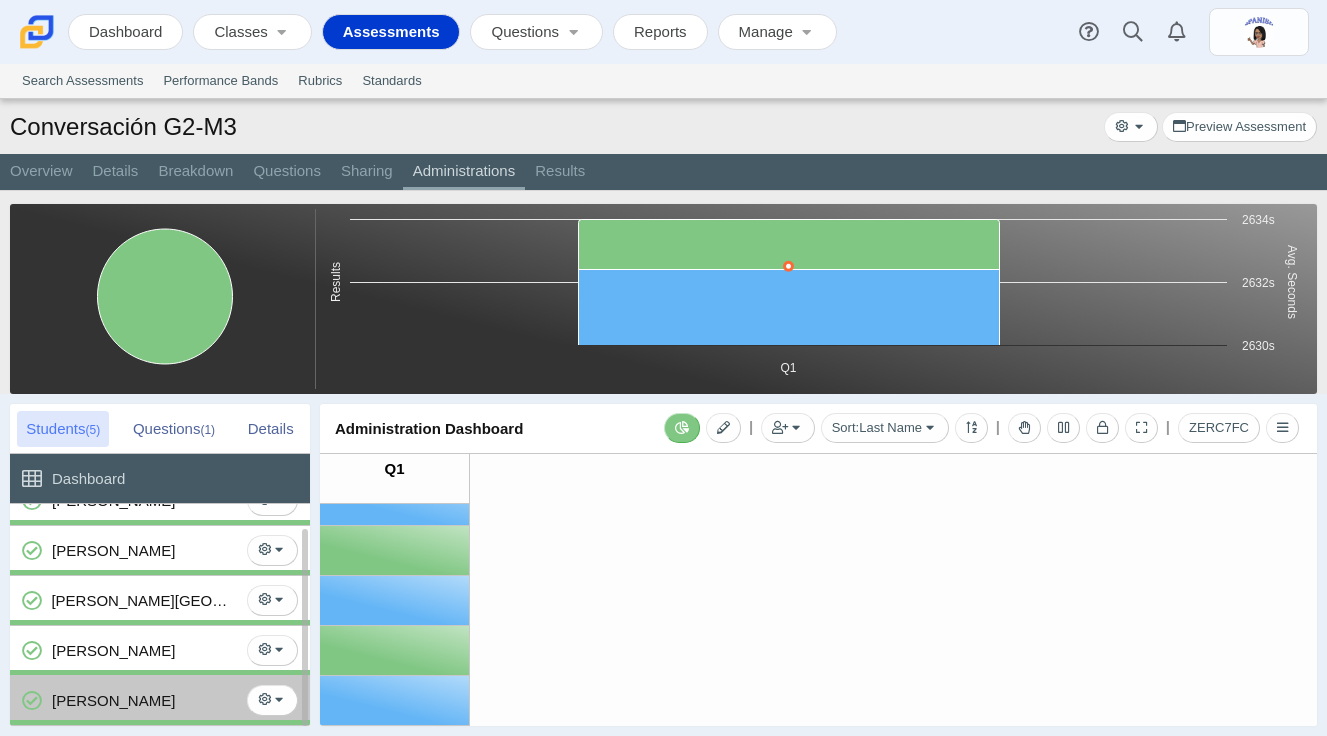 click on "Ruiz, Rodolfo" at bounding box center (144, 700) 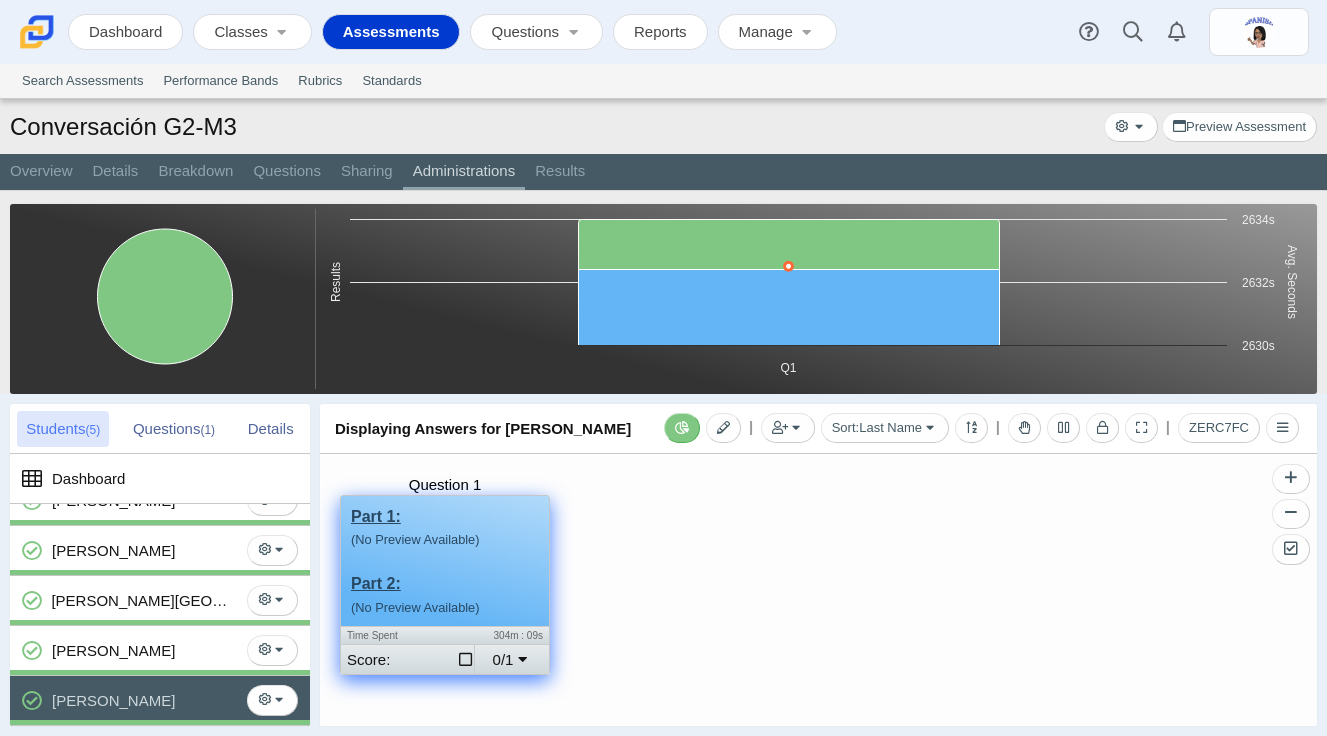 click on "Part 1: (No Preview Available) Part 2: (No Preview Available)" at bounding box center (415, 573) 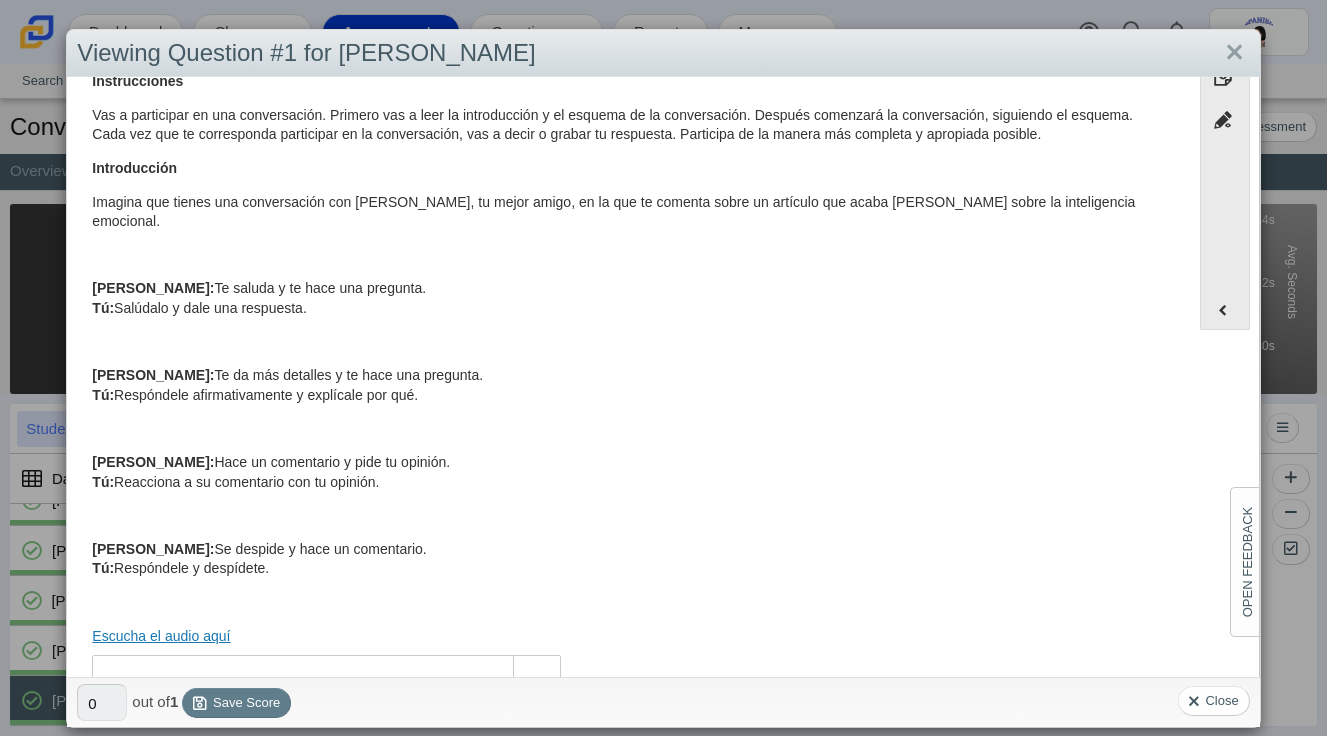 scroll, scrollTop: 410, scrollLeft: 0, axis: vertical 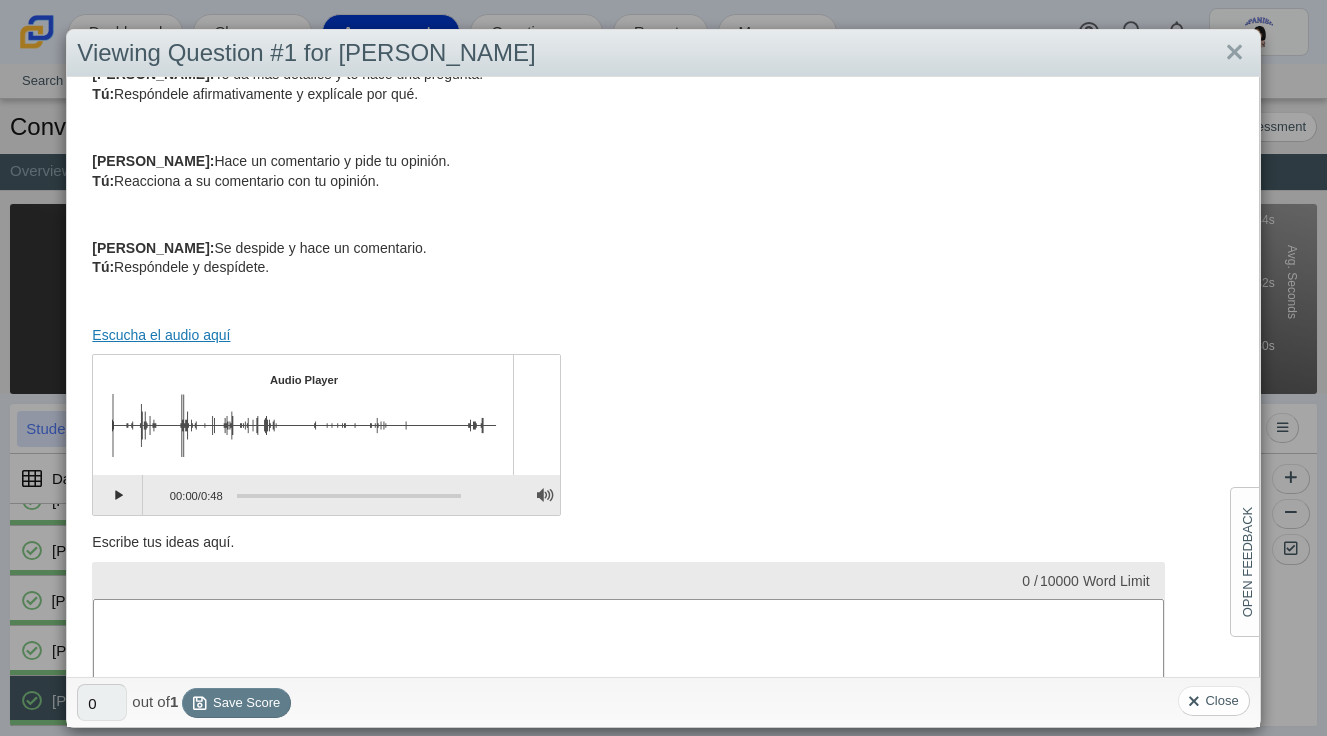 click on "Audio Player Click on play to start playback" at bounding box center [326, 415] 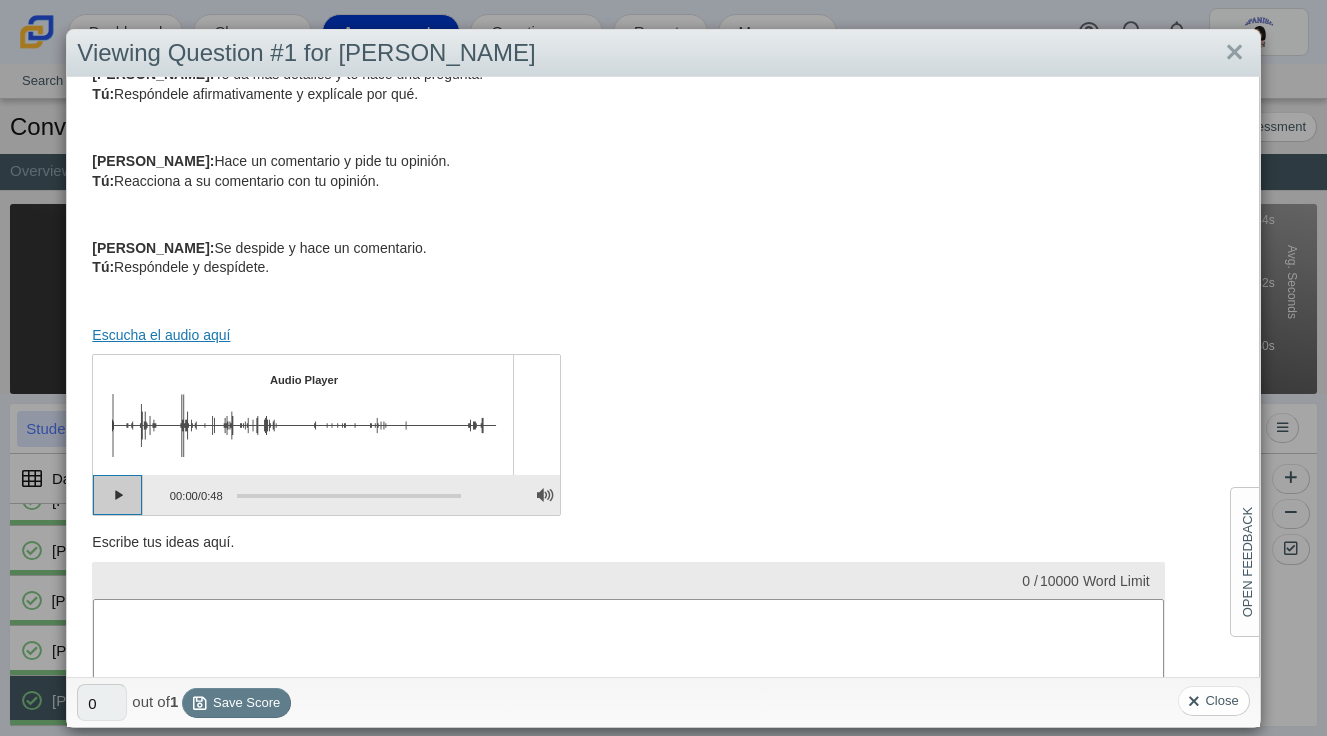 click at bounding box center (118, 495) 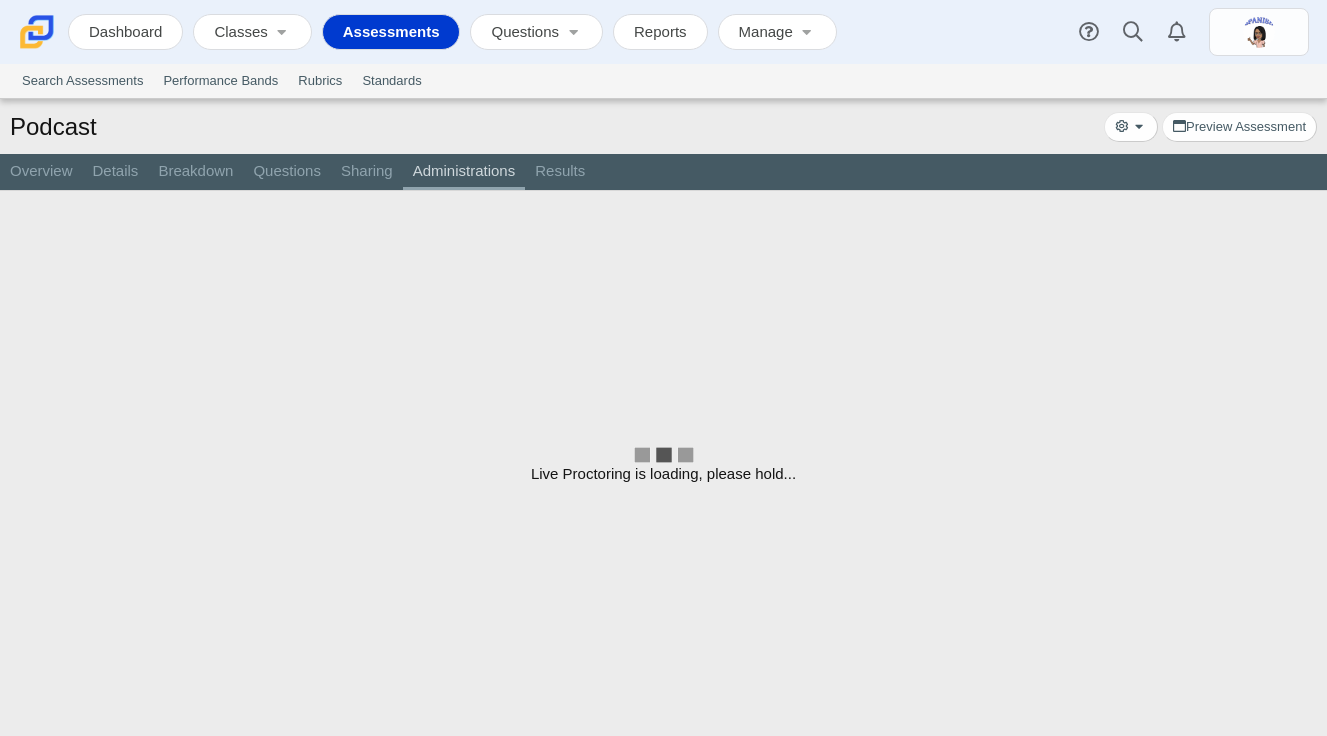 scroll, scrollTop: 0, scrollLeft: 0, axis: both 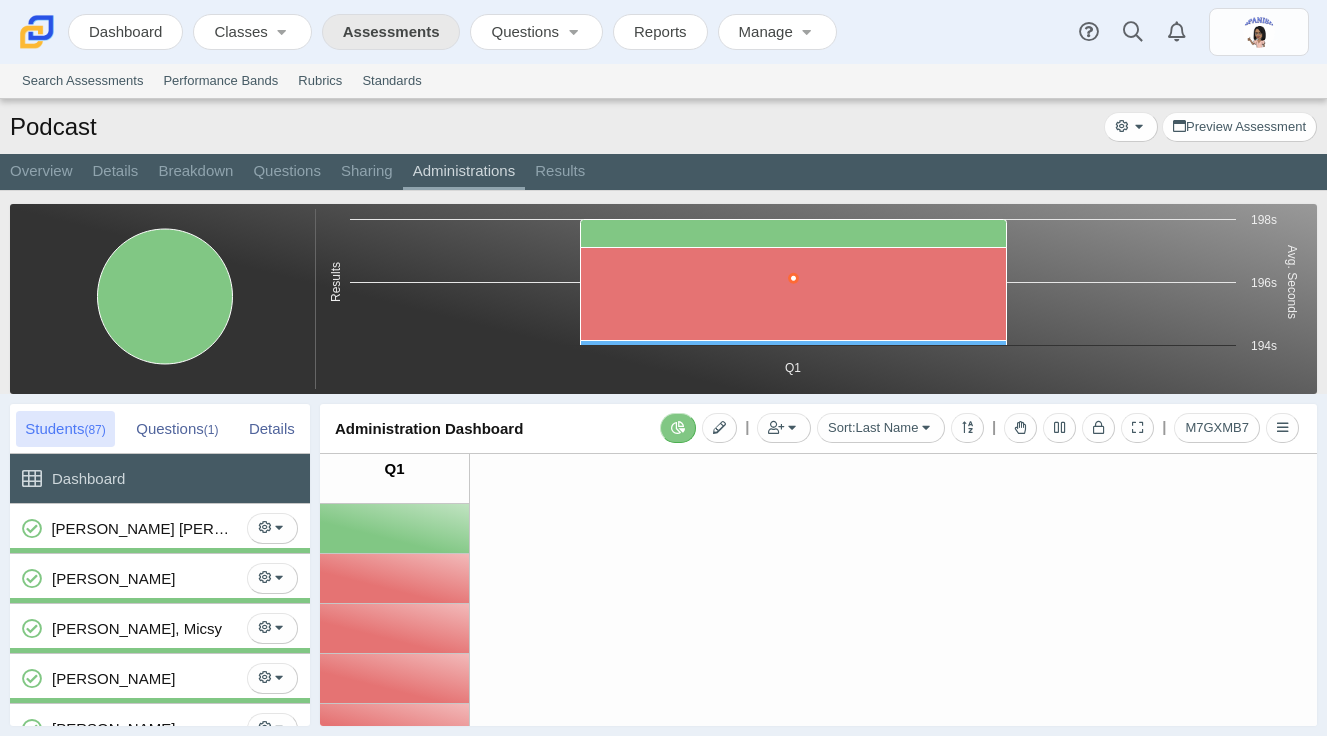 click on "Assessments" at bounding box center (391, 33) 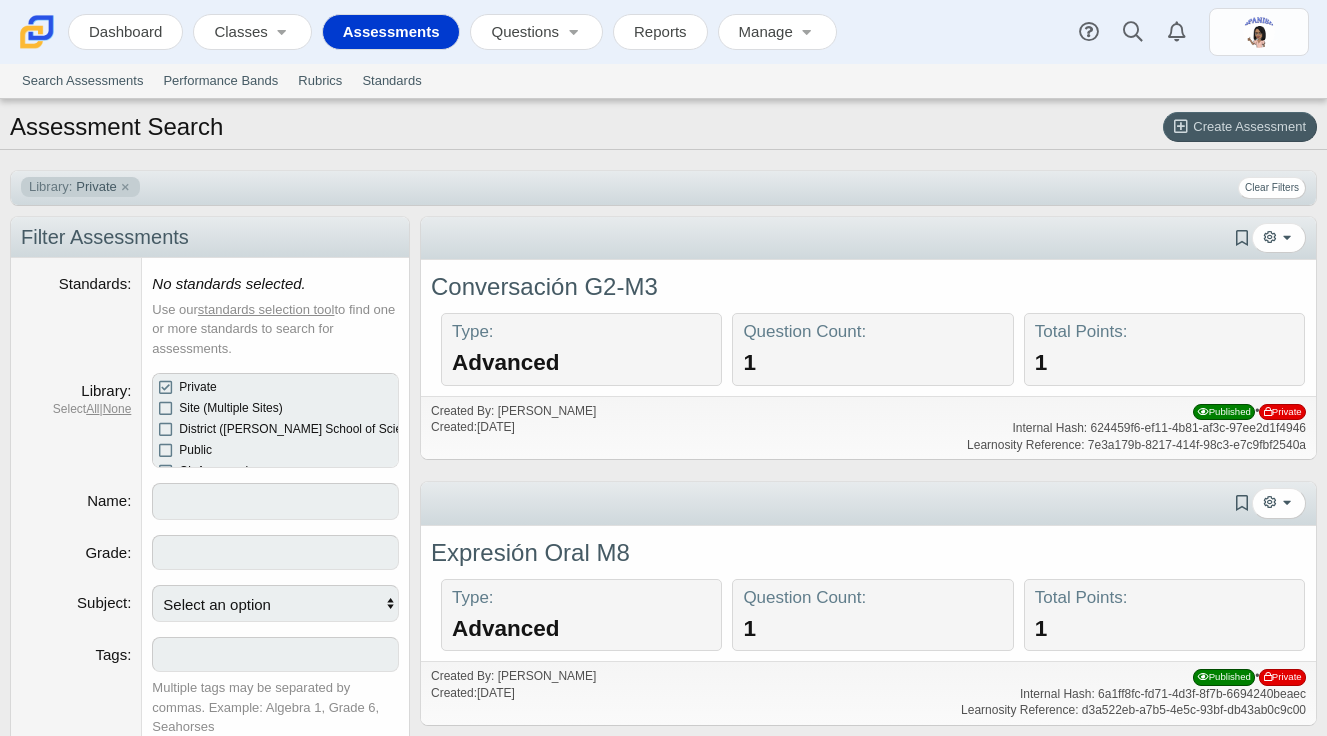 select 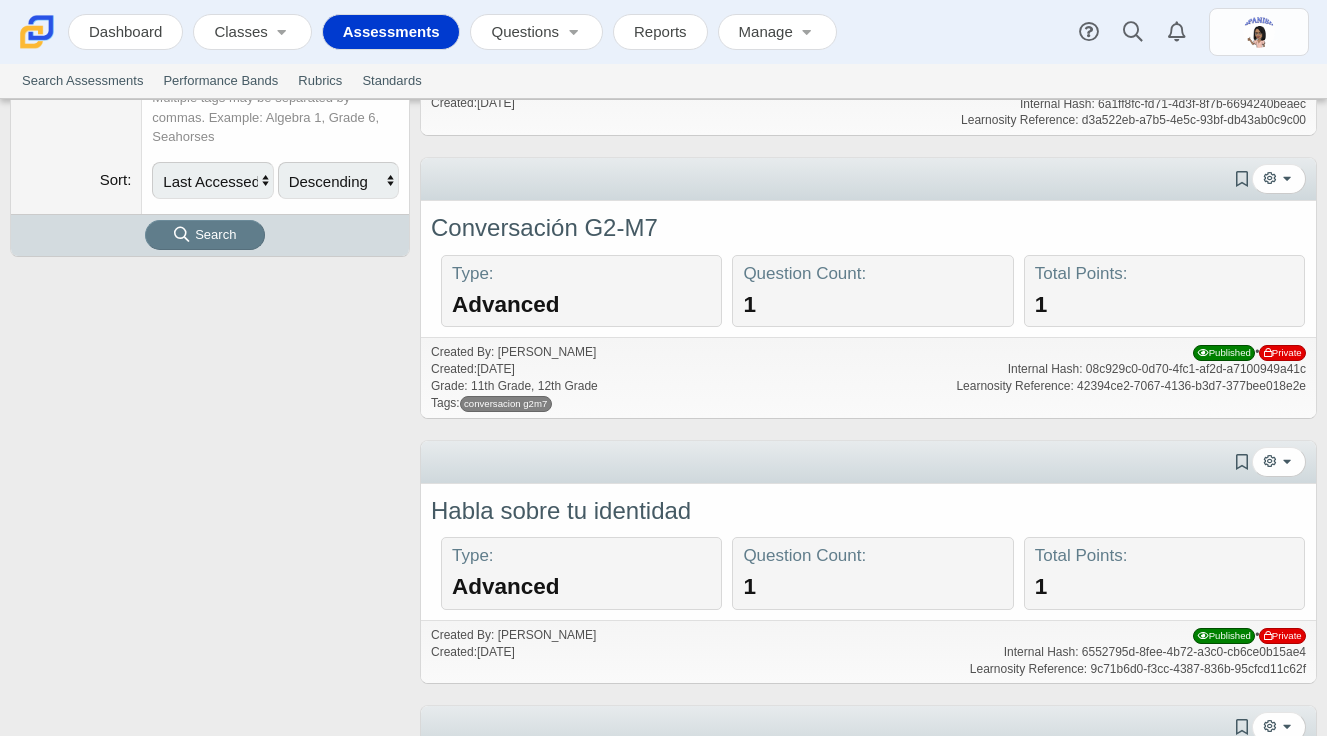 scroll, scrollTop: 613, scrollLeft: 0, axis: vertical 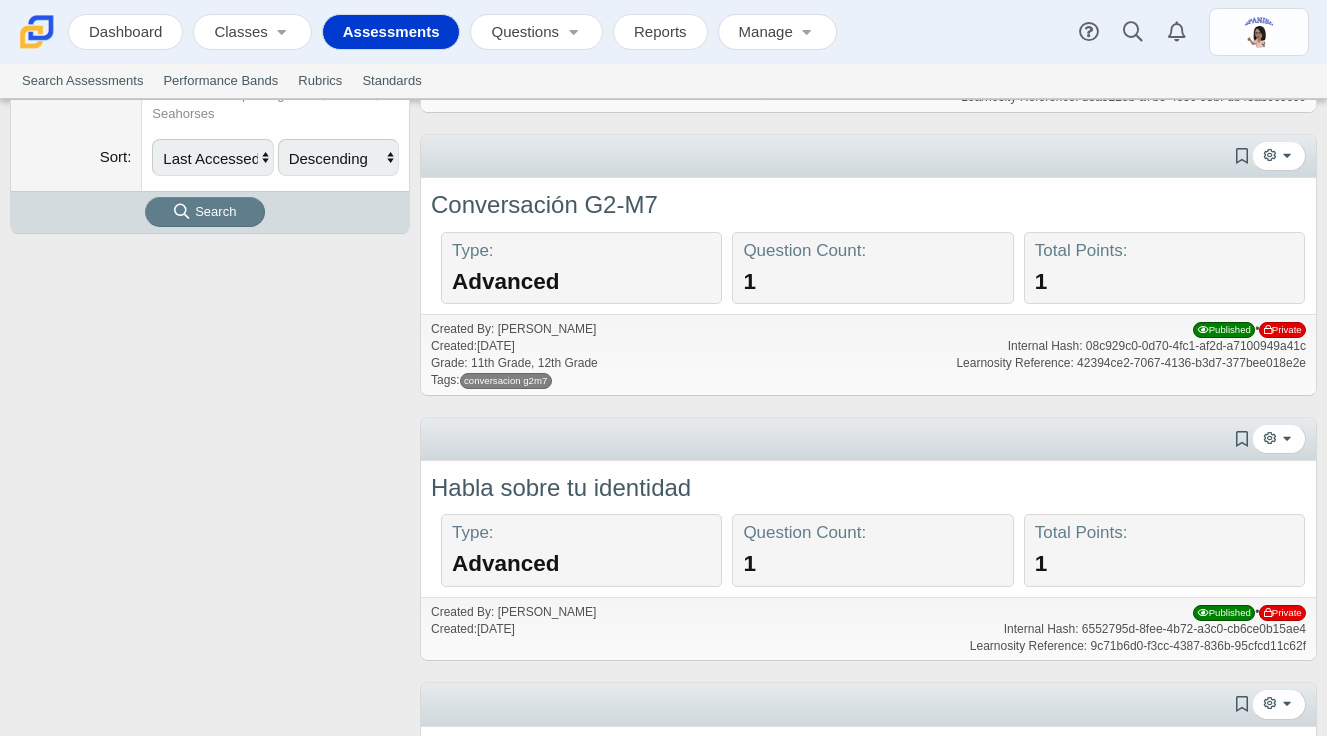 click on "Habla sobre tu identidad
Type:
Advanced
Question Count:
1
Total Points:
1" at bounding box center (868, 529) 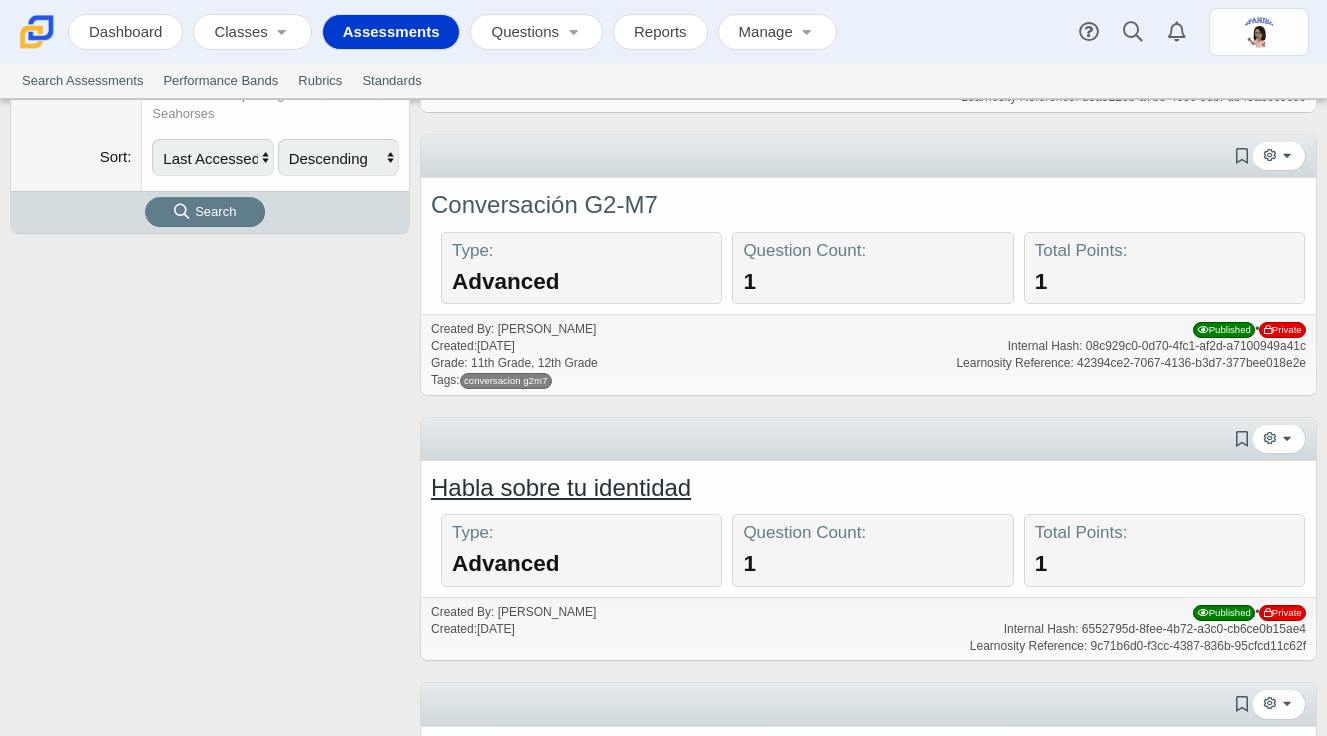 click on "Habla sobre tu identidad" at bounding box center (561, 487) 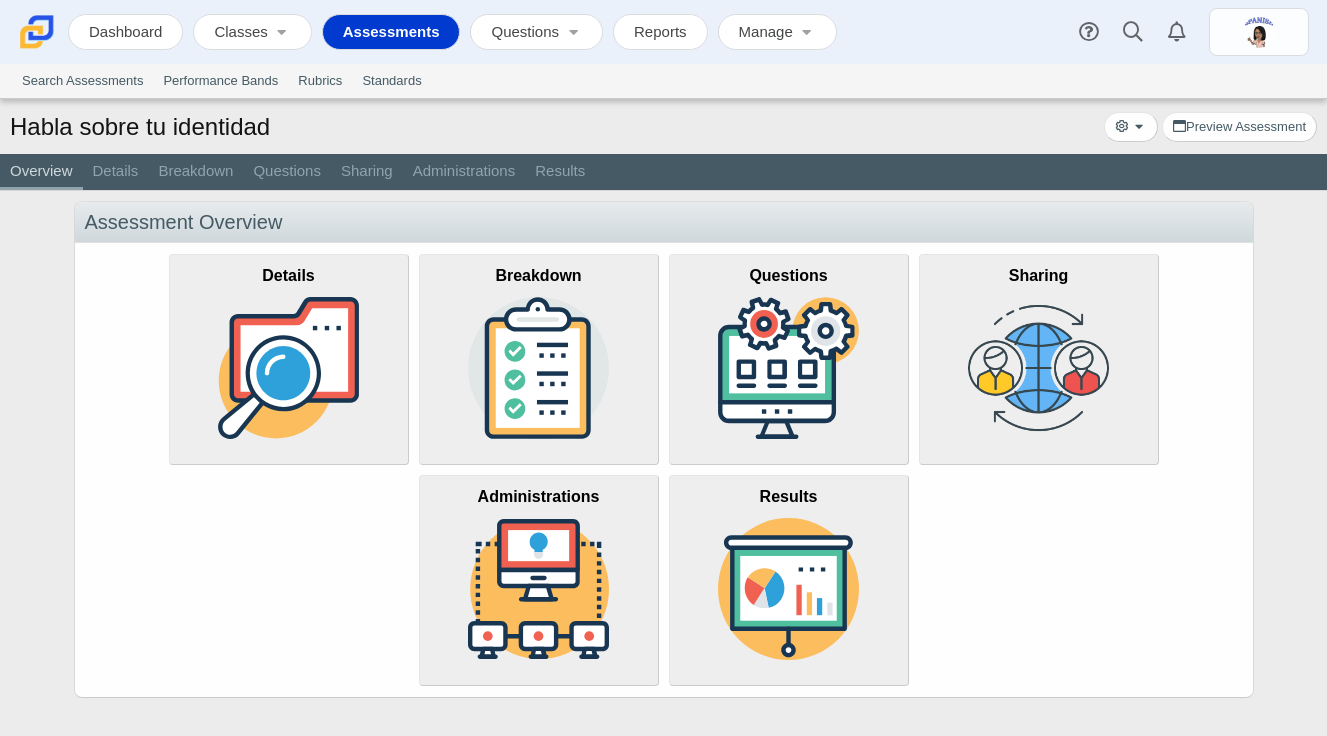 scroll, scrollTop: 0, scrollLeft: 0, axis: both 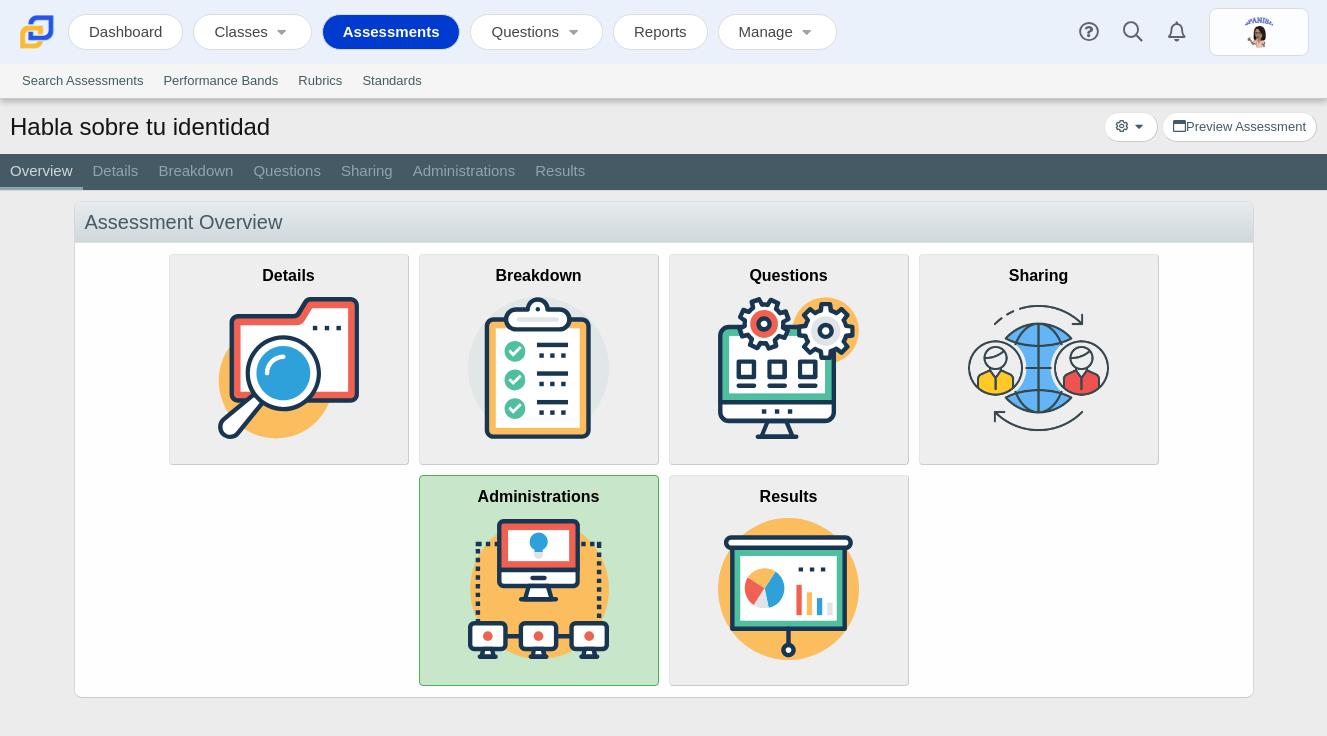 click at bounding box center [539, 589] 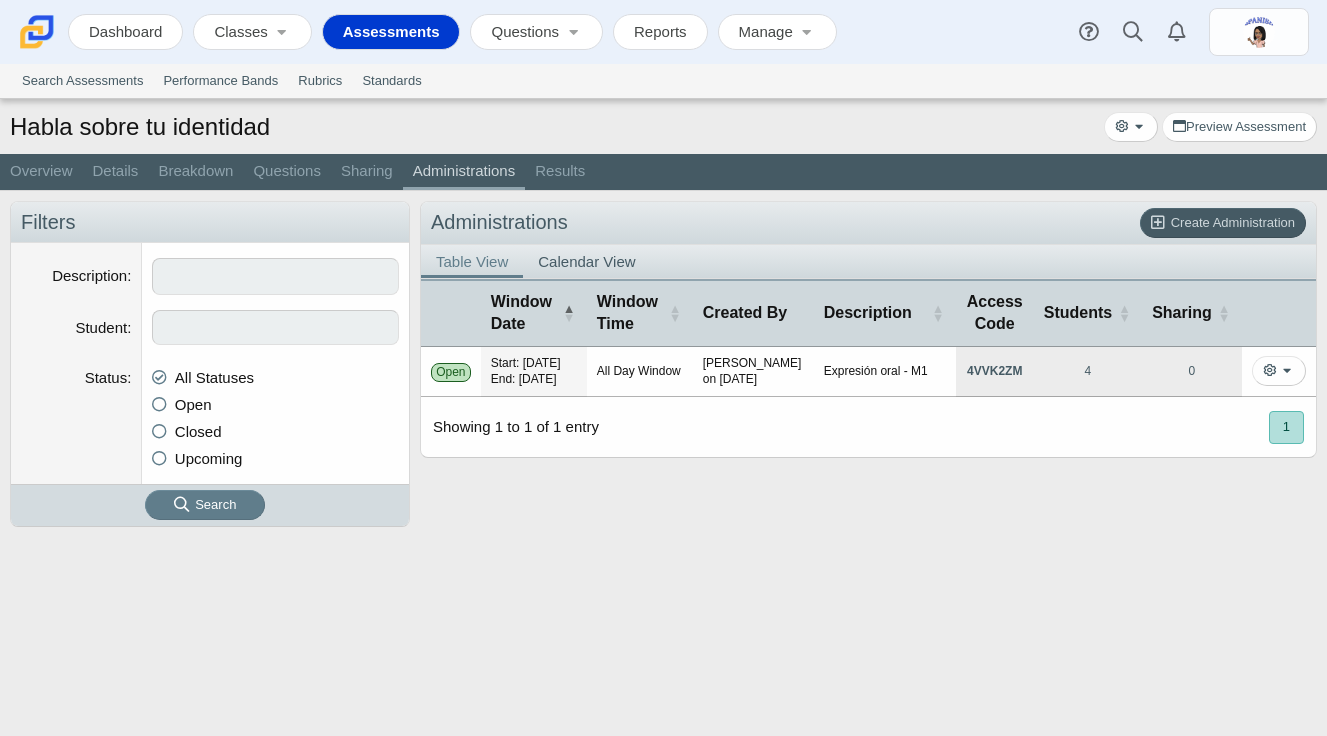 scroll, scrollTop: 0, scrollLeft: 0, axis: both 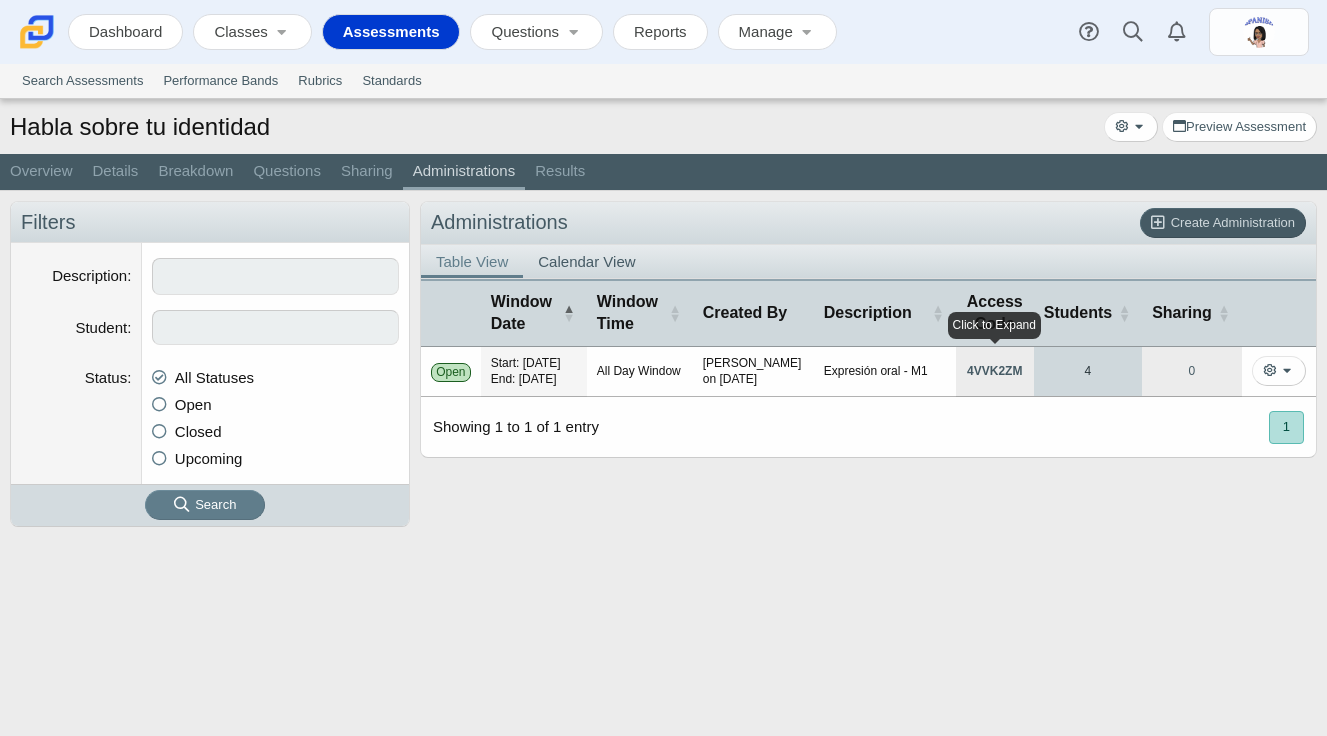 click on "4" at bounding box center [1088, 372] 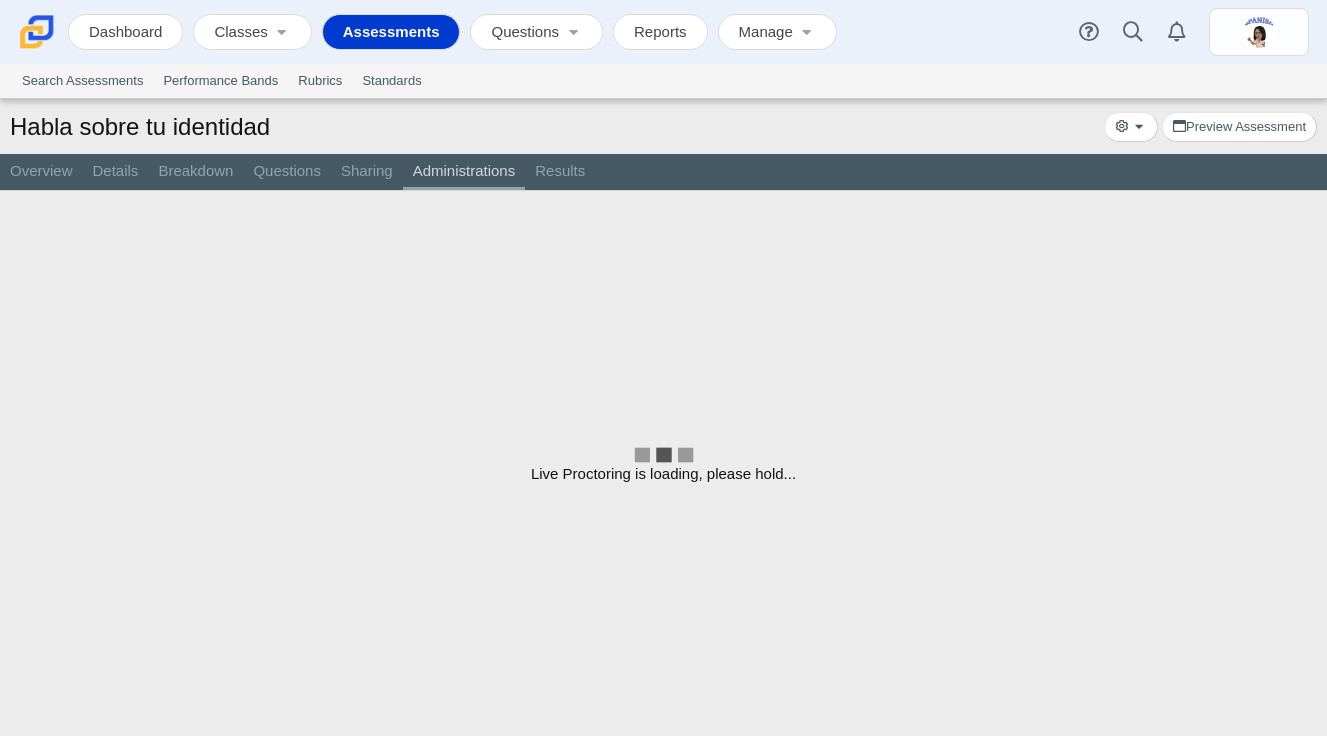 scroll, scrollTop: 0, scrollLeft: 0, axis: both 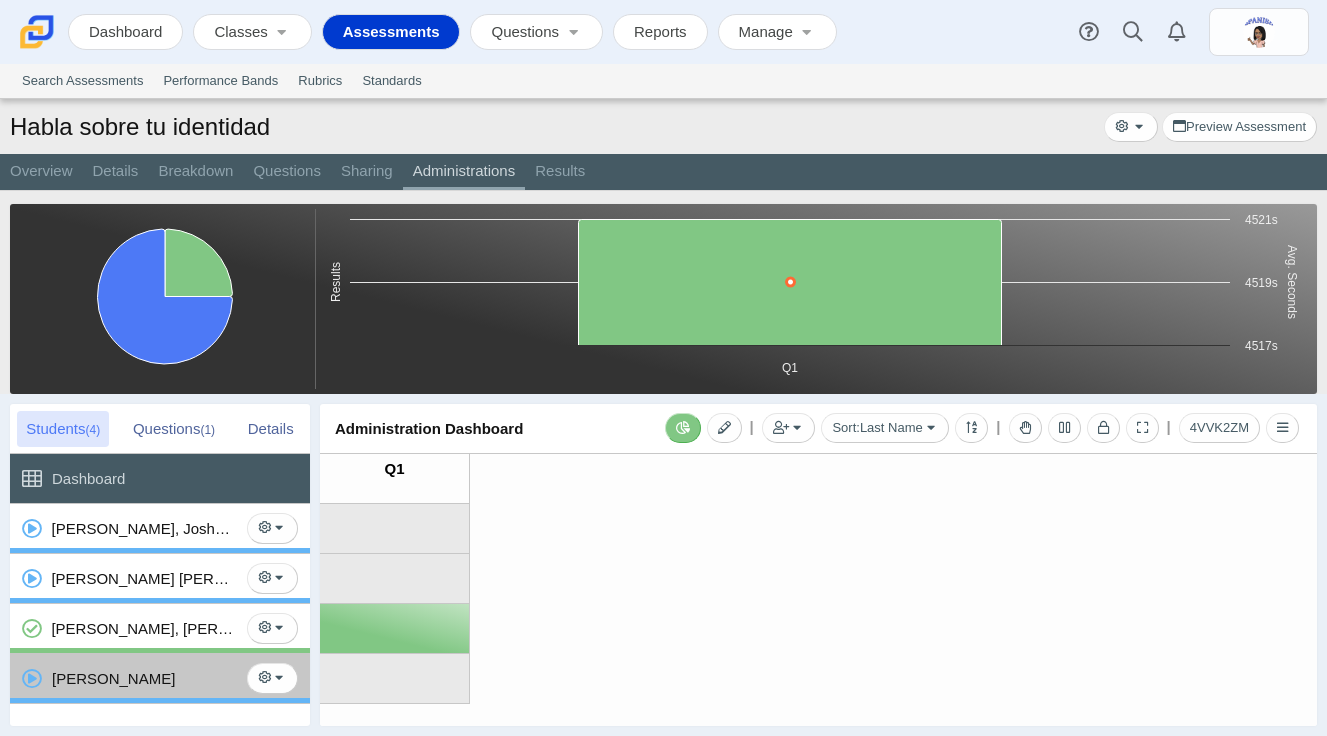 click on "Ruiz, Rodolfo" at bounding box center (144, 678) 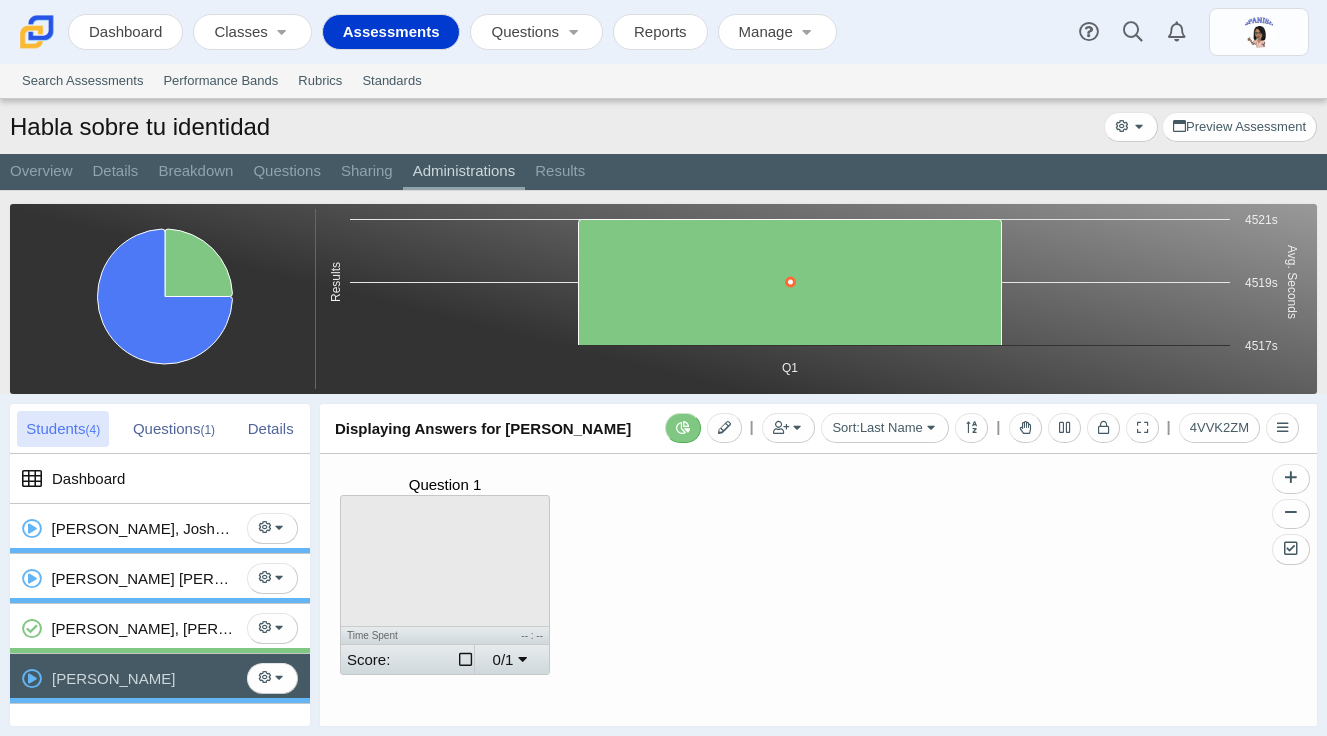 click at bounding box center (445, 561) 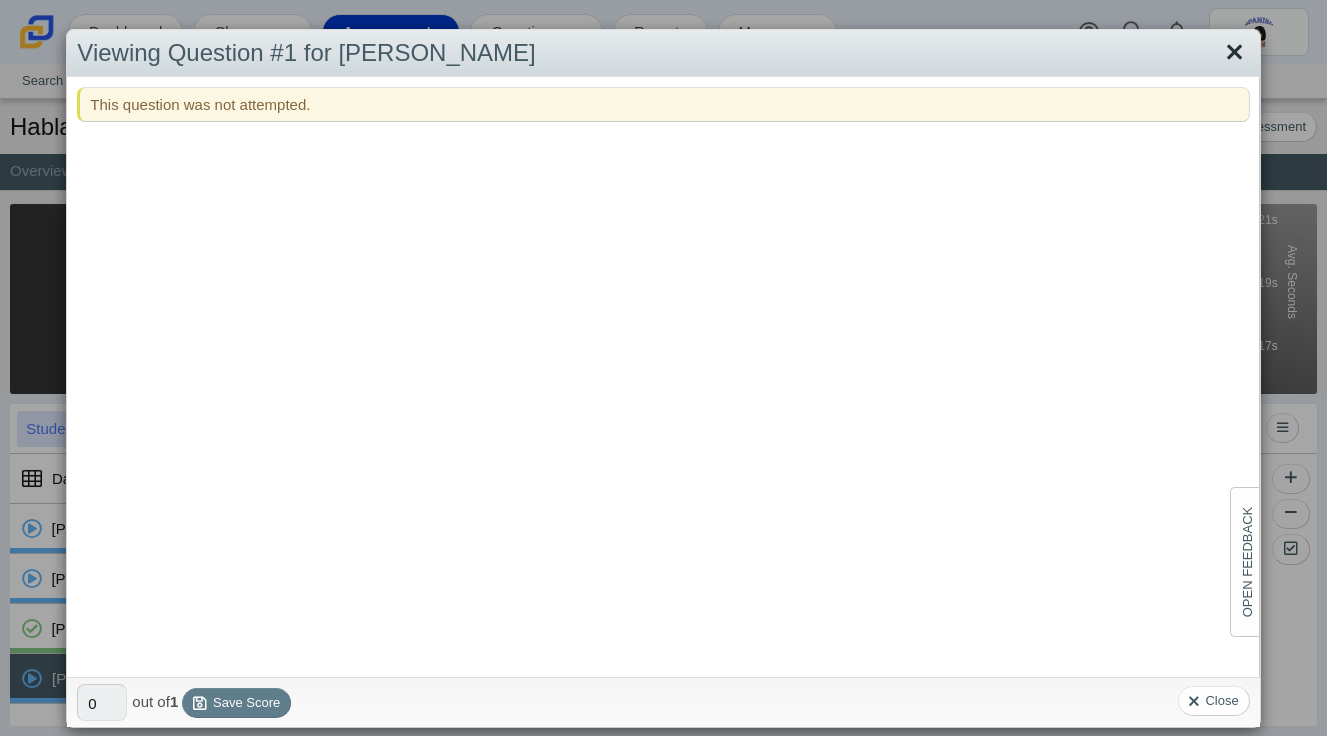 click at bounding box center (1234, 53) 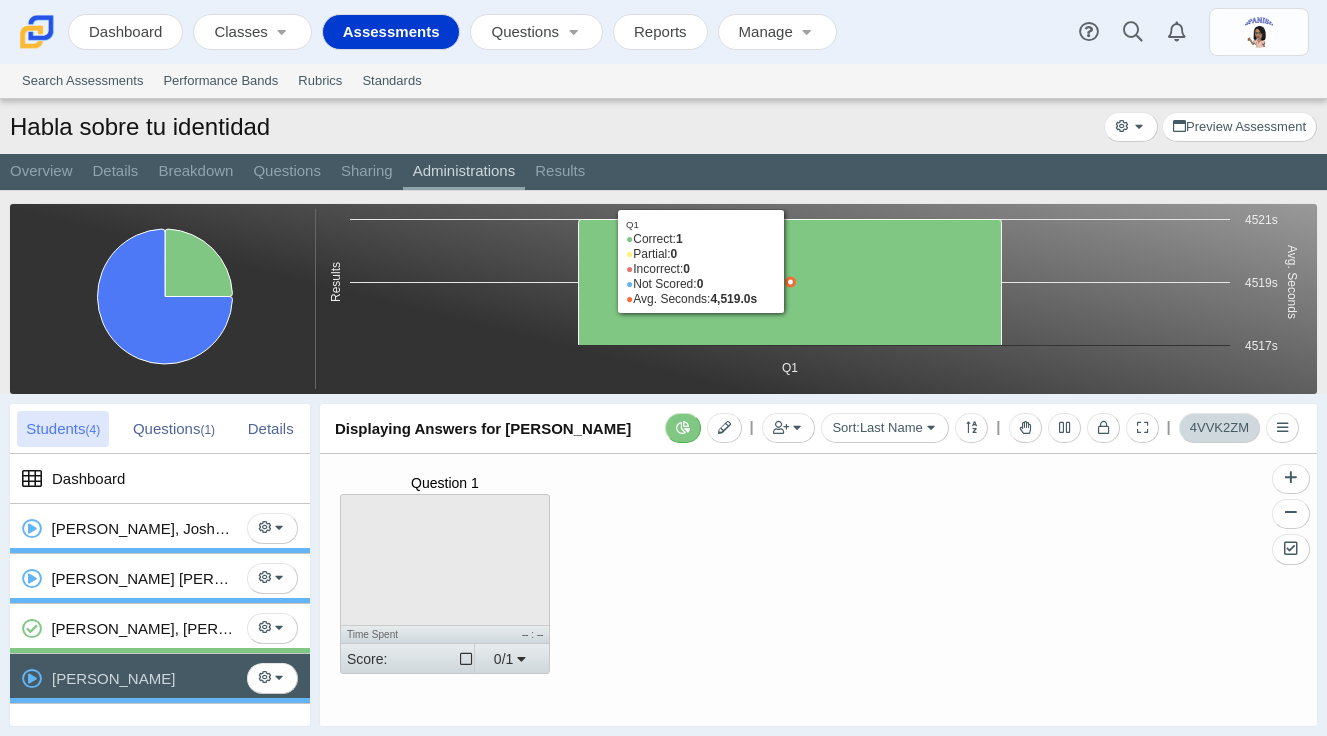 click on "4VVK2ZM" at bounding box center [1219, 427] 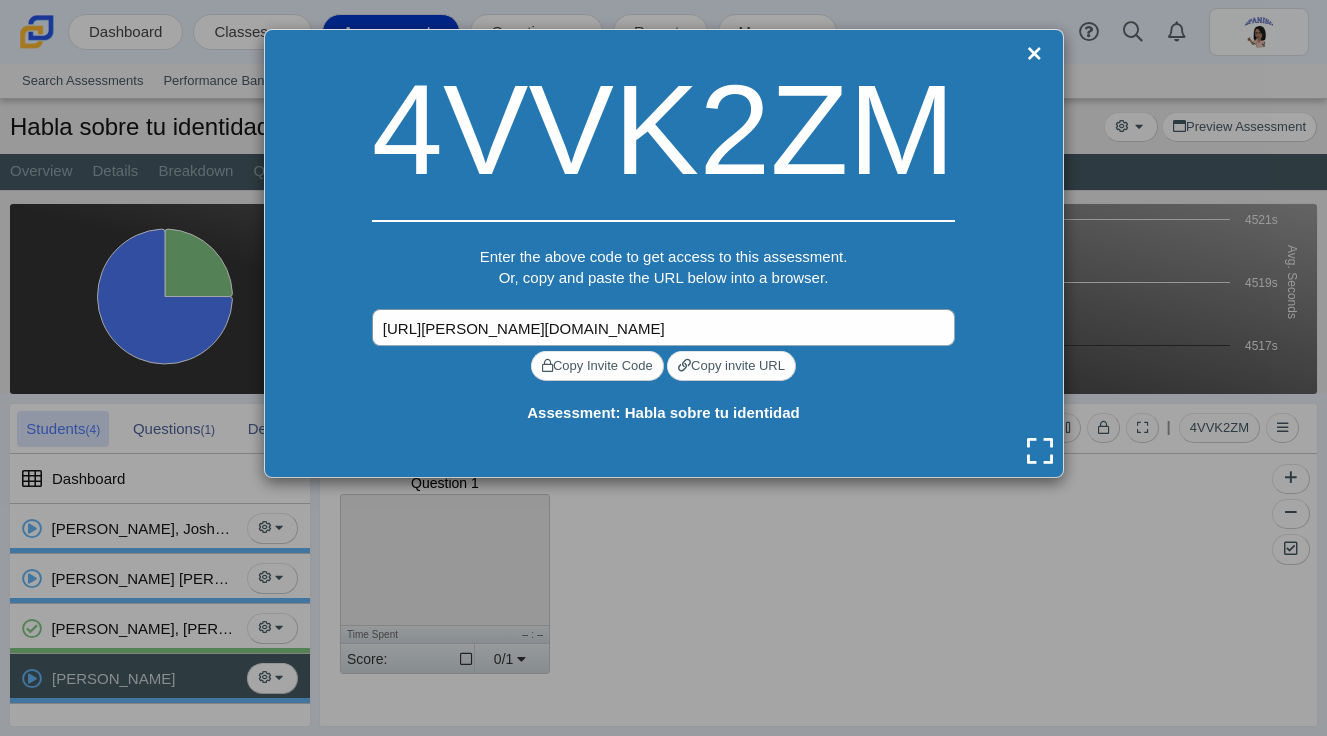 click on "https://carmen.classifylearning.com/utils/confirm-quick-code?quick_code=4VVK2ZM" at bounding box center [663, 327] 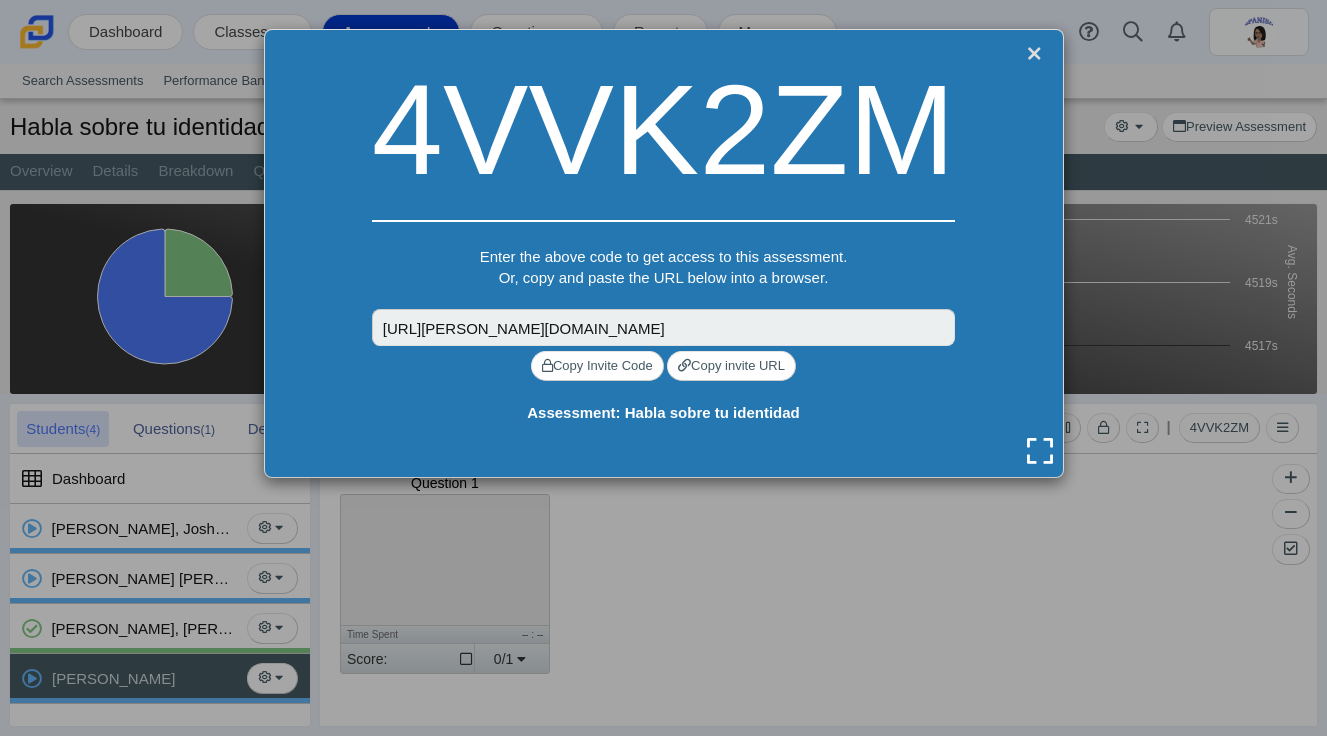 click at bounding box center [1035, 54] 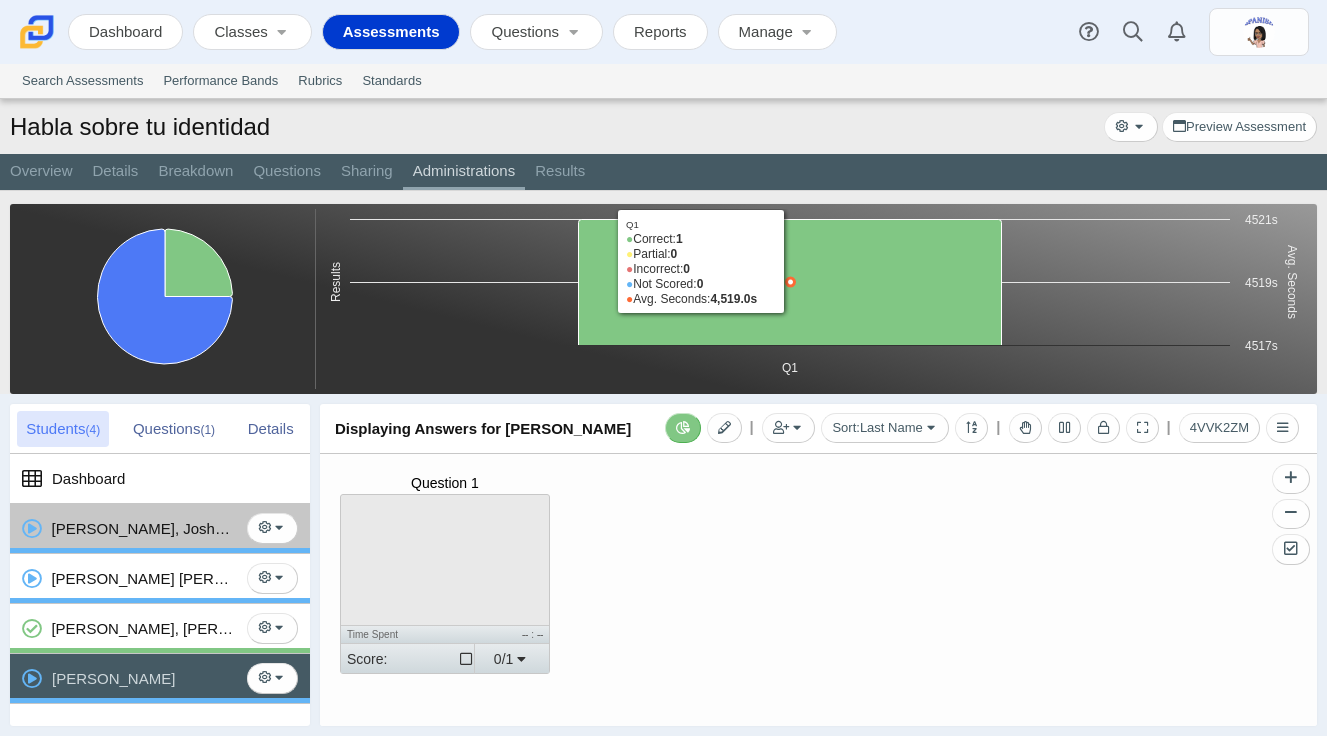 click on "Frias Medina, Joshean" at bounding box center (145, 528) 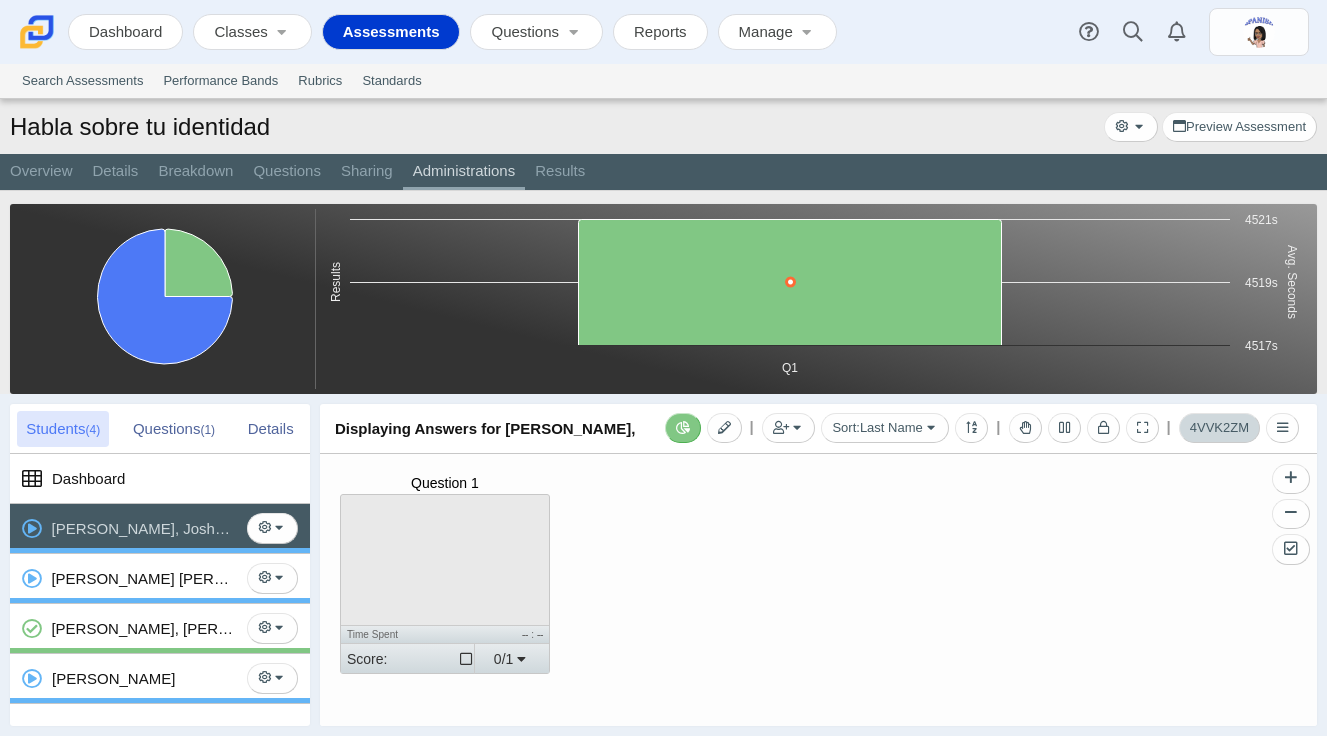 click on "4VVK2ZM" at bounding box center (1219, 428) 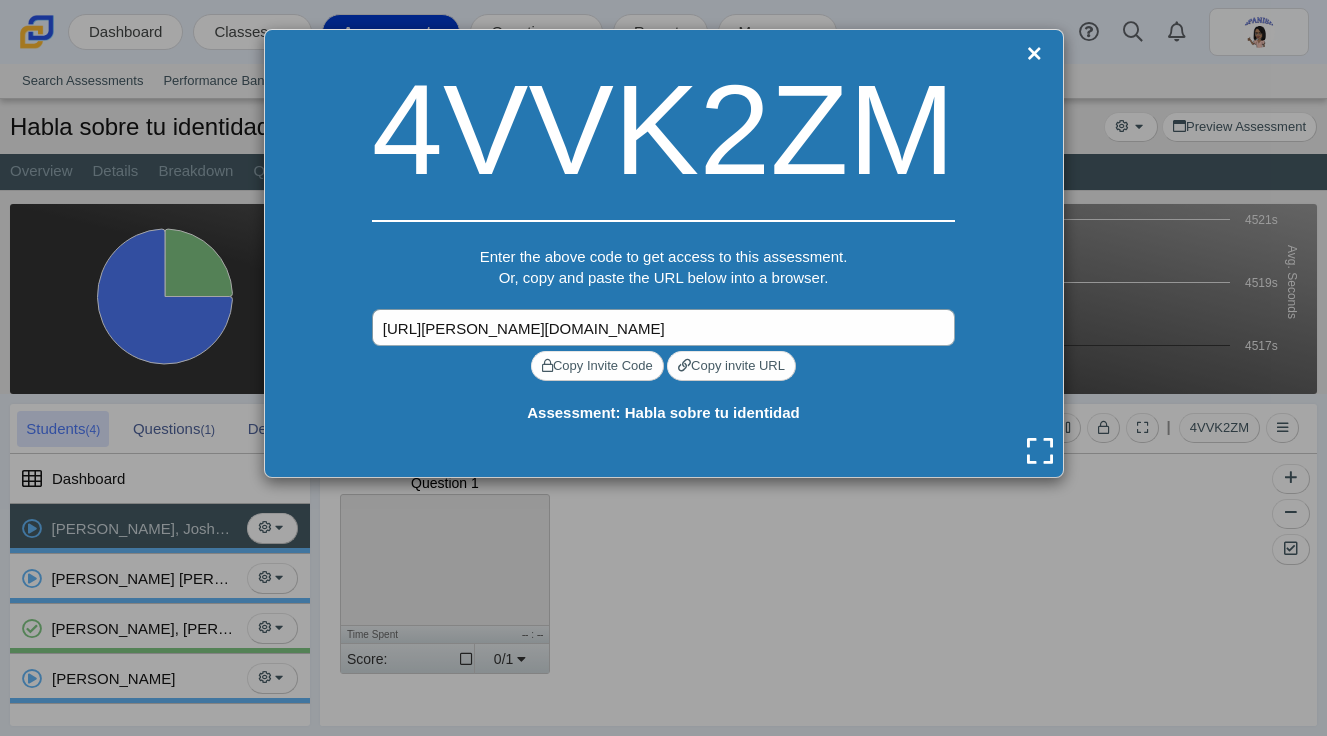 click on "https://carmen.classifylearning.com/utils/confirm-quick-code?quick_code=4VVK2ZM" at bounding box center (663, 327) 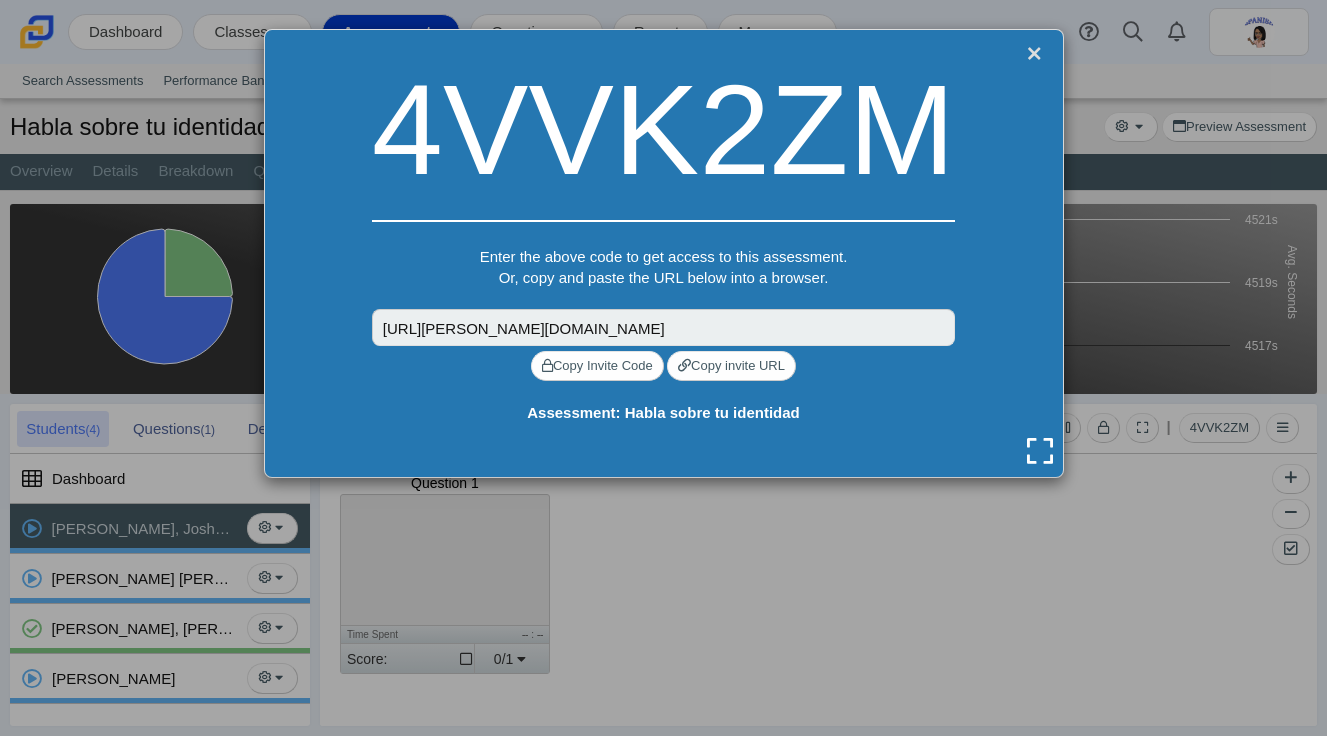 click at bounding box center (1035, 54) 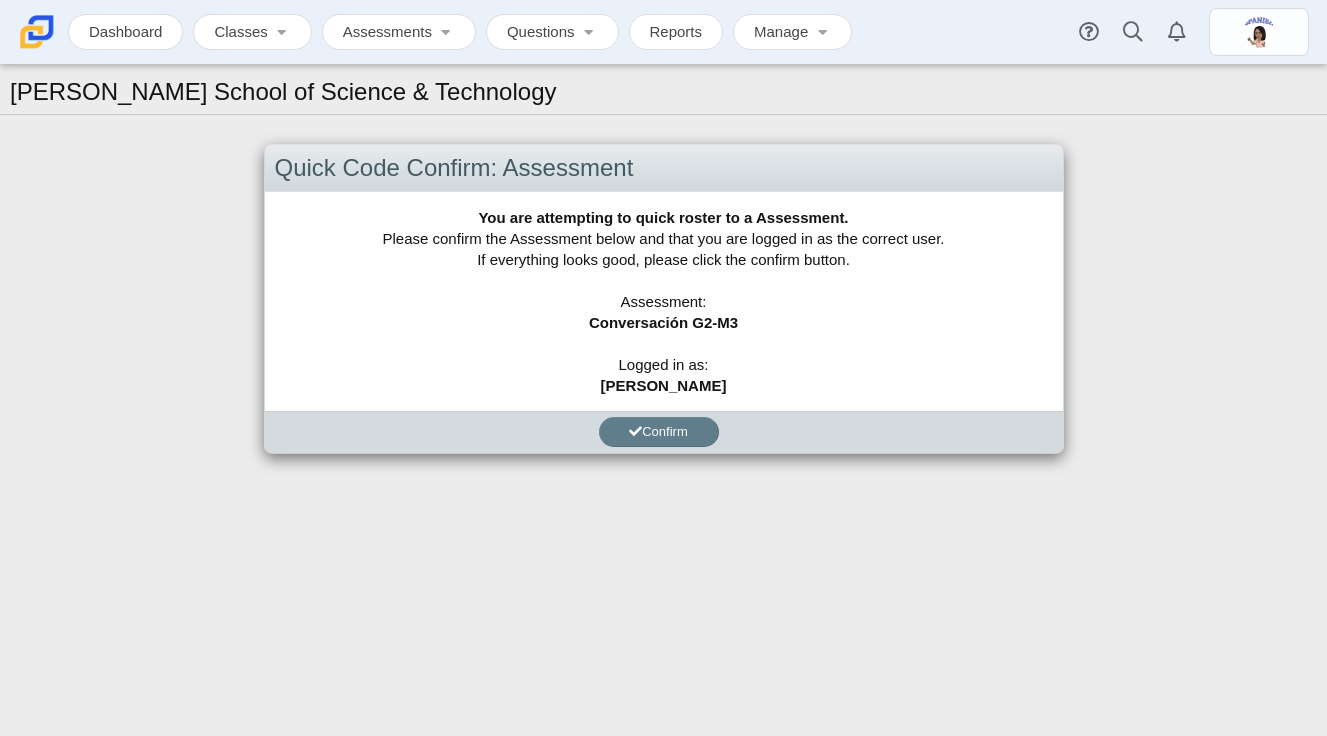 scroll, scrollTop: 0, scrollLeft: 0, axis: both 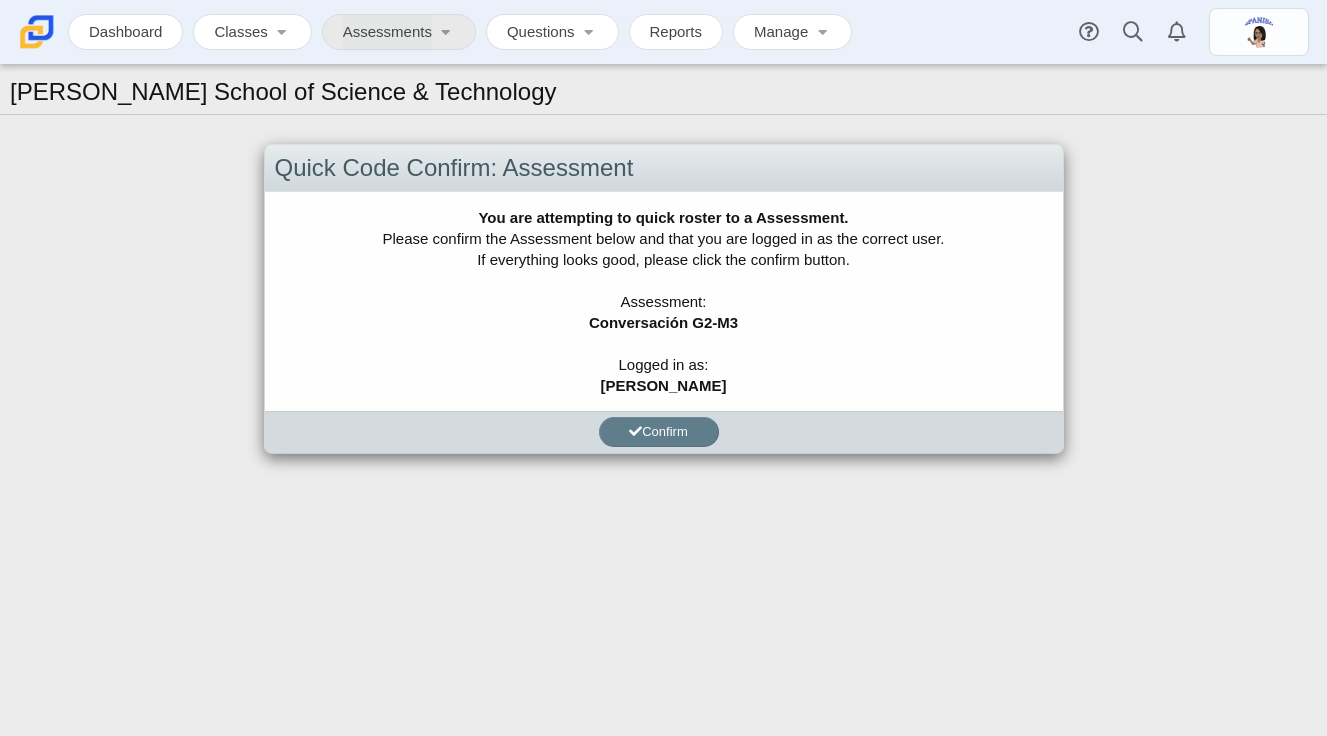 click on "Assessments" at bounding box center [387, 33] 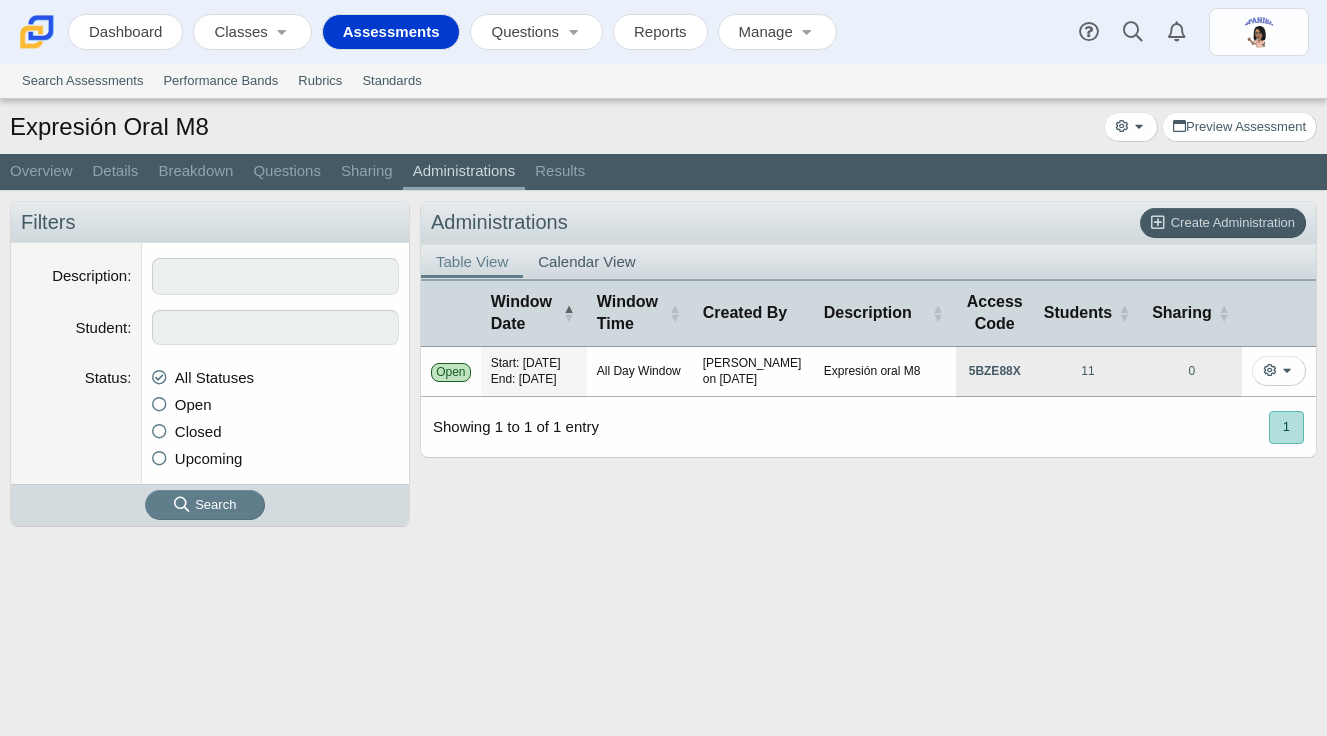 scroll, scrollTop: 0, scrollLeft: 0, axis: both 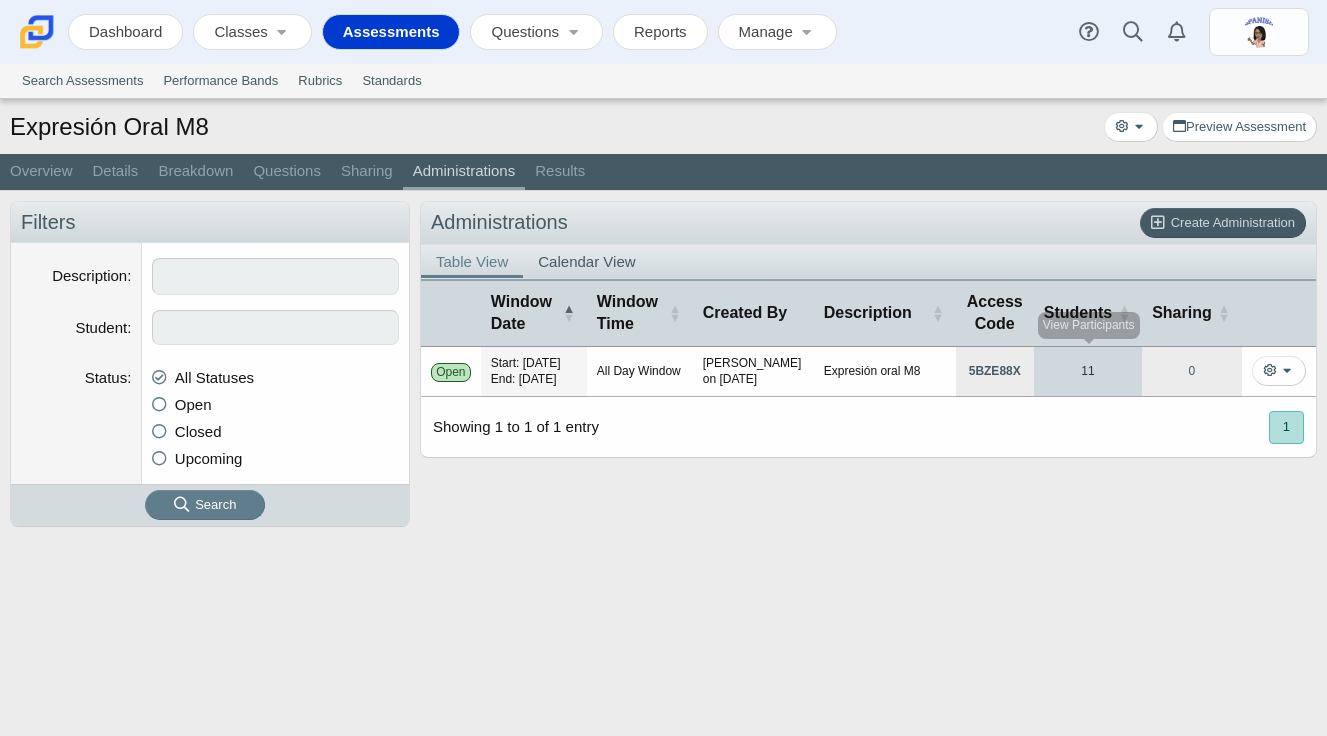 click on "11" at bounding box center [1088, 372] 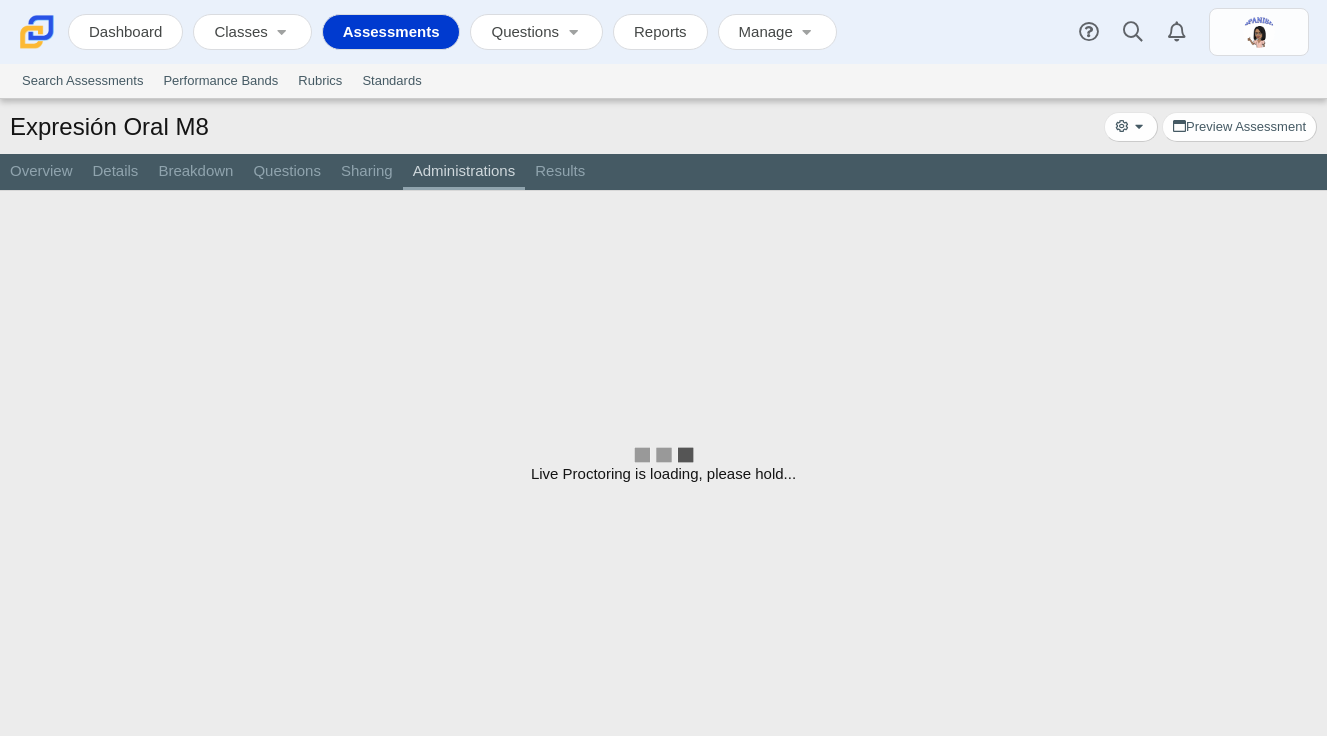 scroll, scrollTop: 0, scrollLeft: 0, axis: both 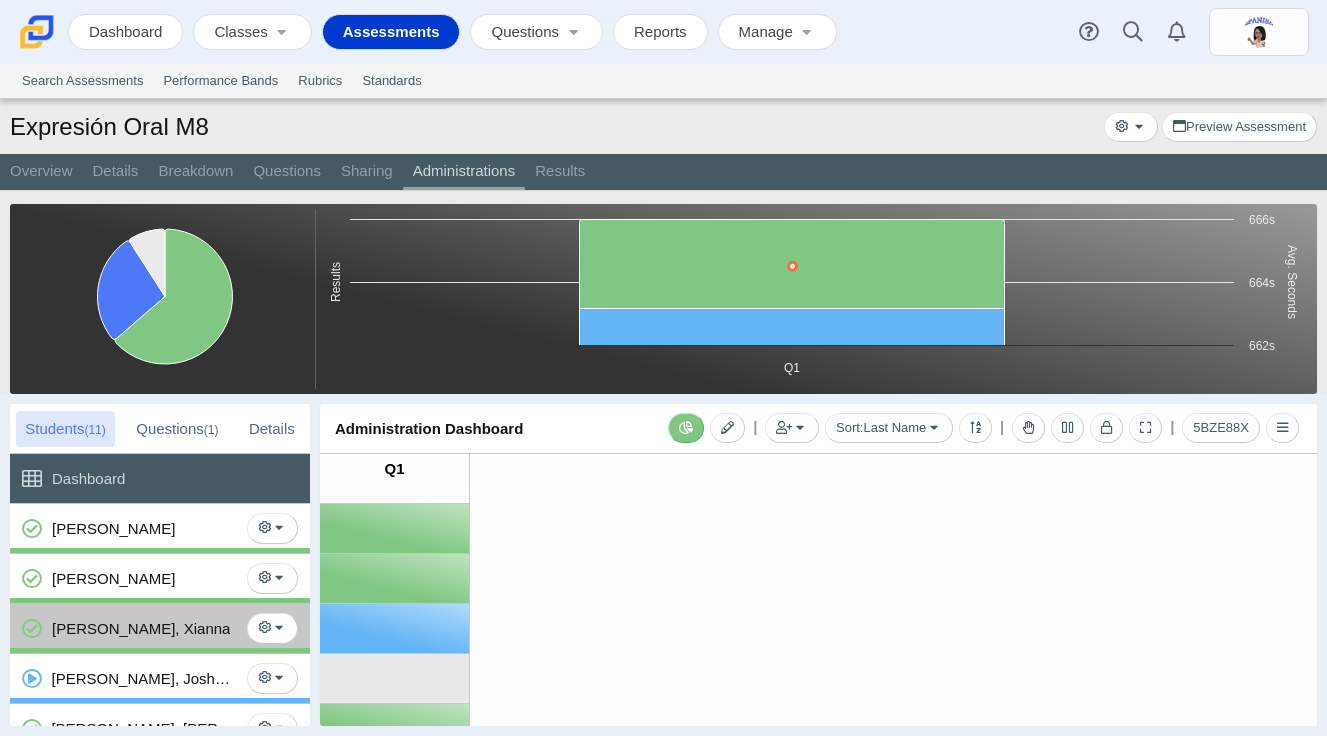 click on "Cornejo Lagunes, Xianna" at bounding box center (144, 628) 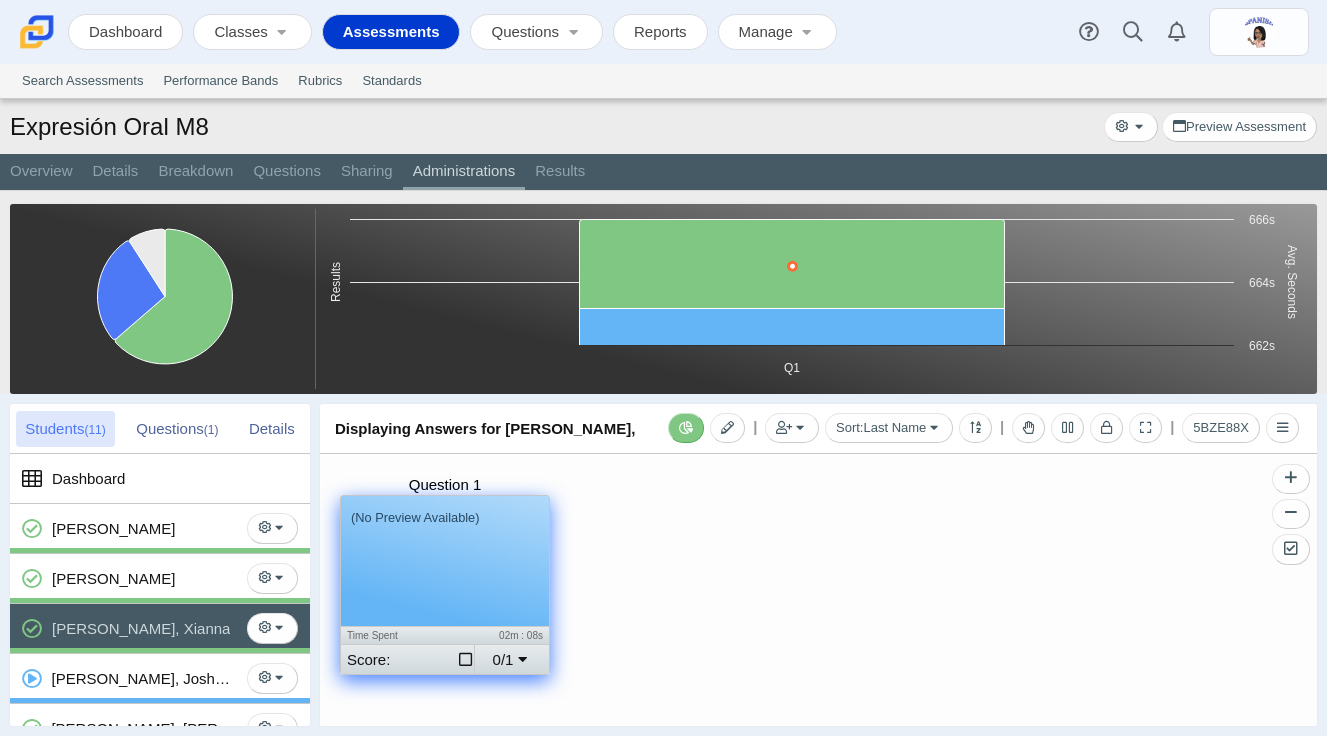 click on "(No Preview Available)" at bounding box center (445, 561) 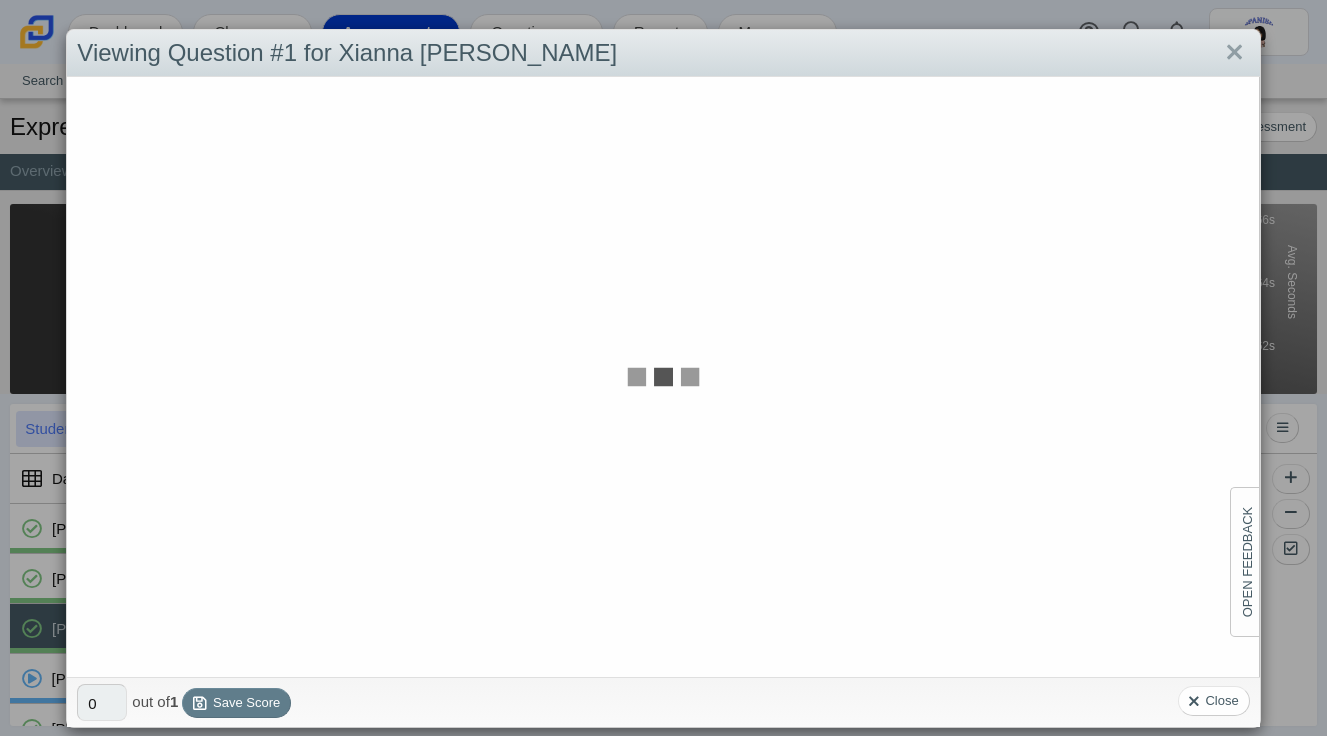 scroll, scrollTop: 0, scrollLeft: 0, axis: both 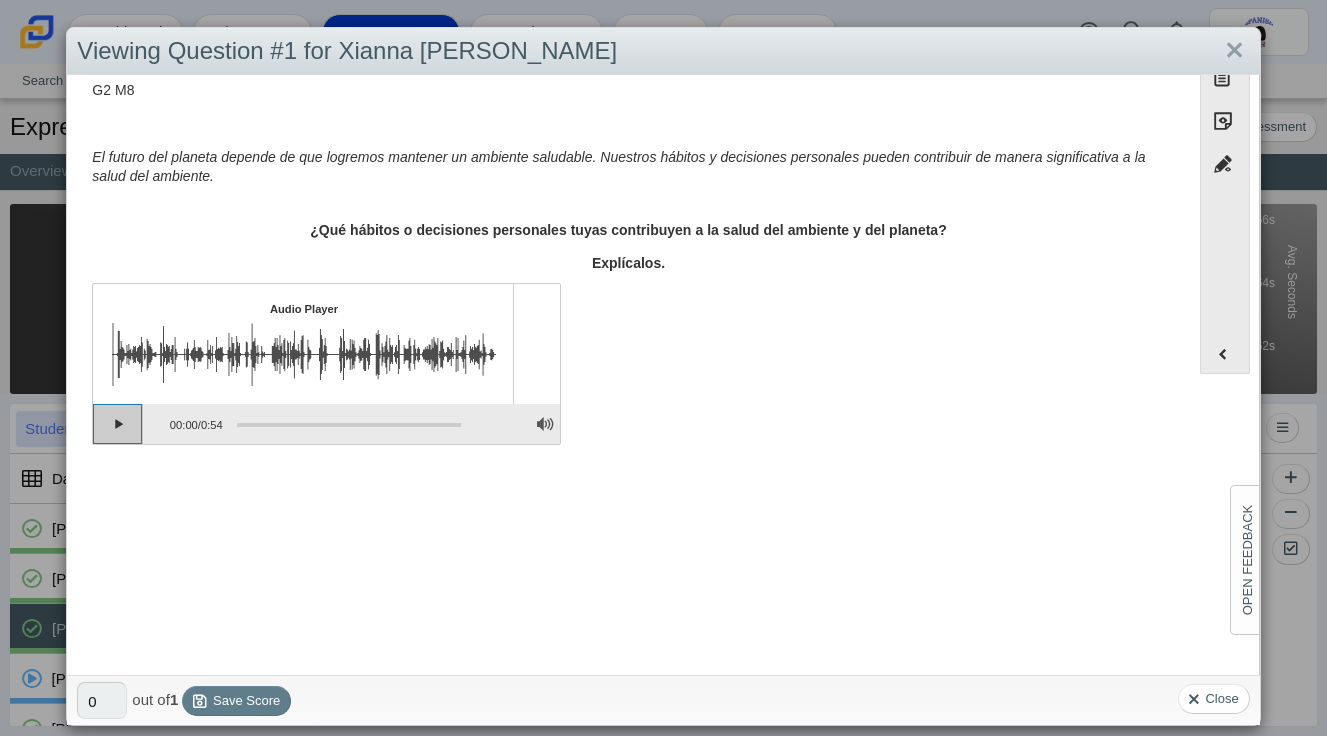 click at bounding box center (118, 424) 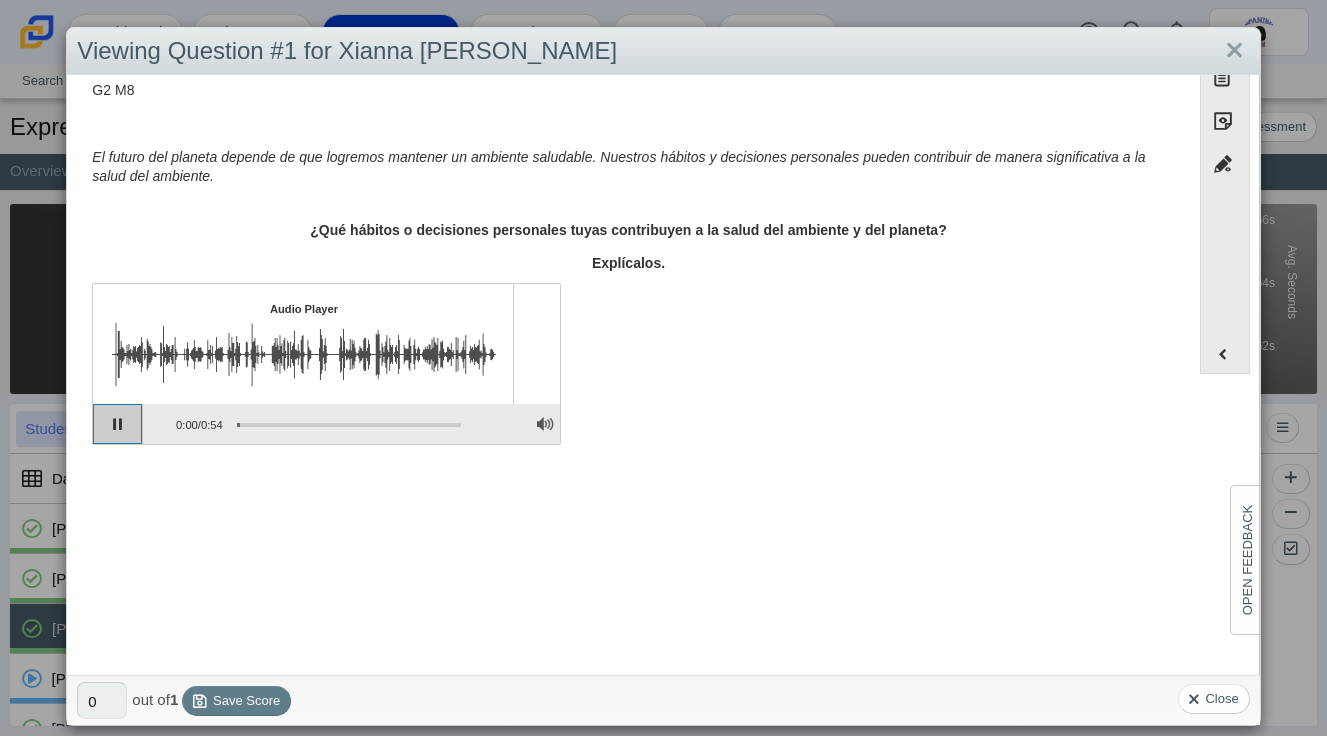 click at bounding box center (118, 424) 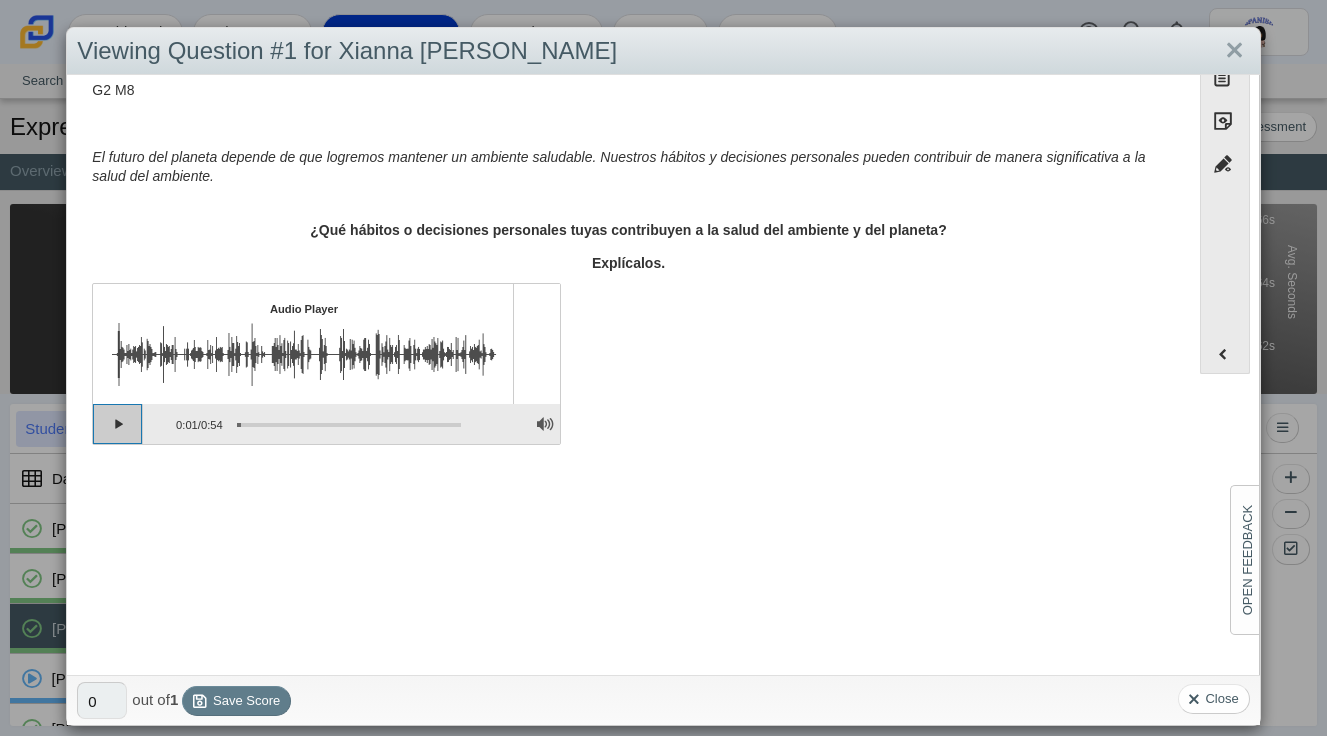 click at bounding box center [118, 424] 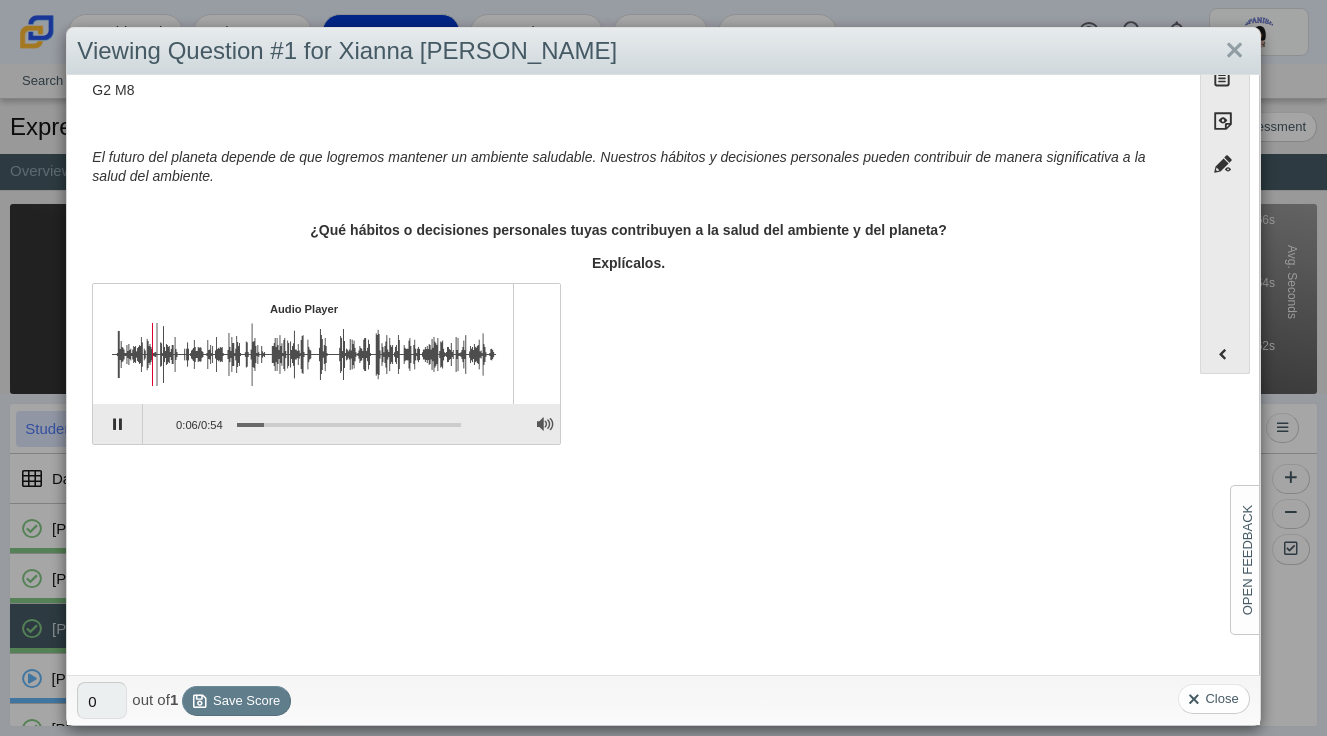 drag, startPoint x: 151, startPoint y: 370, endPoint x: 41, endPoint y: 366, distance: 110.0727 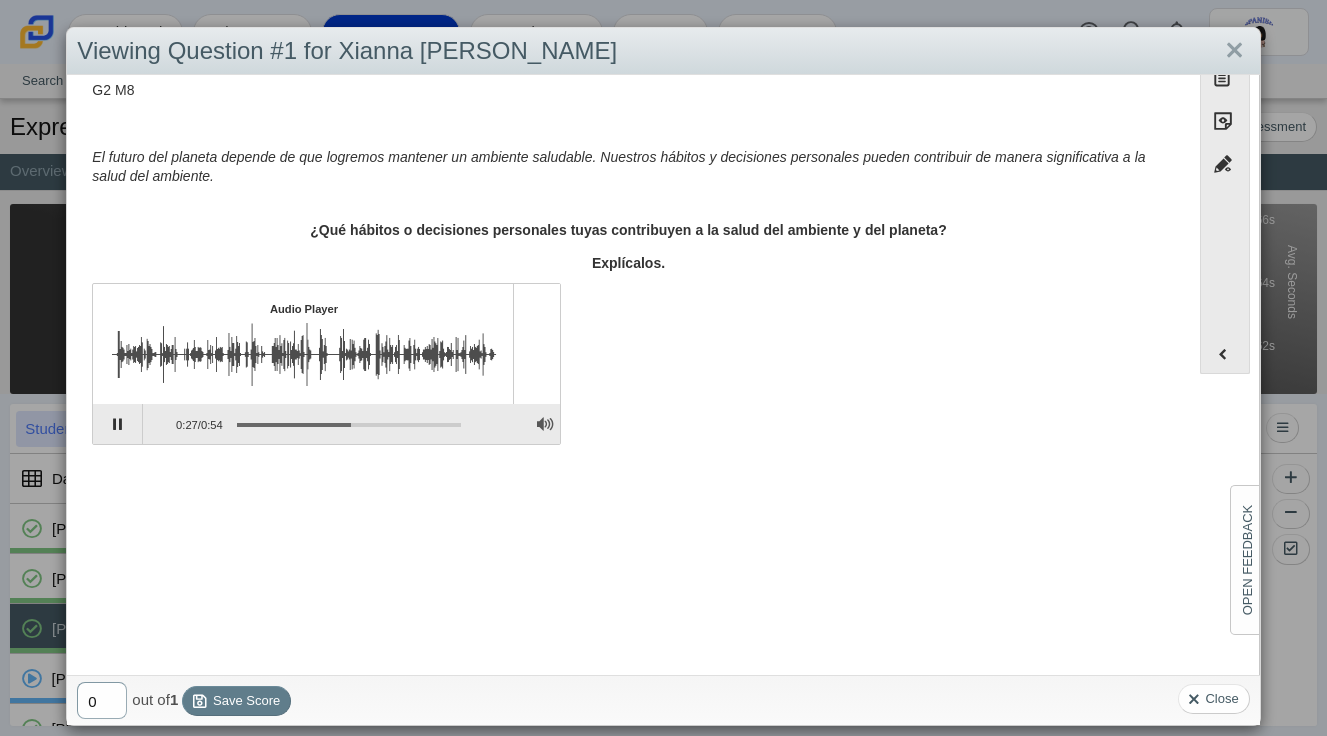 drag, startPoint x: 107, startPoint y: 712, endPoint x: 57, endPoint y: 712, distance: 50 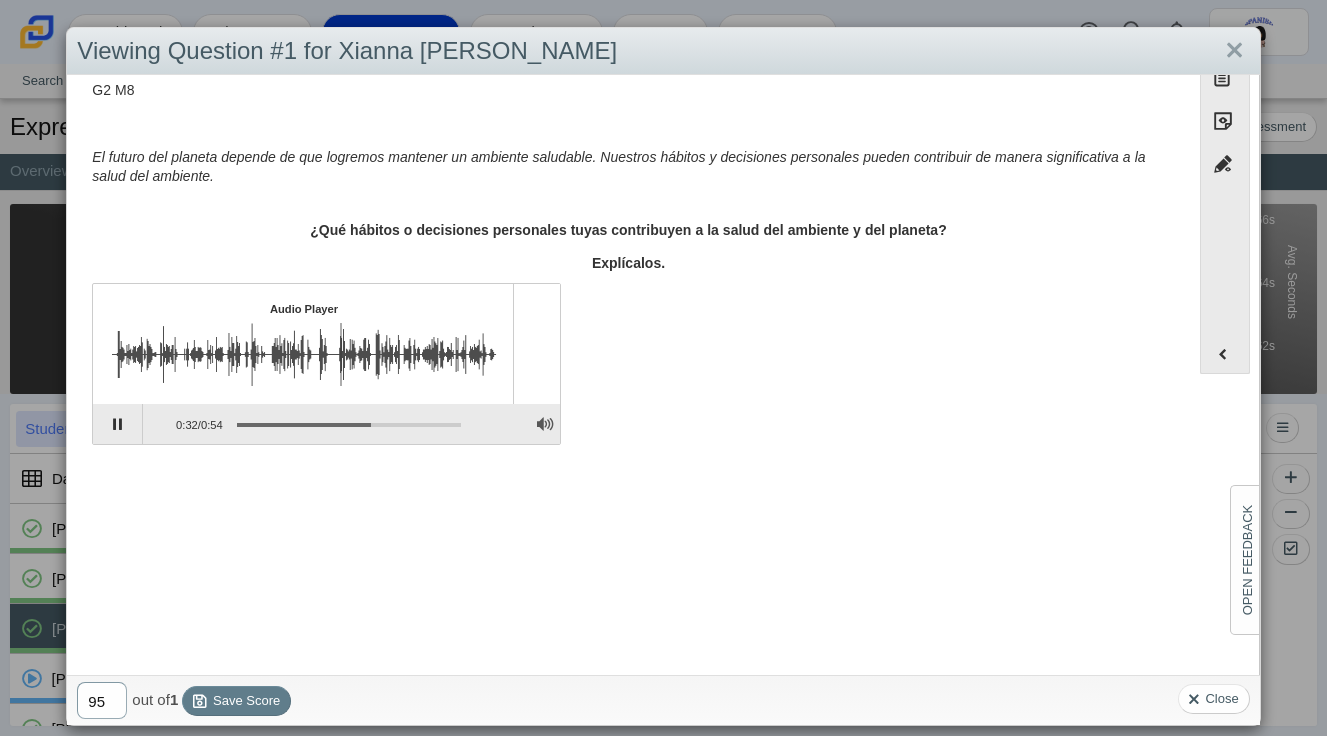 click on "95" at bounding box center (102, 700) 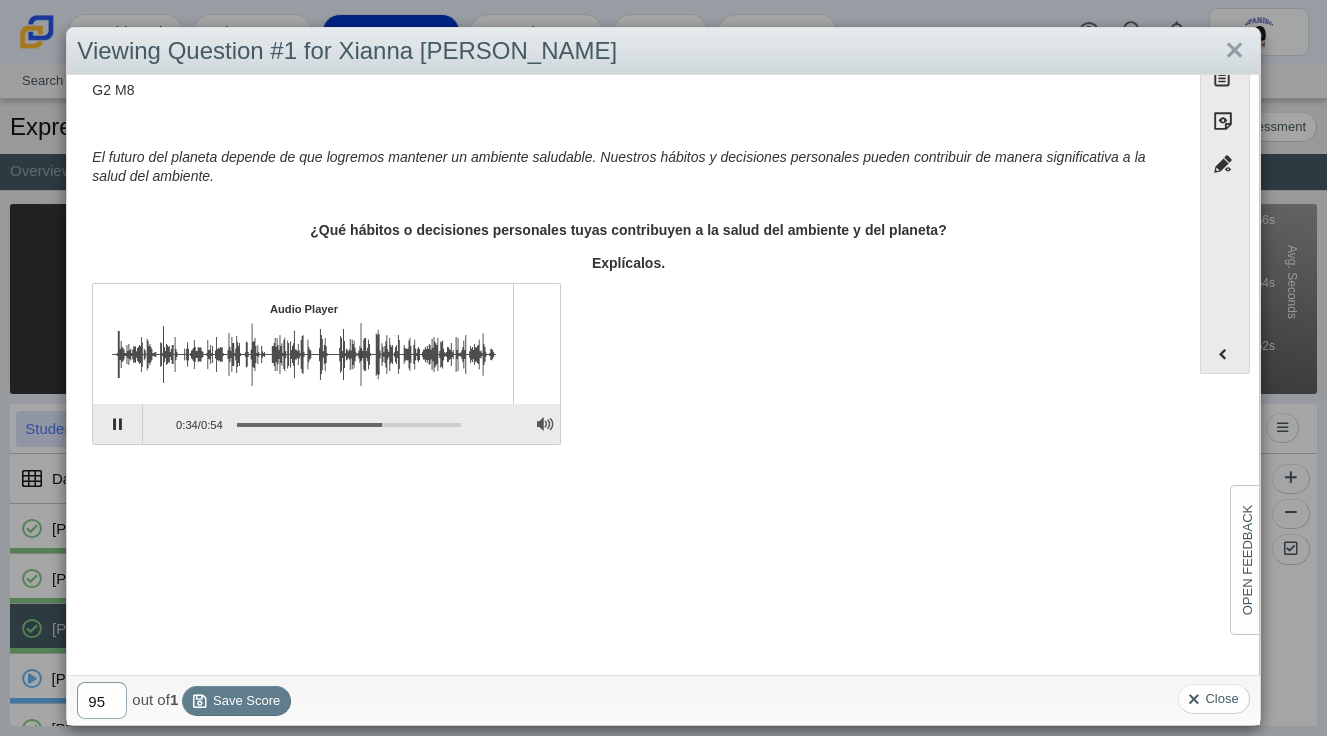 type on "95" 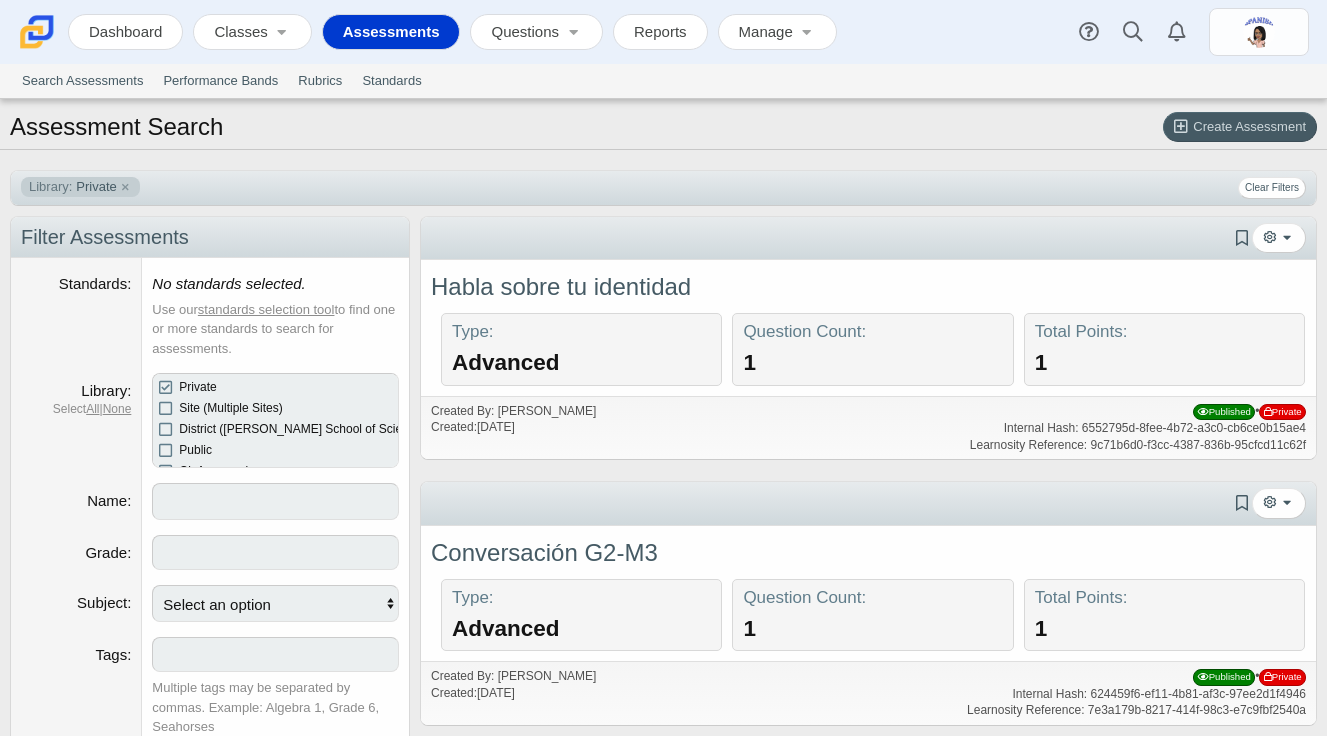 select 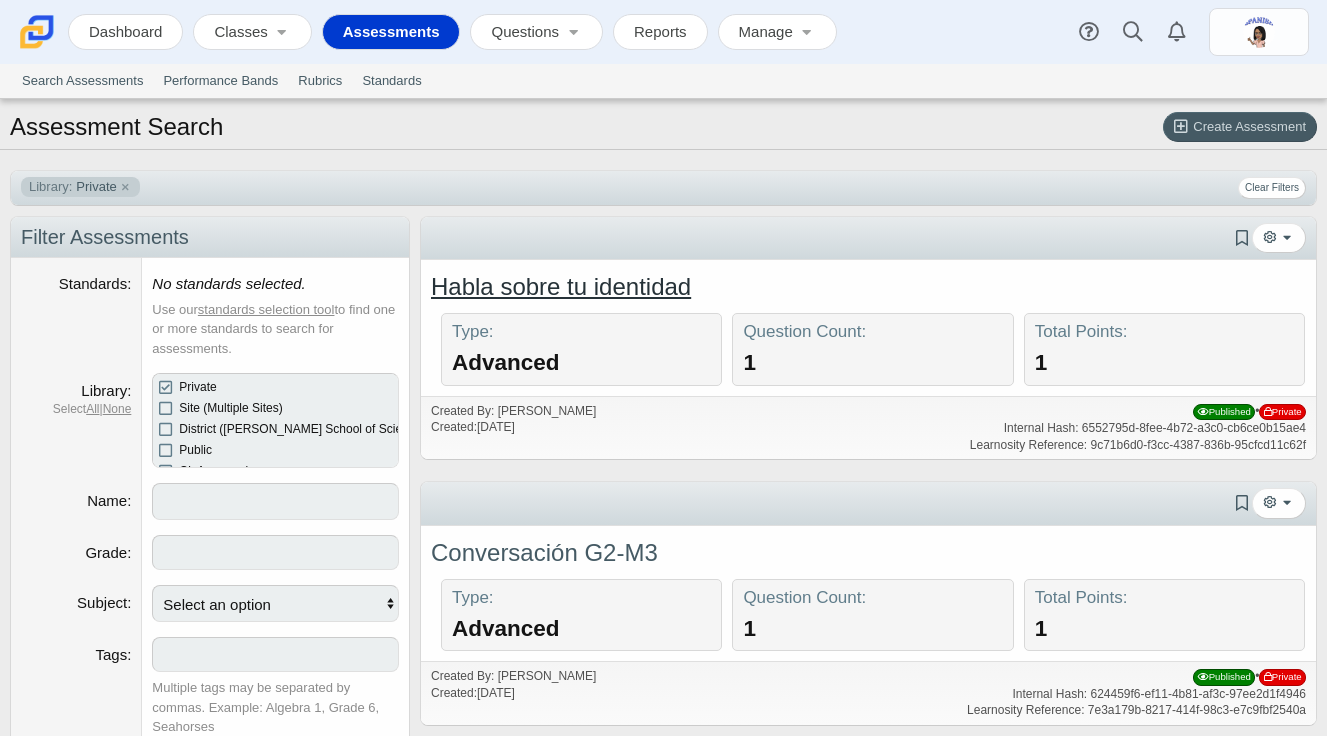 click on "Habla sobre tu identidad" at bounding box center (561, 286) 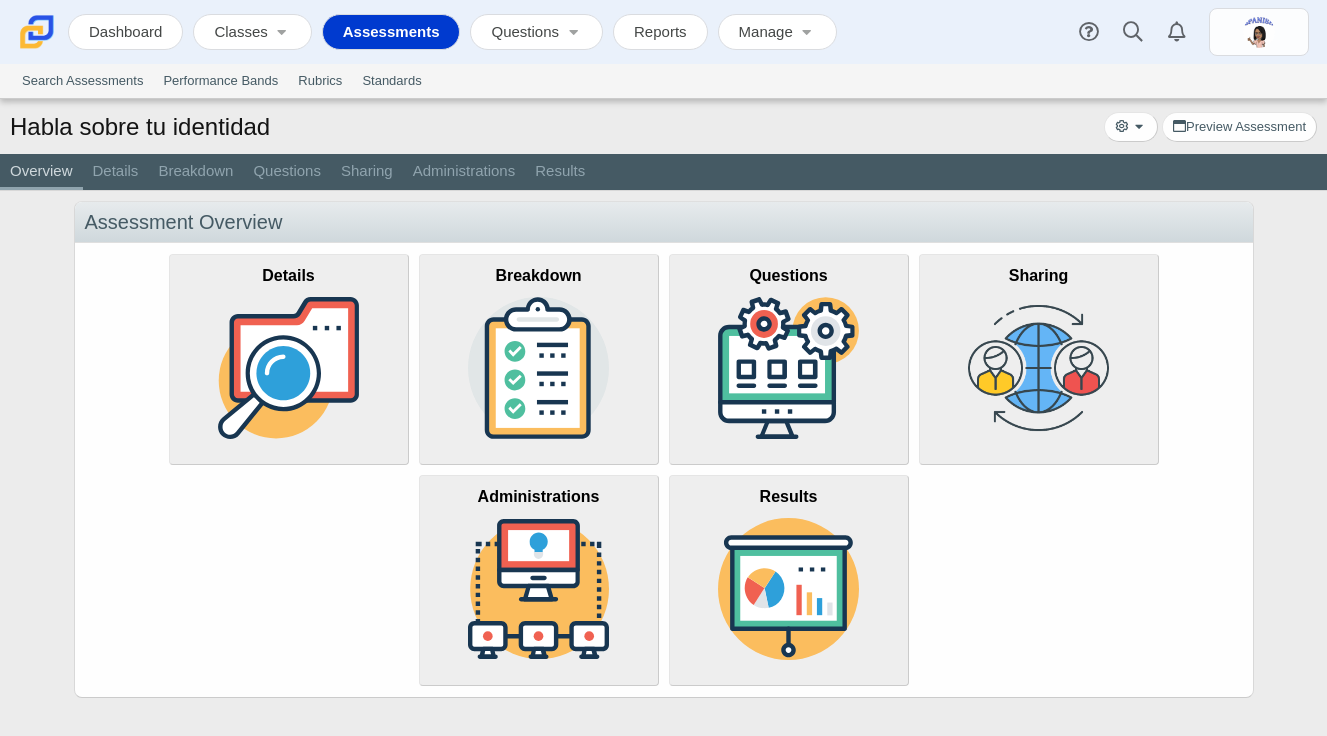 scroll, scrollTop: 0, scrollLeft: 0, axis: both 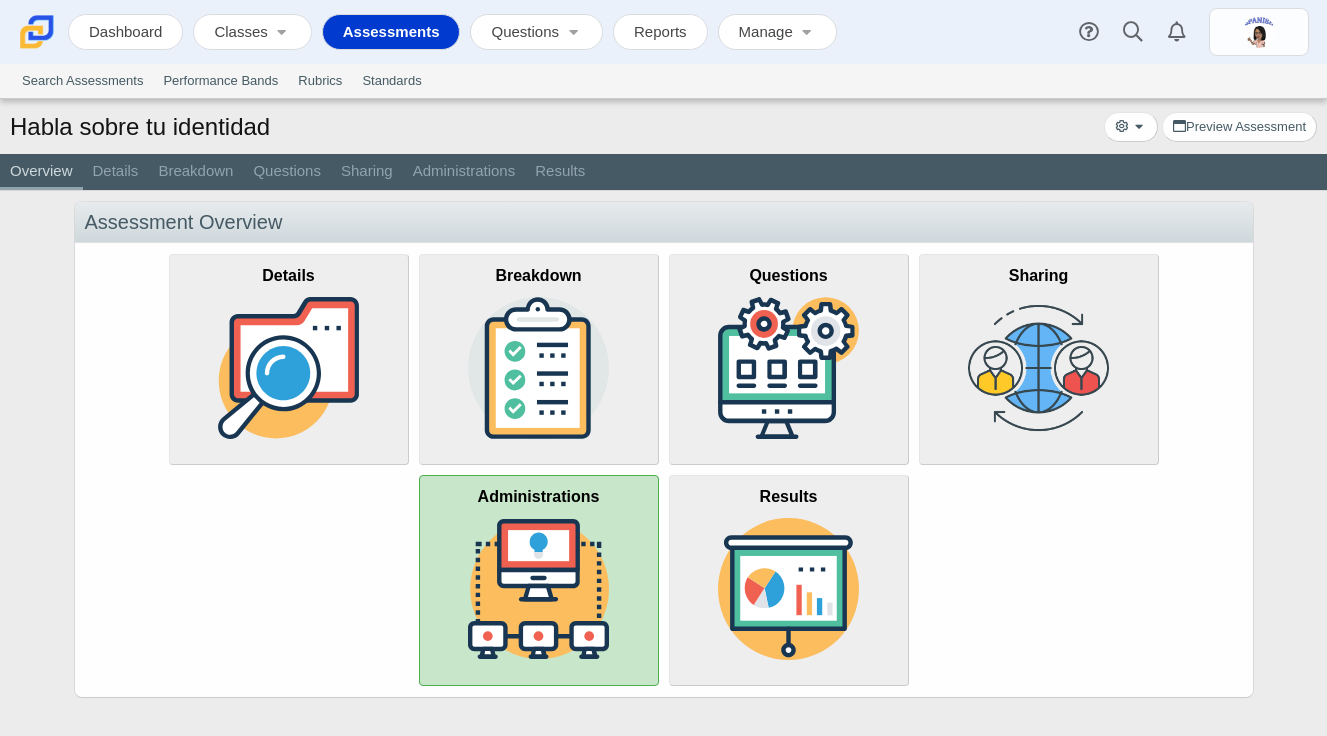 click at bounding box center [539, 589] 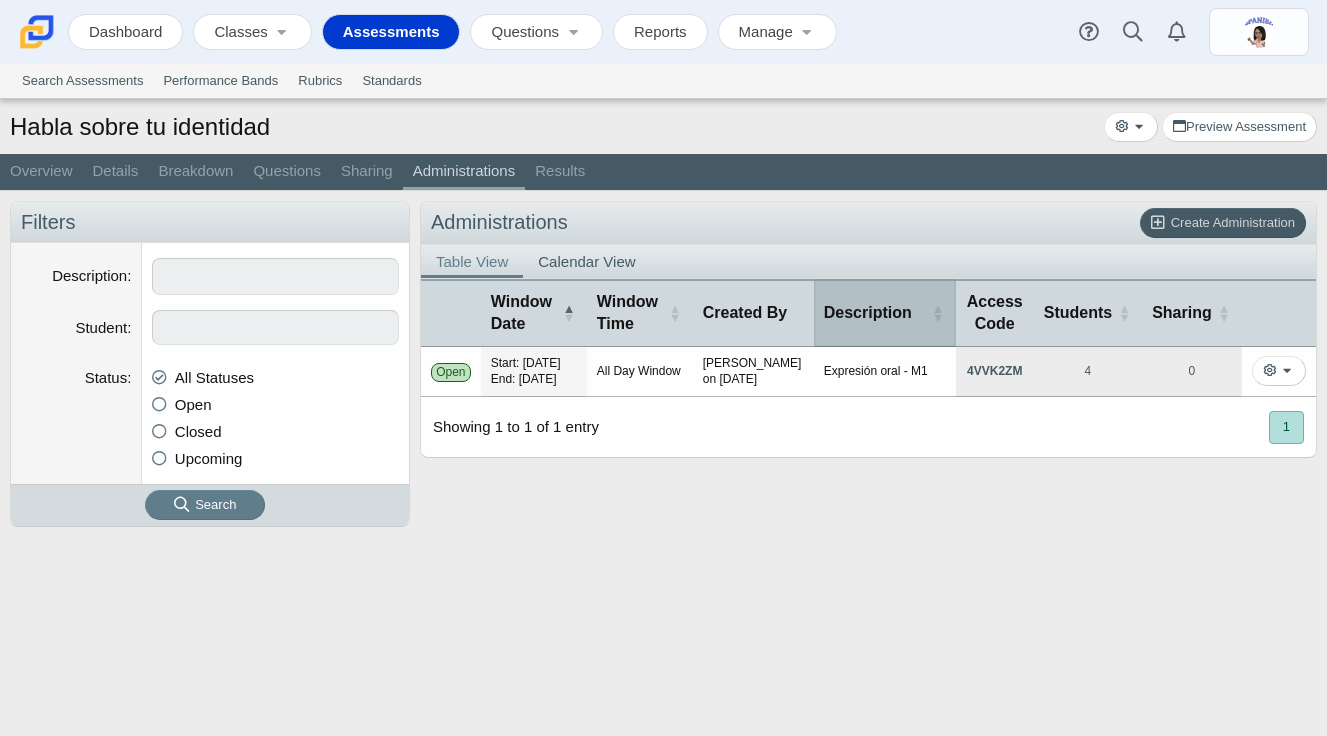 scroll, scrollTop: 0, scrollLeft: 0, axis: both 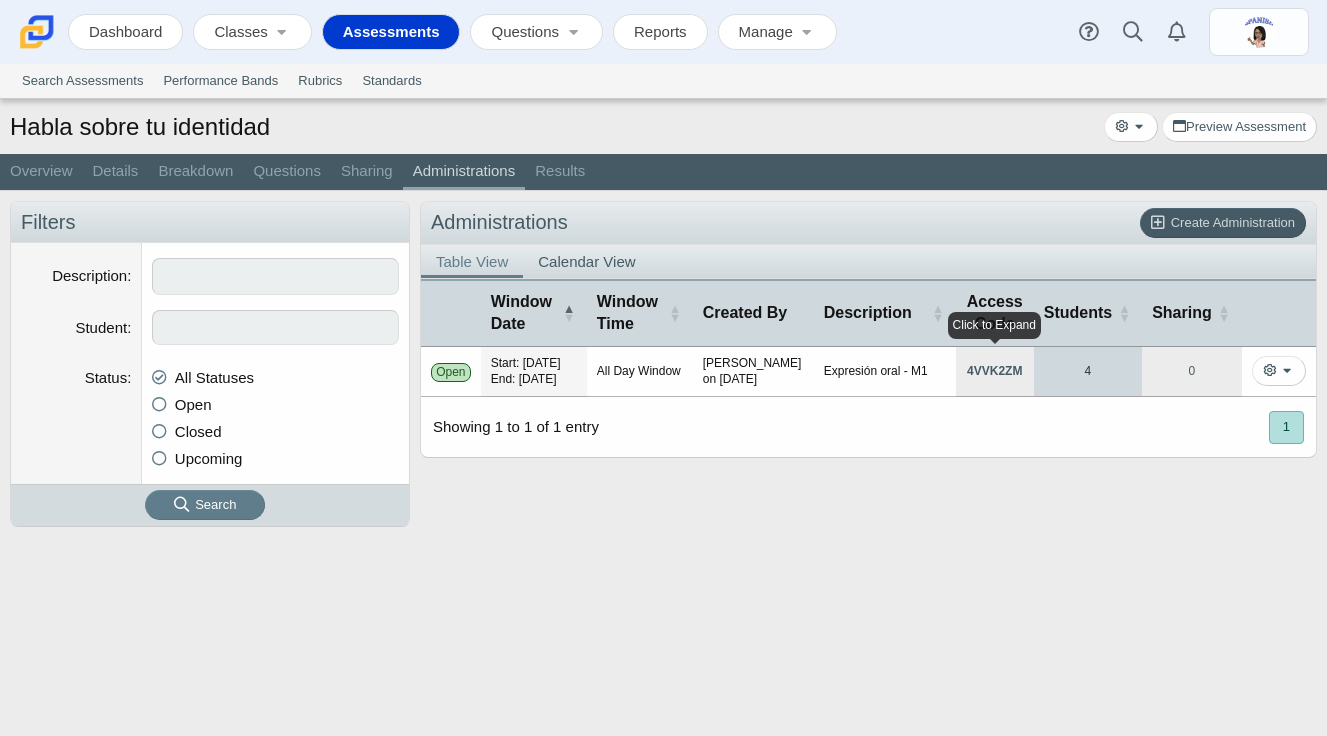click on "4" at bounding box center (1088, 372) 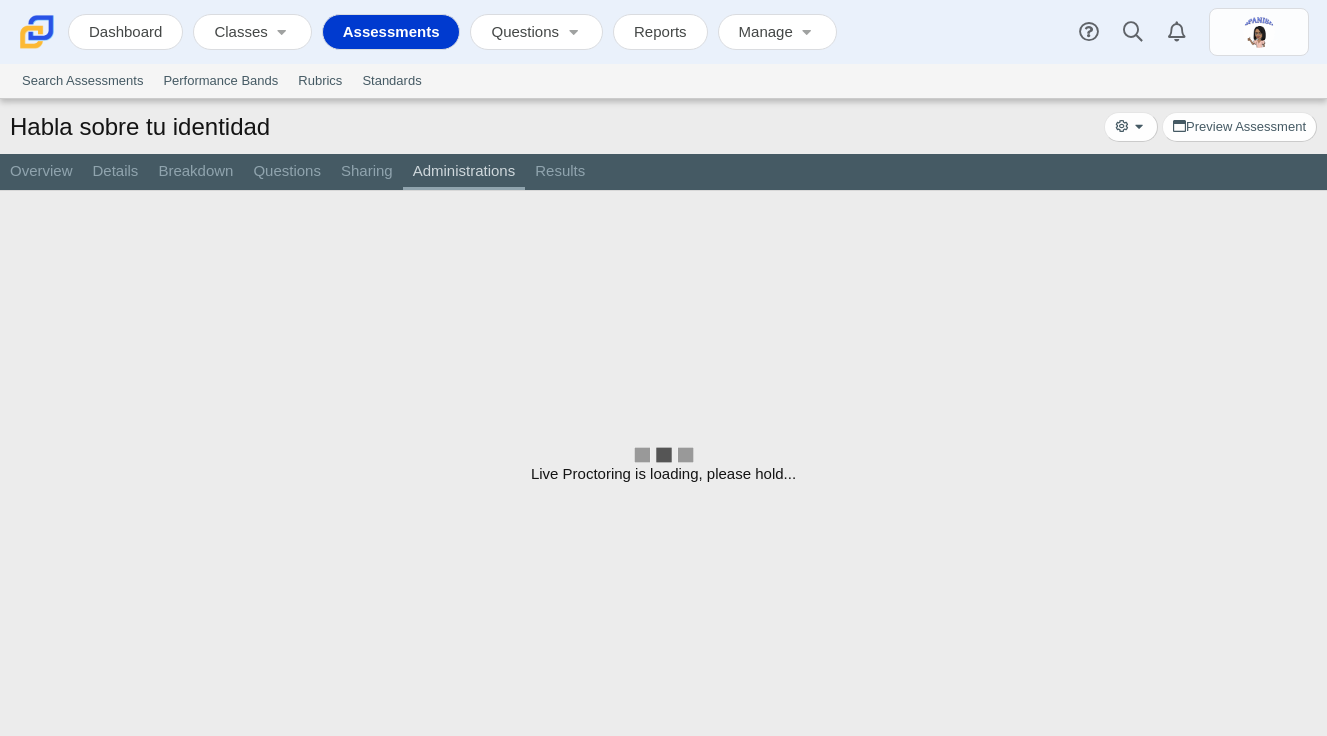 scroll, scrollTop: 0, scrollLeft: 0, axis: both 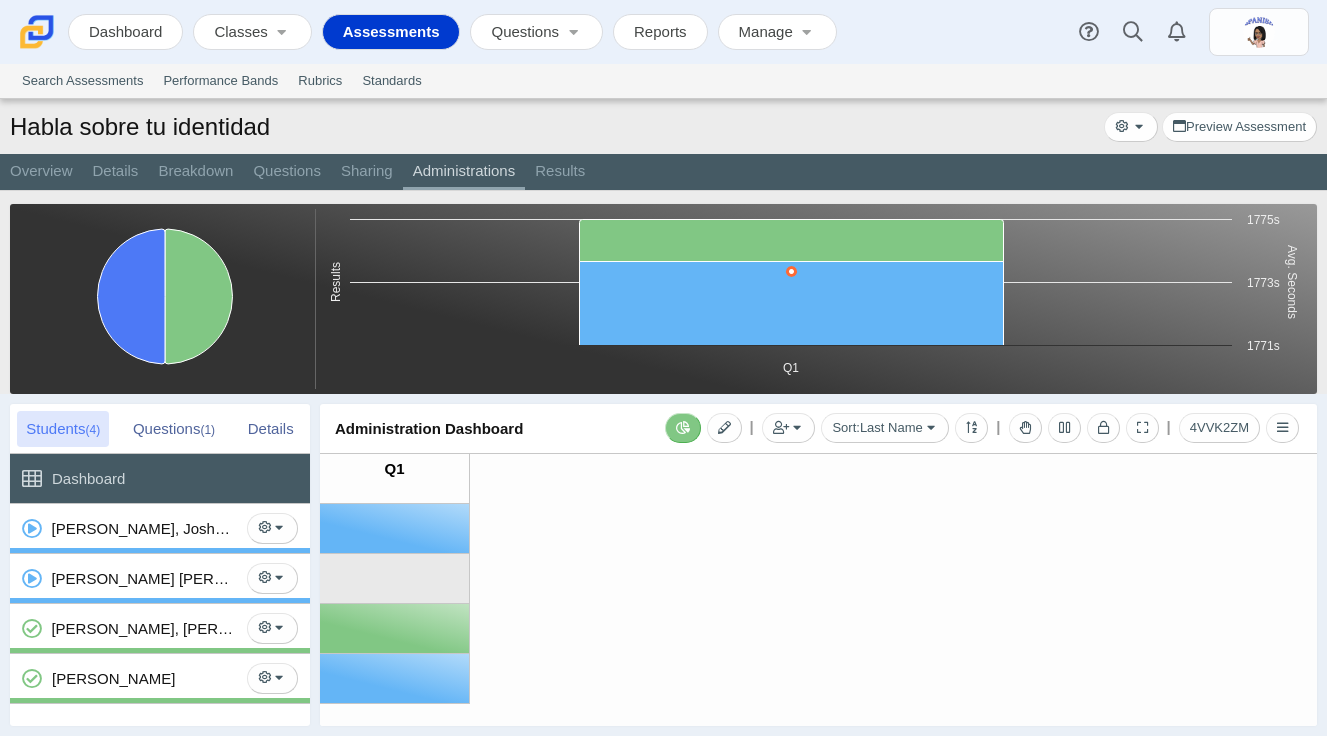 click on "Part 1: (No Preview Available) Part 2: (No Preview Available) Part 1: (No Preview Available) Part 2: (No Preview Available) Part 1: (No Preview Available) Part 2: (No Preview Available)" at bounding box center (818, 615) 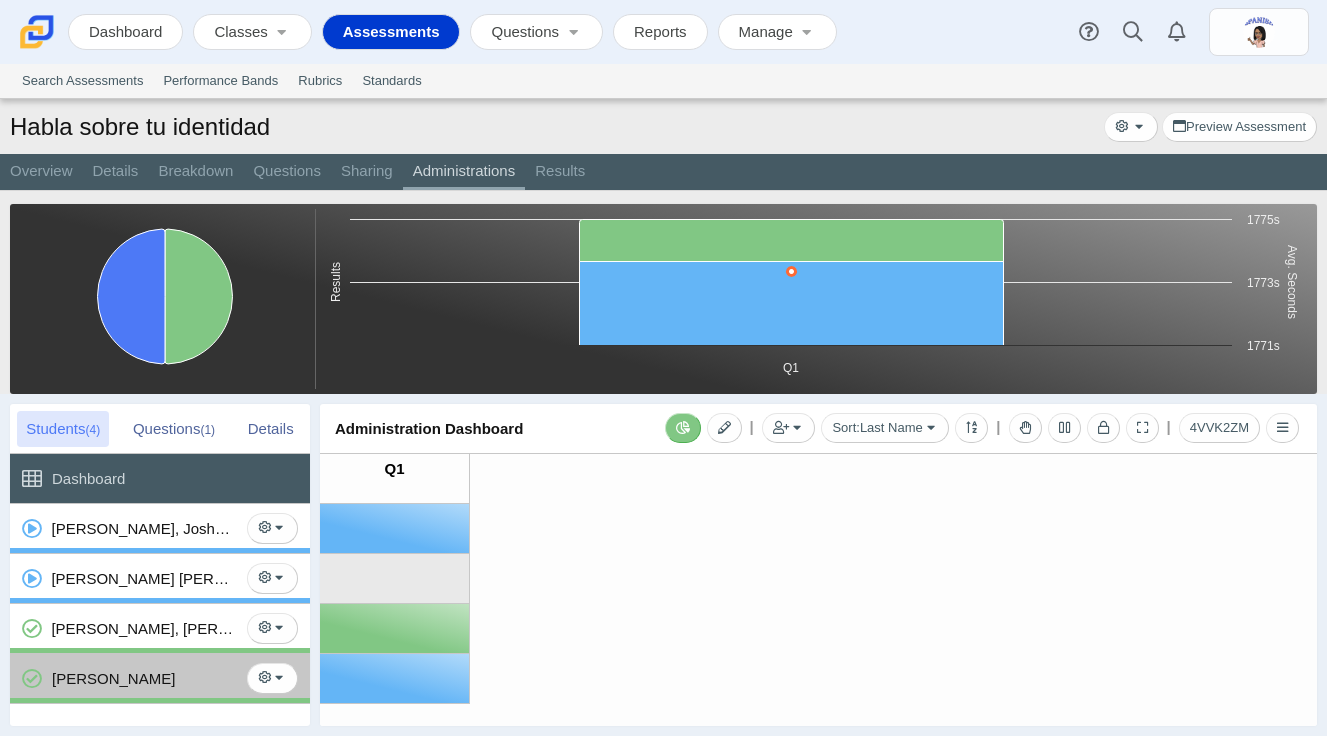 click on "Ruiz, Rodolfo" at bounding box center (144, 678) 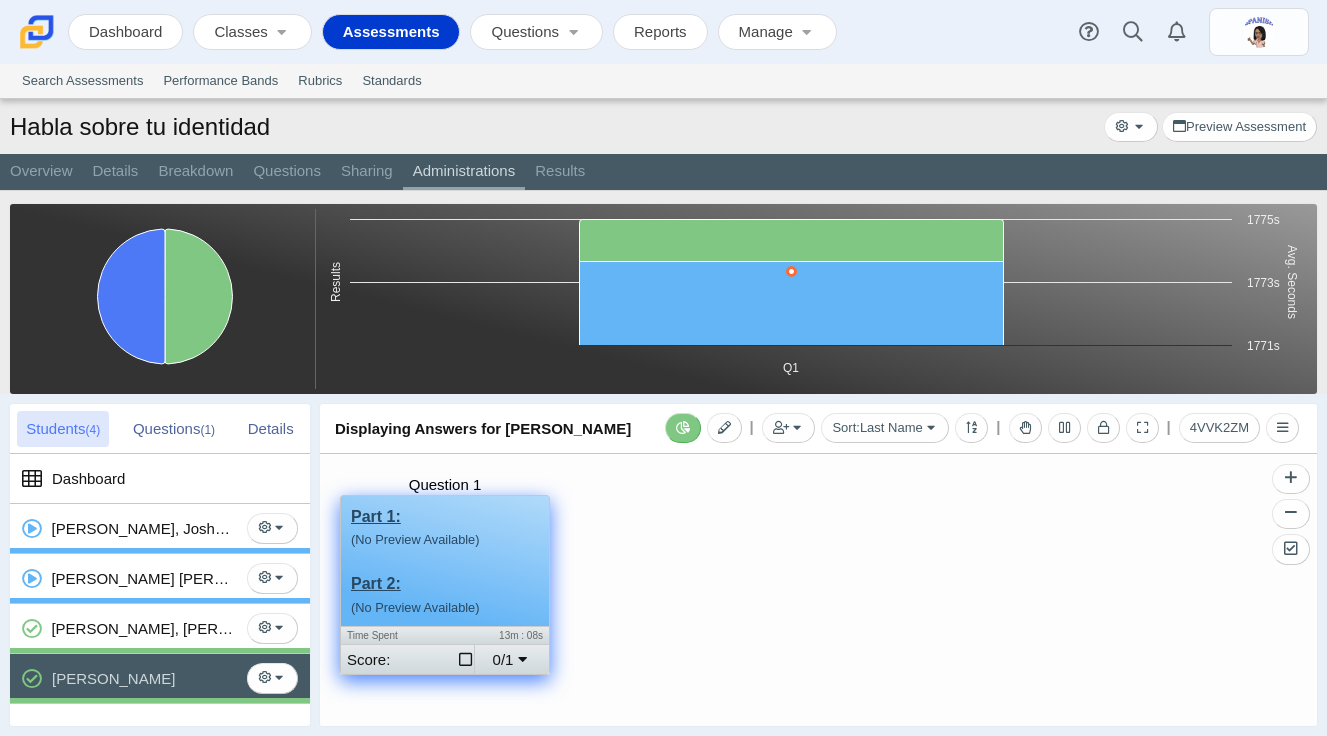 click on "Part 1: (No Preview Available) Part 2: (No Preview Available)" at bounding box center [445, 561] 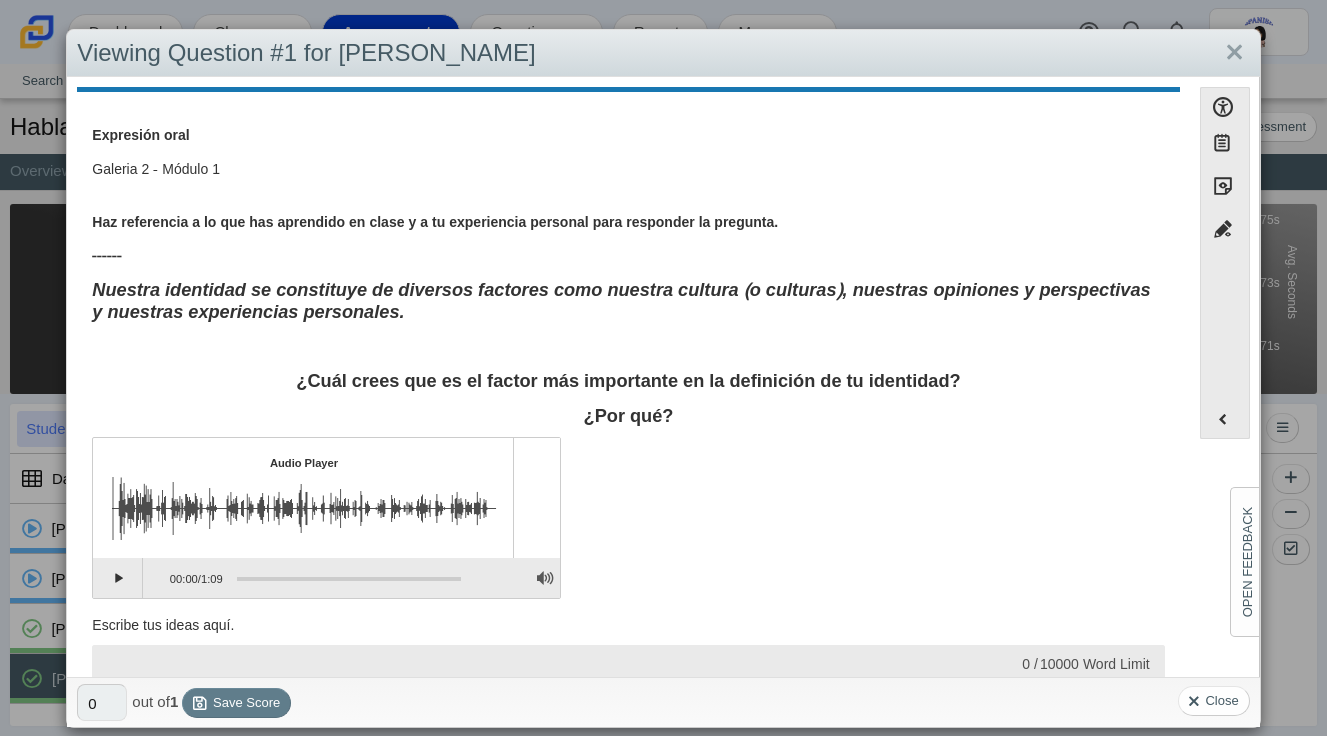 scroll, scrollTop: 0, scrollLeft: 169, axis: horizontal 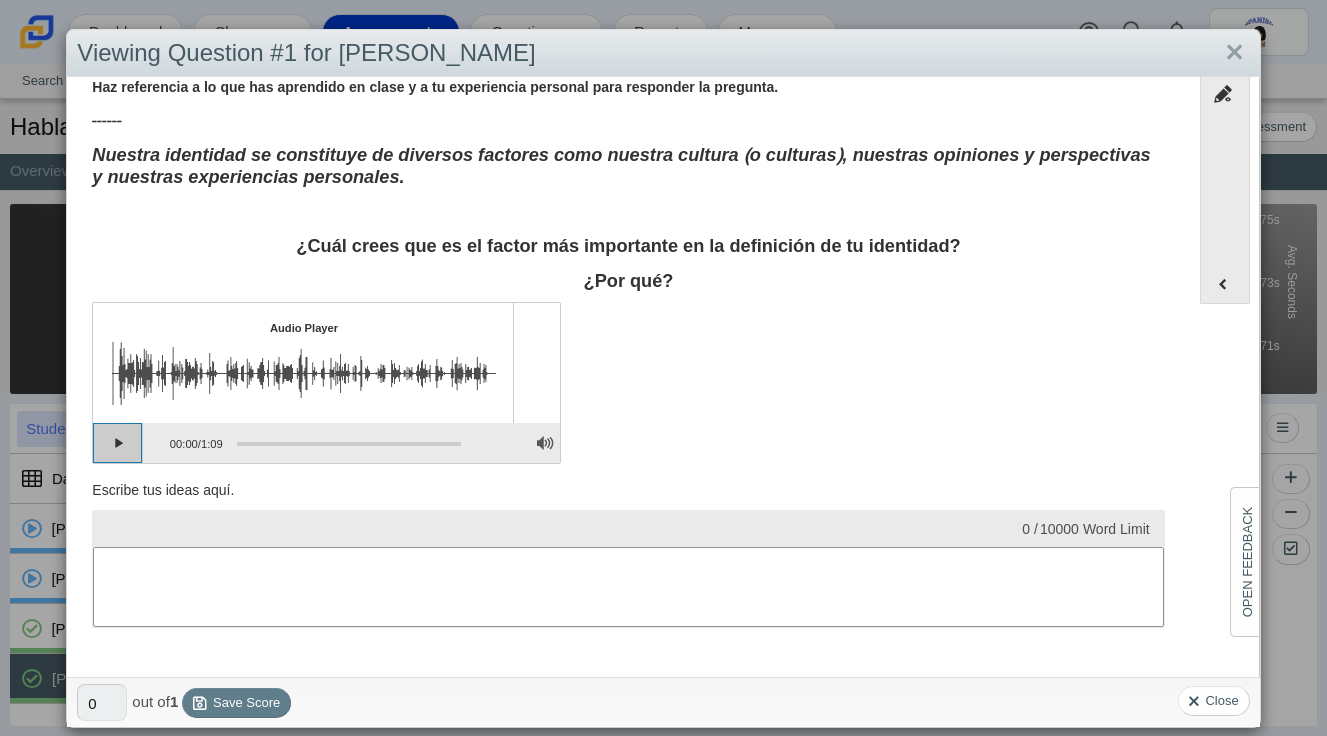 click at bounding box center (118, 443) 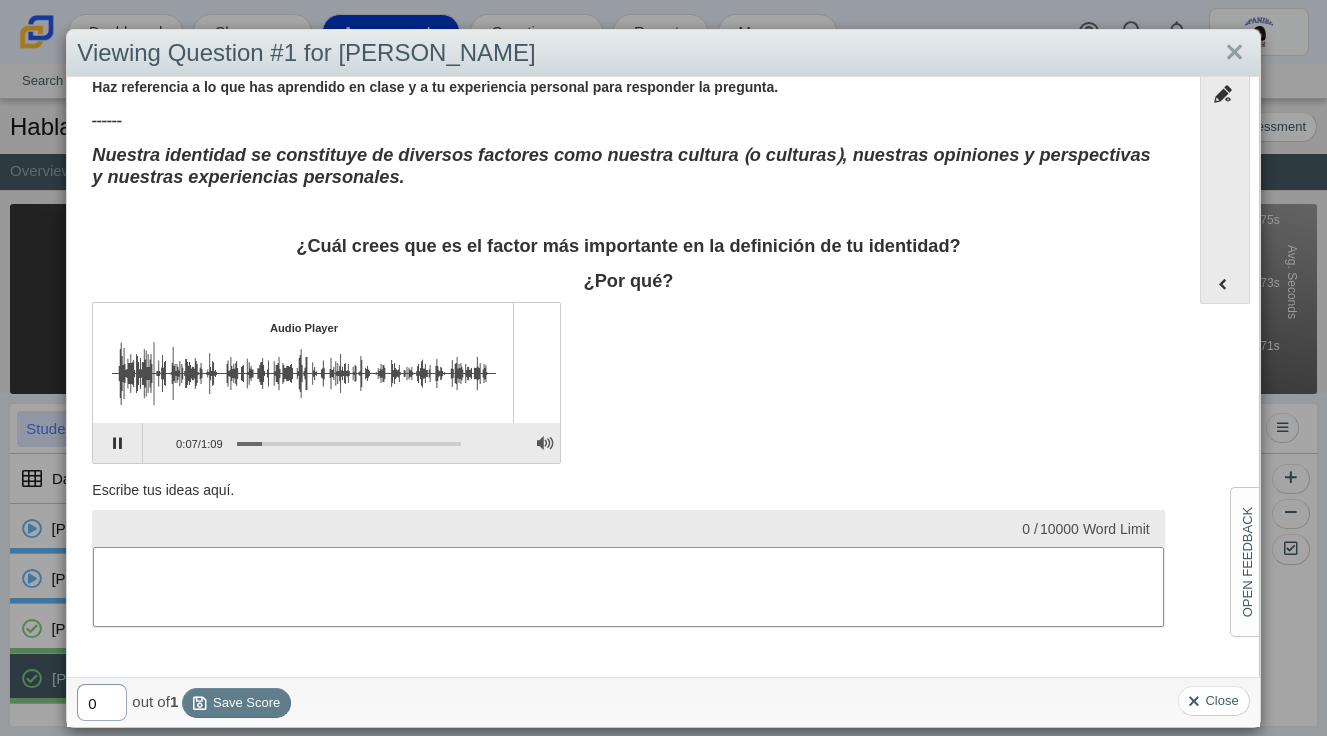 drag, startPoint x: 110, startPoint y: 708, endPoint x: 34, endPoint y: 708, distance: 76 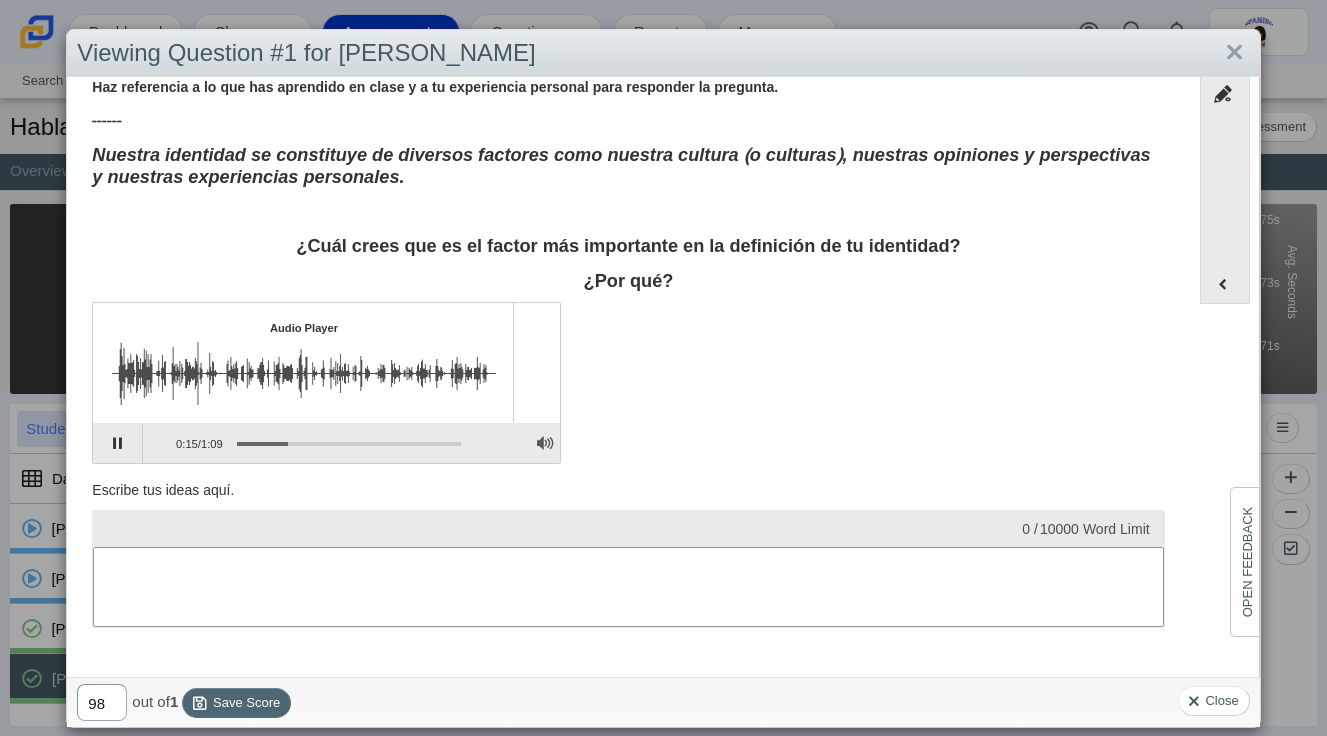 type on "98" 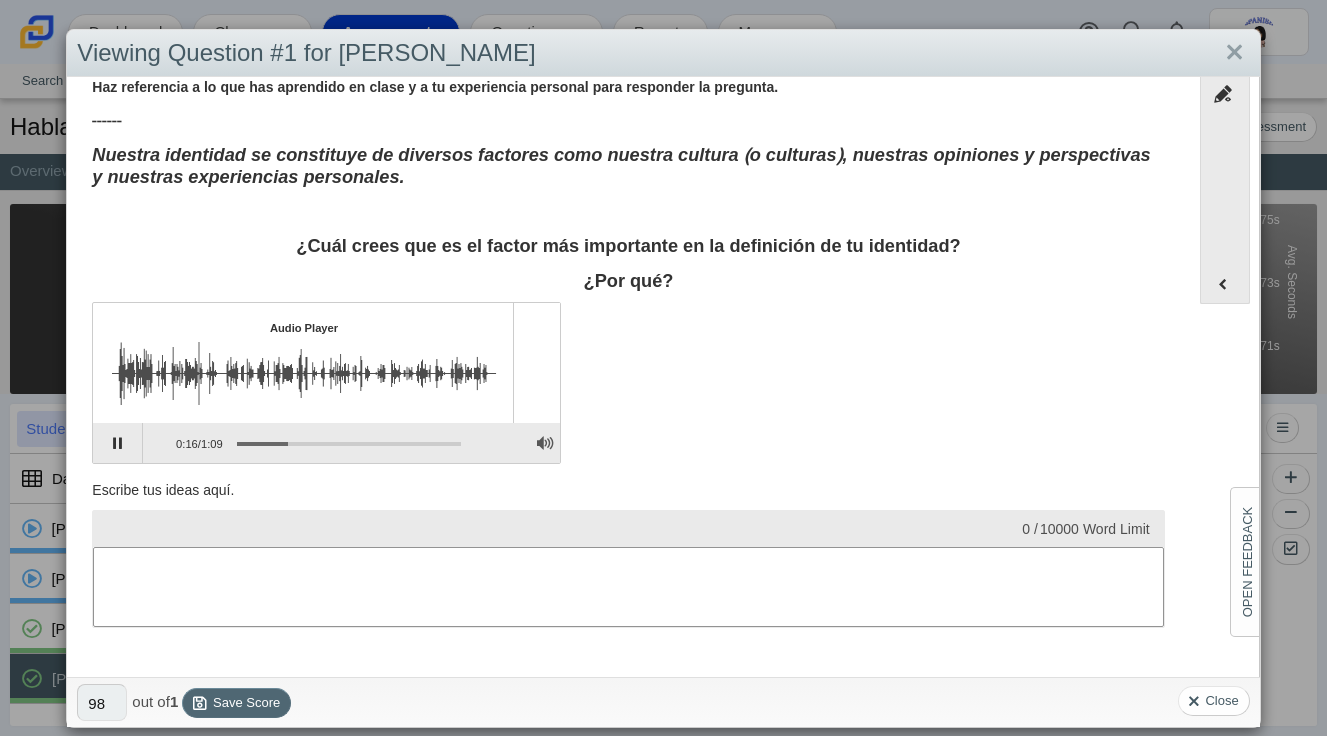 click on "Save Score" at bounding box center (236, 703) 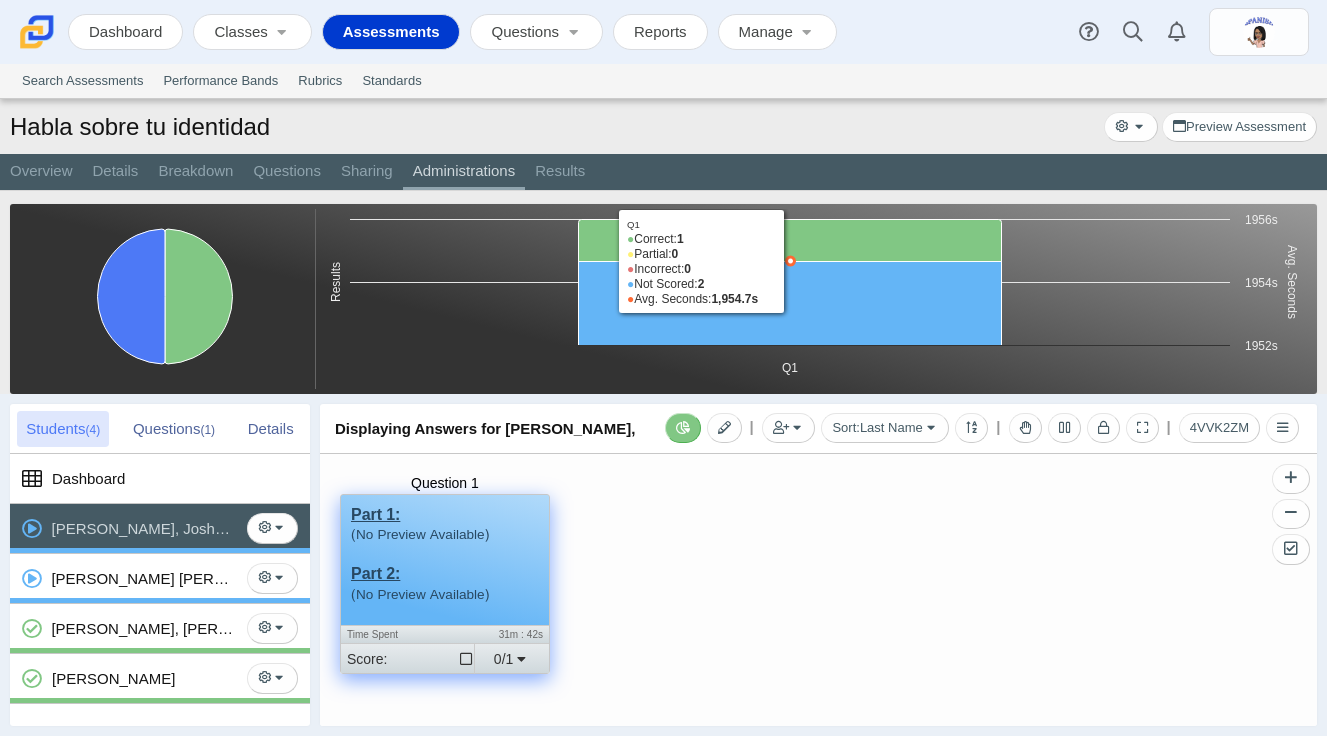 scroll, scrollTop: 0, scrollLeft: 0, axis: both 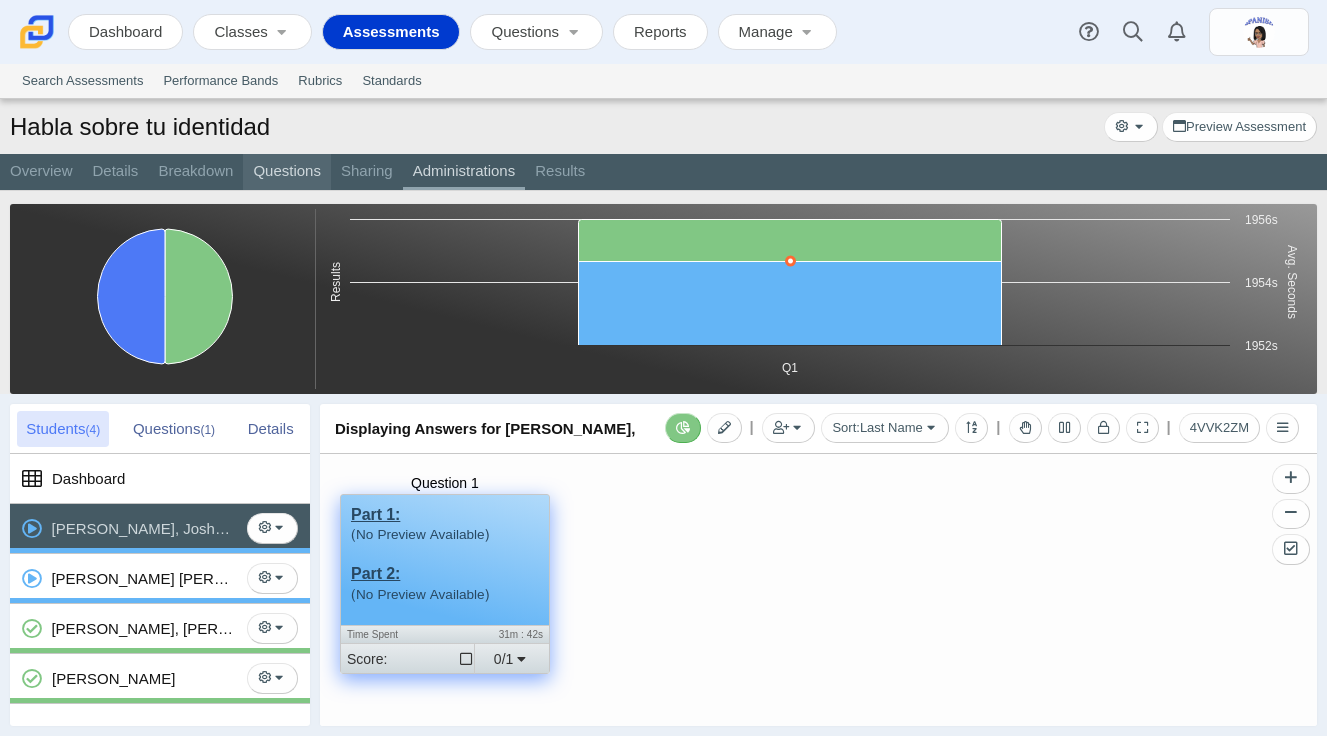 click on "Questions" at bounding box center [287, 172] 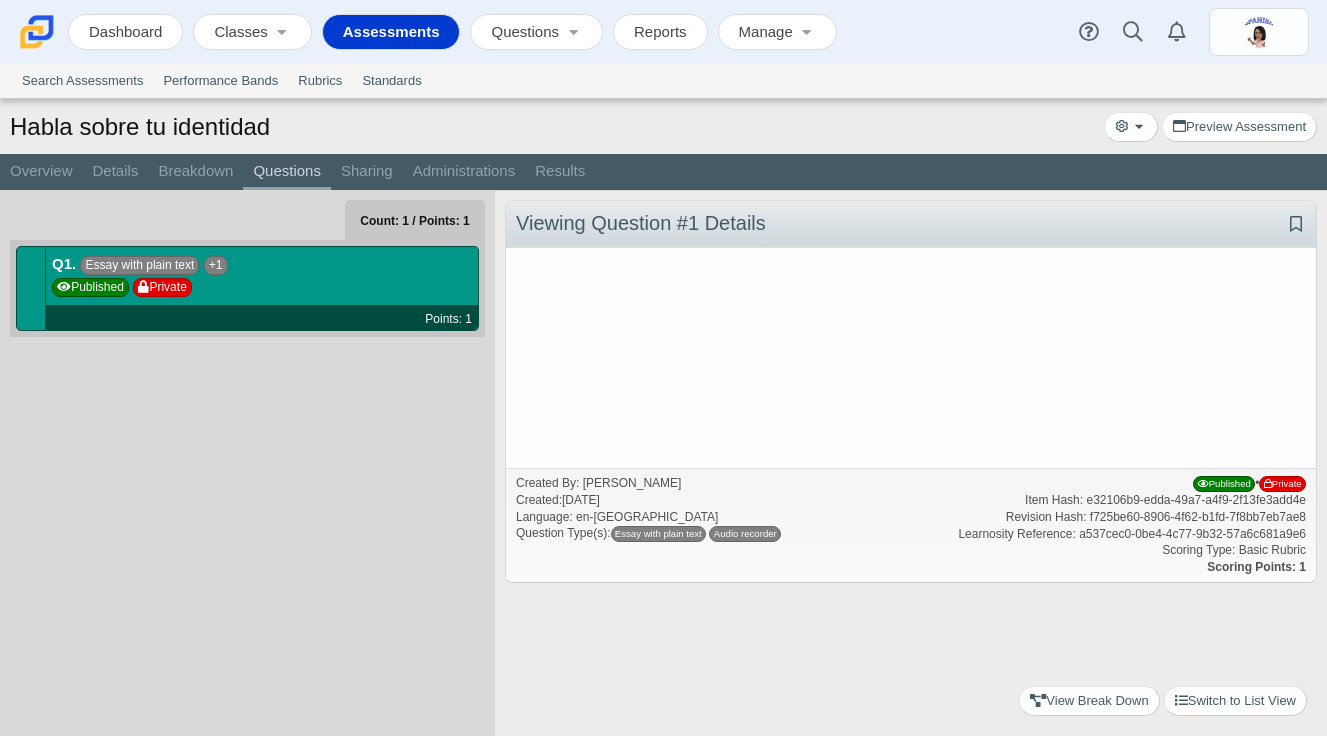 scroll, scrollTop: 0, scrollLeft: 0, axis: both 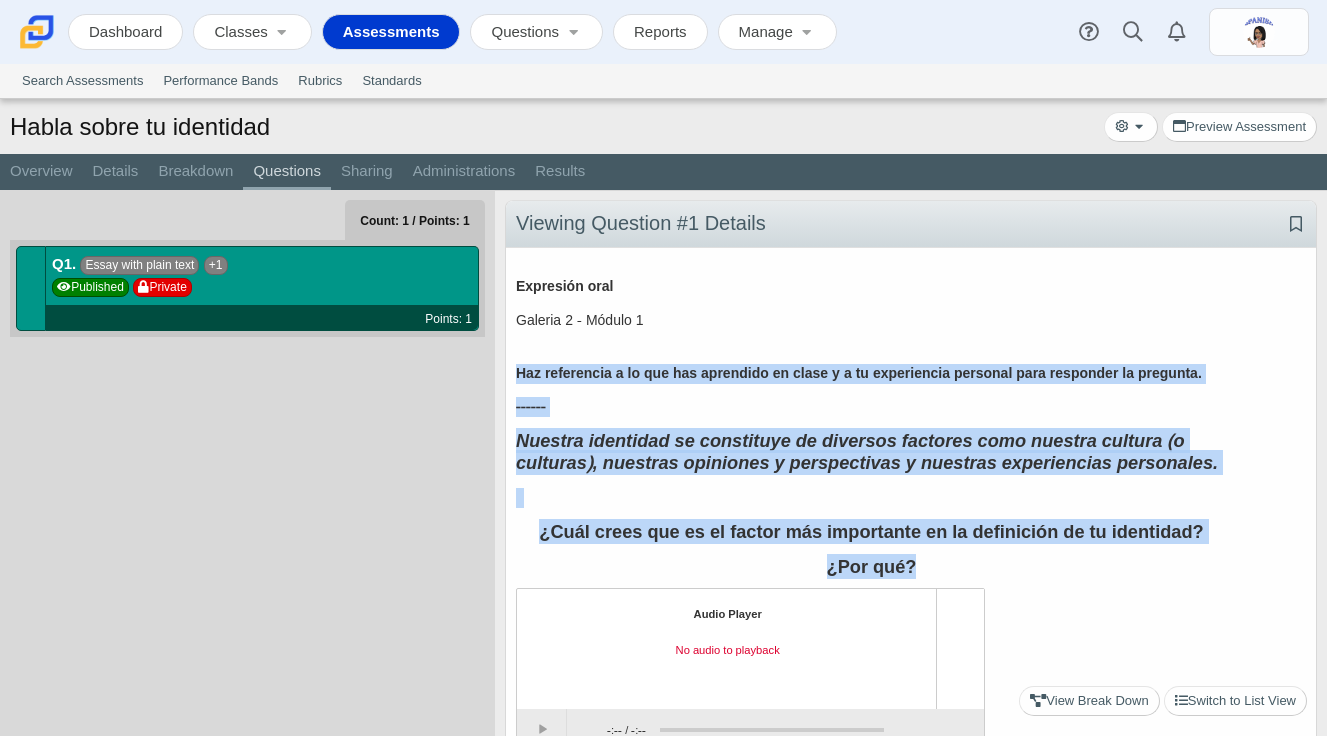 drag, startPoint x: 518, startPoint y: 378, endPoint x: 1012, endPoint y: 566, distance: 528.5641 